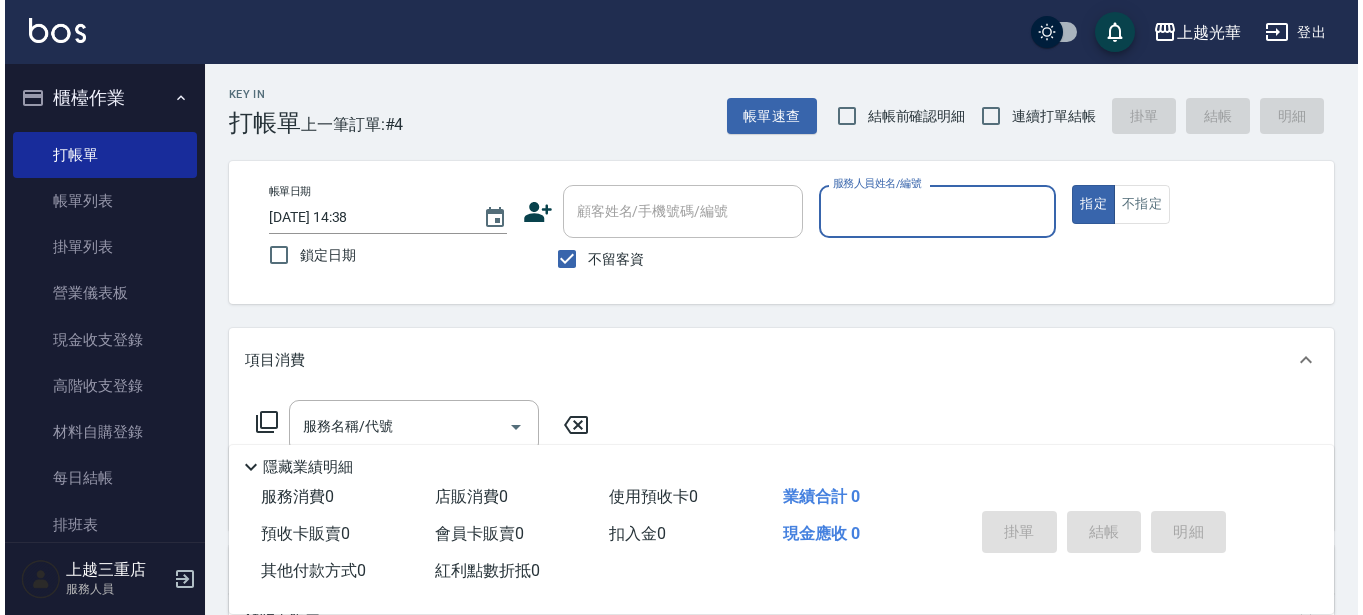 scroll, scrollTop: 0, scrollLeft: 0, axis: both 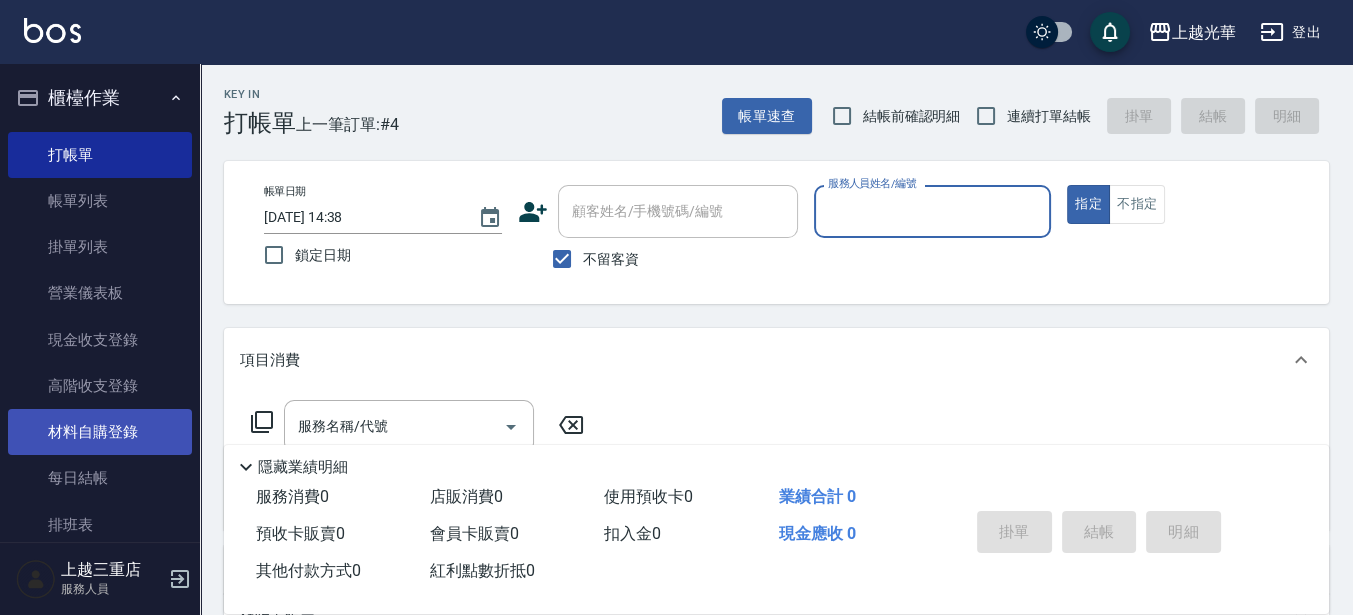 click on "材料自購登錄" at bounding box center [100, 432] 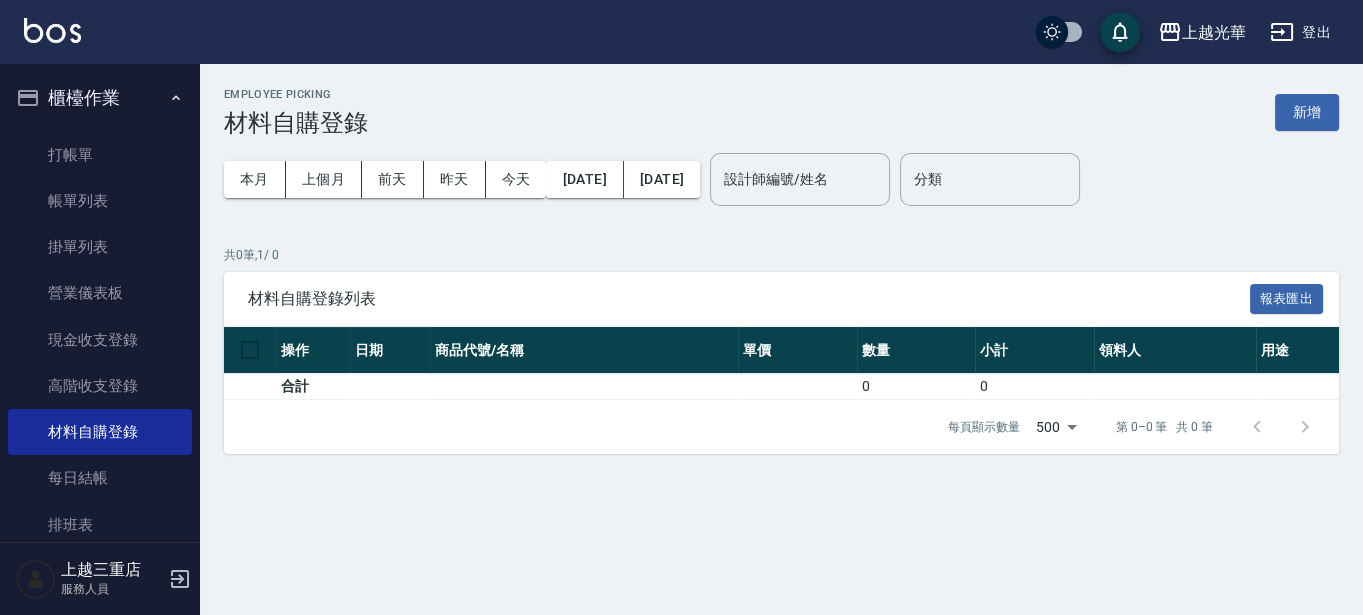 click on "新增" at bounding box center (1307, 112) 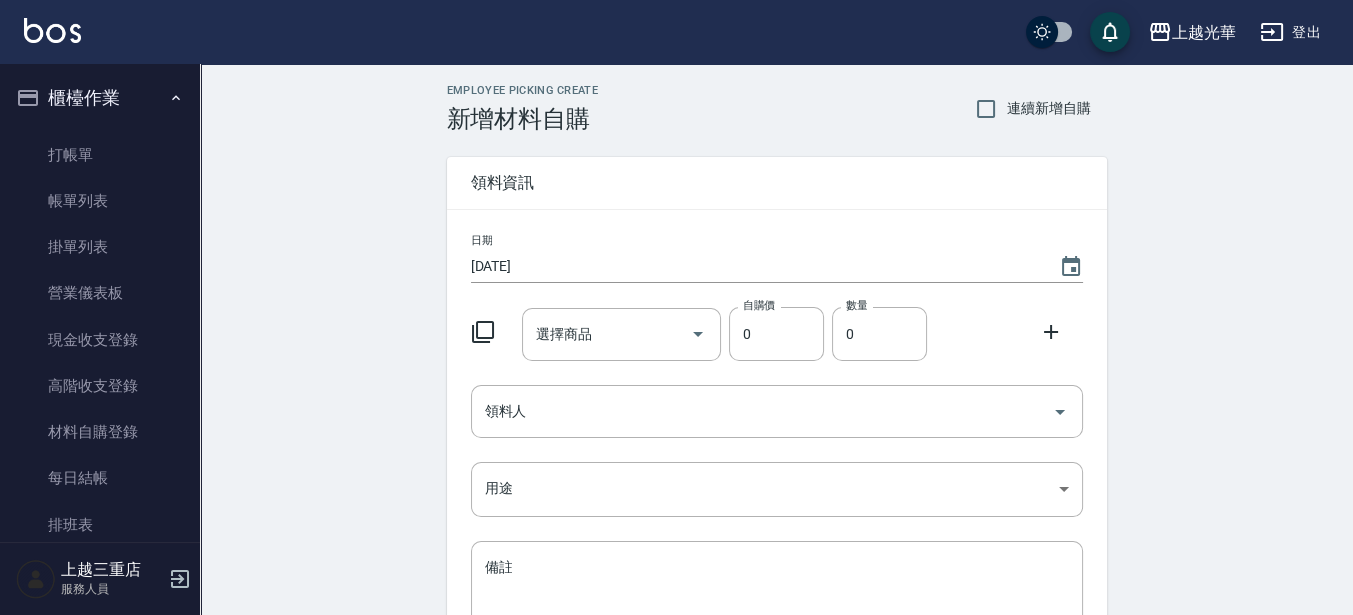click 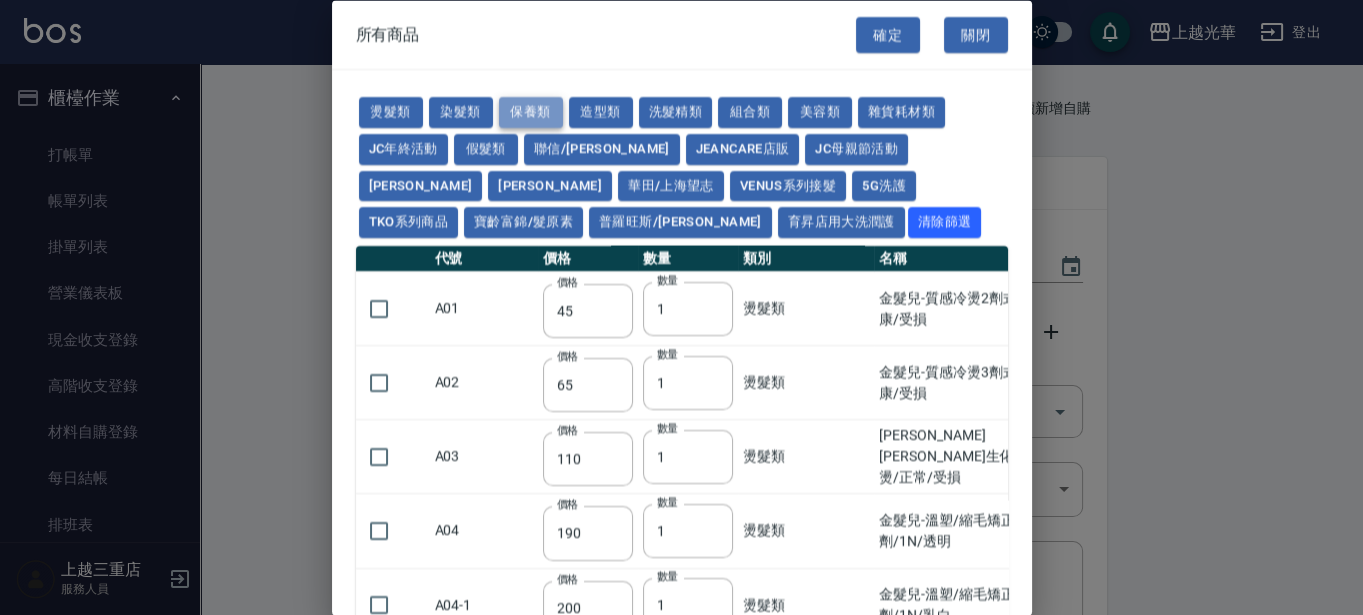 click on "保養類" at bounding box center (531, 112) 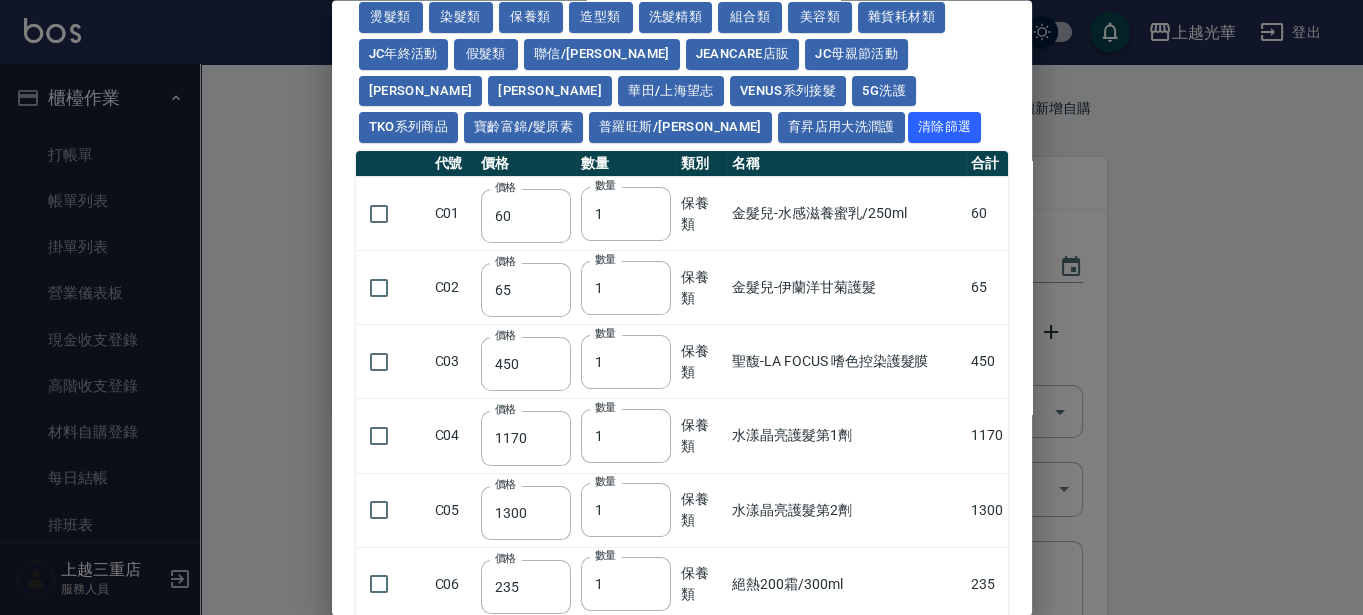 scroll, scrollTop: 0, scrollLeft: 0, axis: both 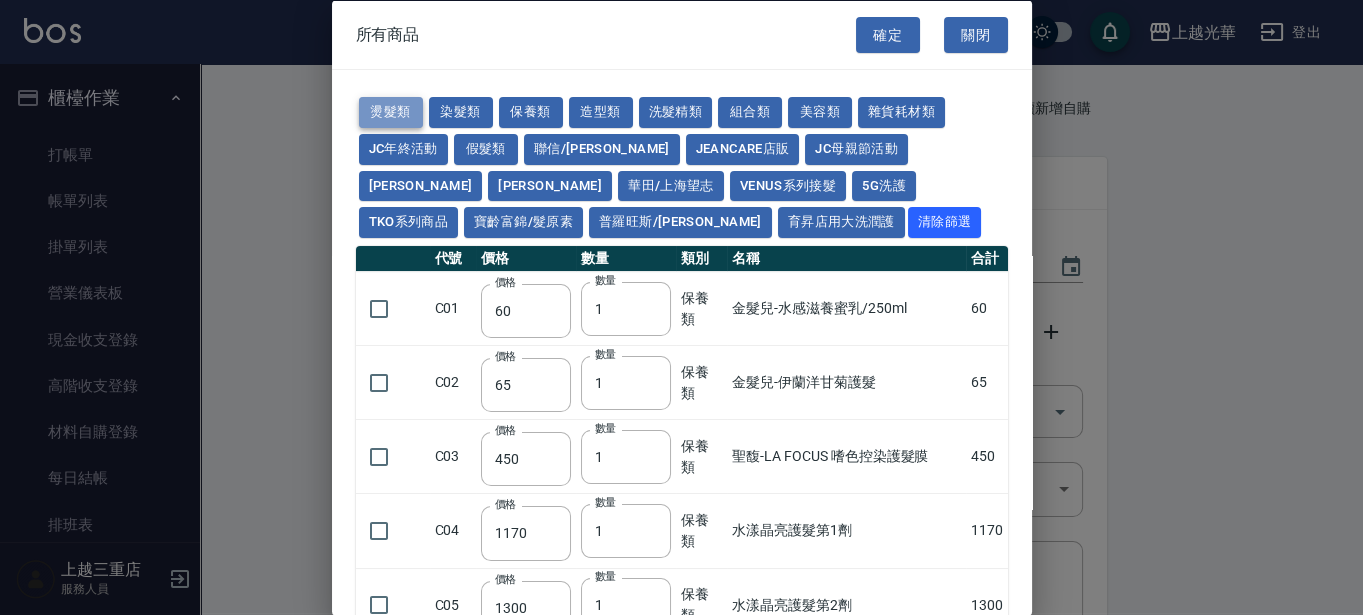 click on "燙髮類" at bounding box center [391, 112] 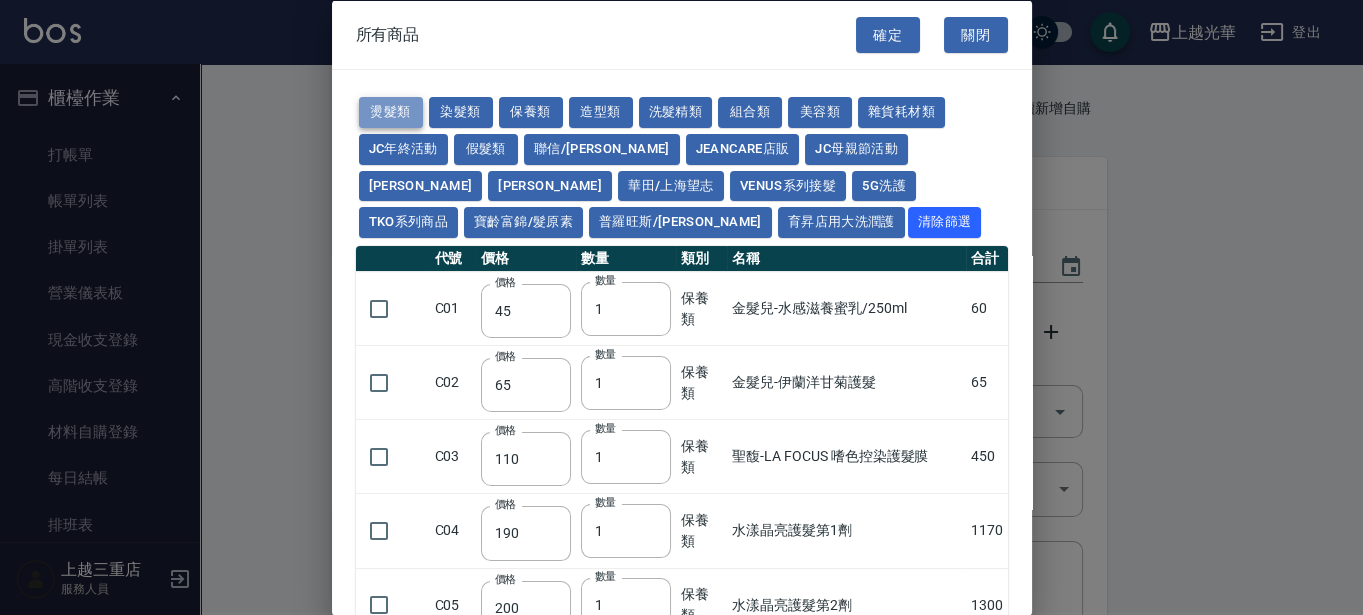 type on "154" 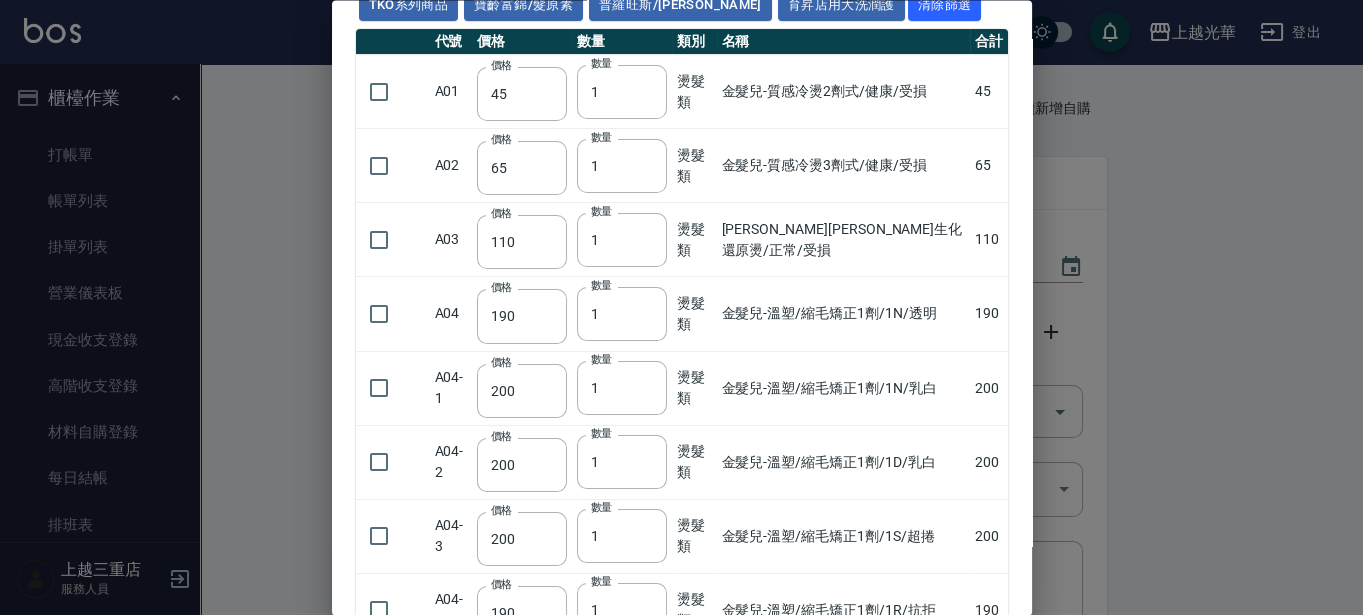 scroll, scrollTop: 250, scrollLeft: 0, axis: vertical 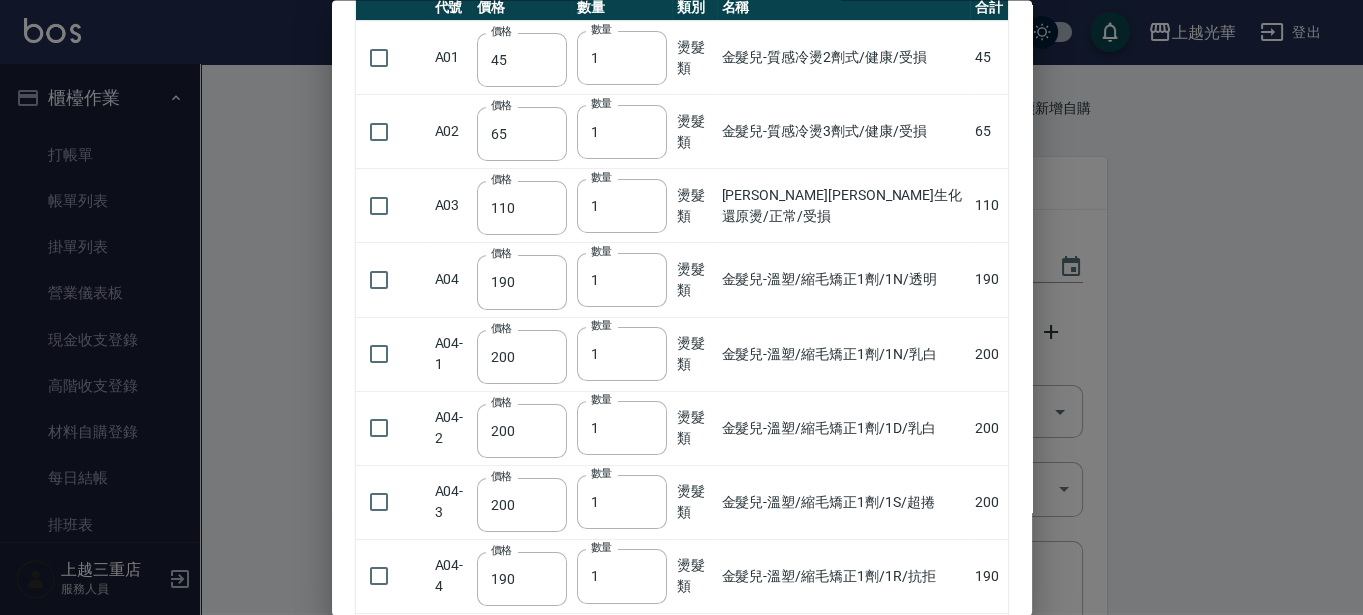 click at bounding box center (681, 307) 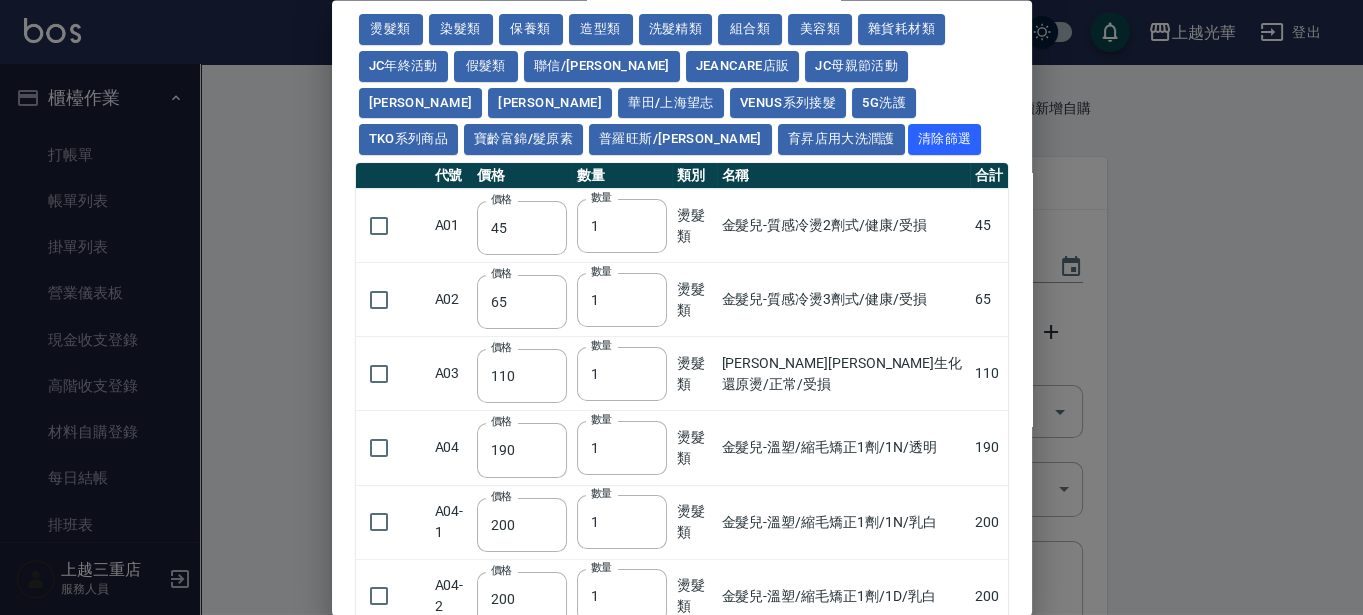 scroll, scrollTop: 0, scrollLeft: 0, axis: both 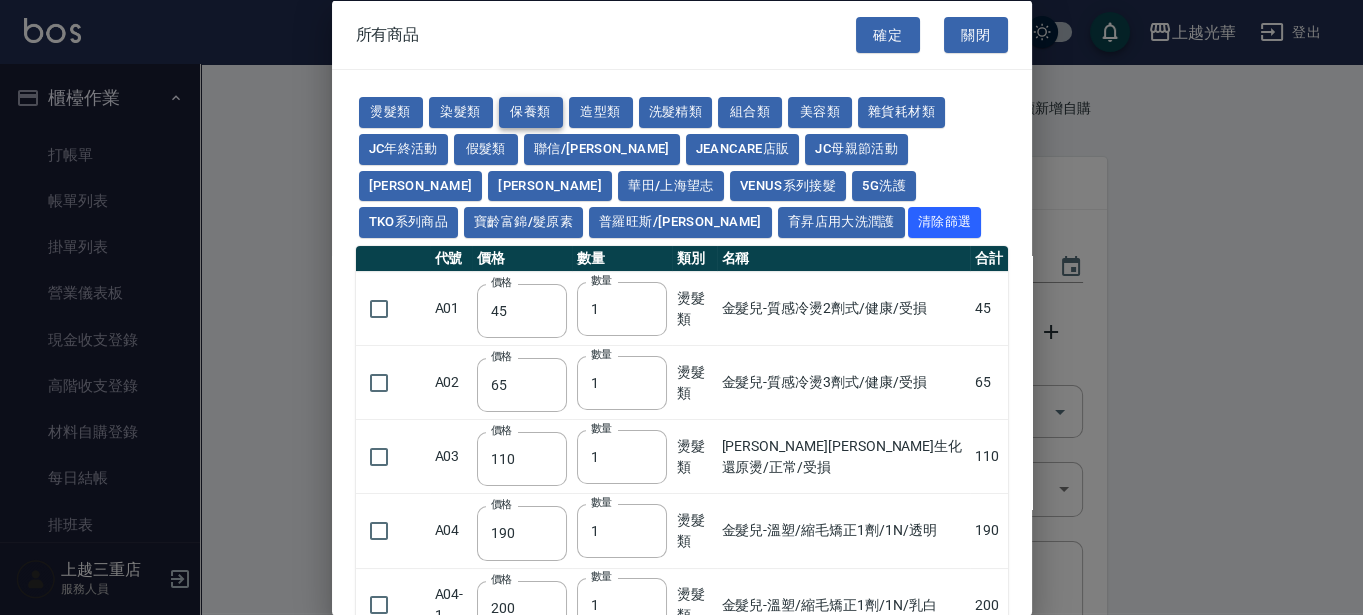click on "保養類" at bounding box center [531, 112] 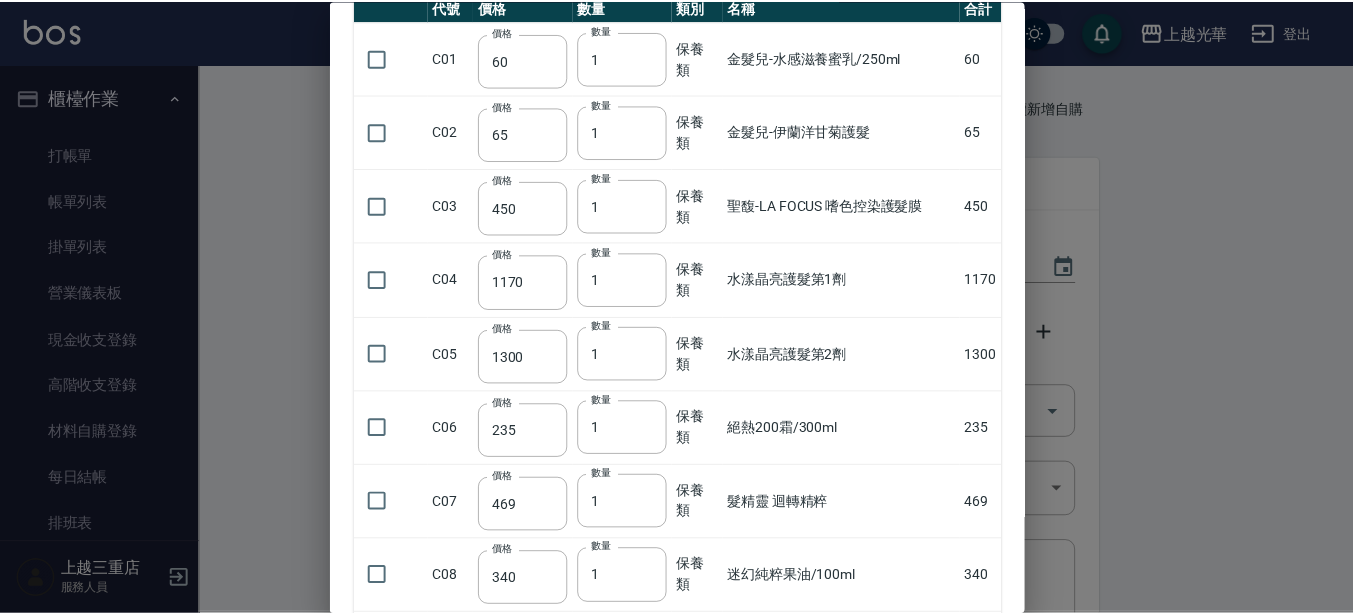 scroll, scrollTop: 0, scrollLeft: 0, axis: both 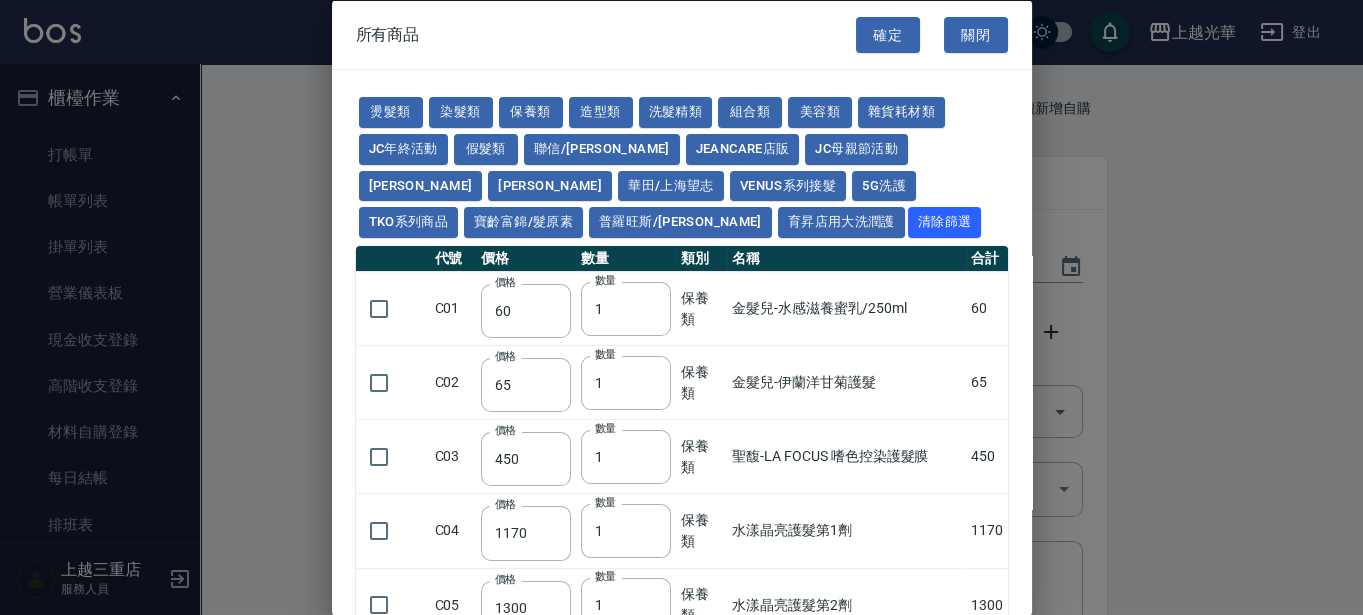 click on "關閉" at bounding box center (976, 34) 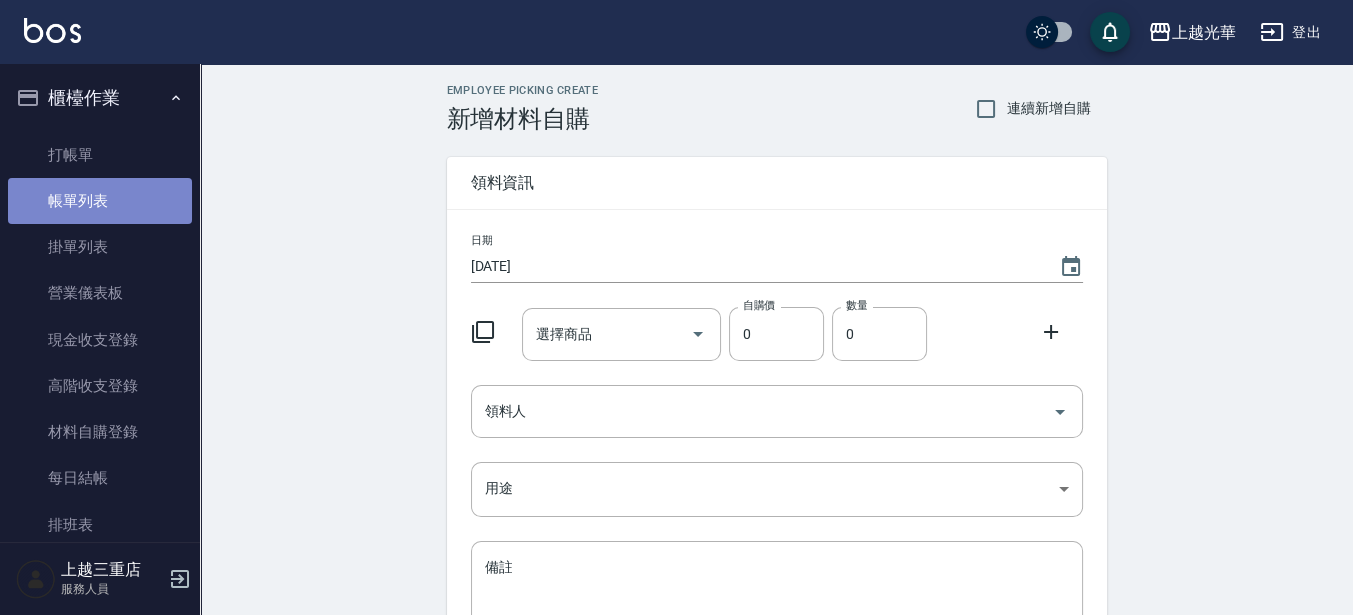 click on "帳單列表" at bounding box center [100, 201] 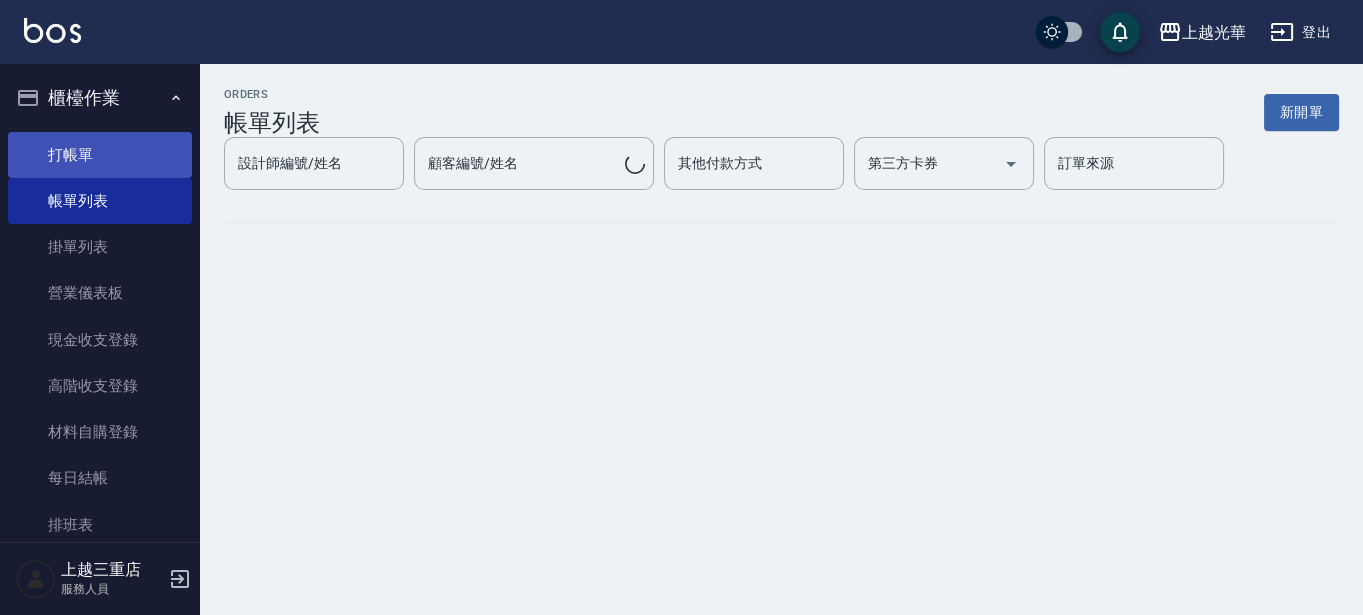 click on "打帳單" at bounding box center (100, 155) 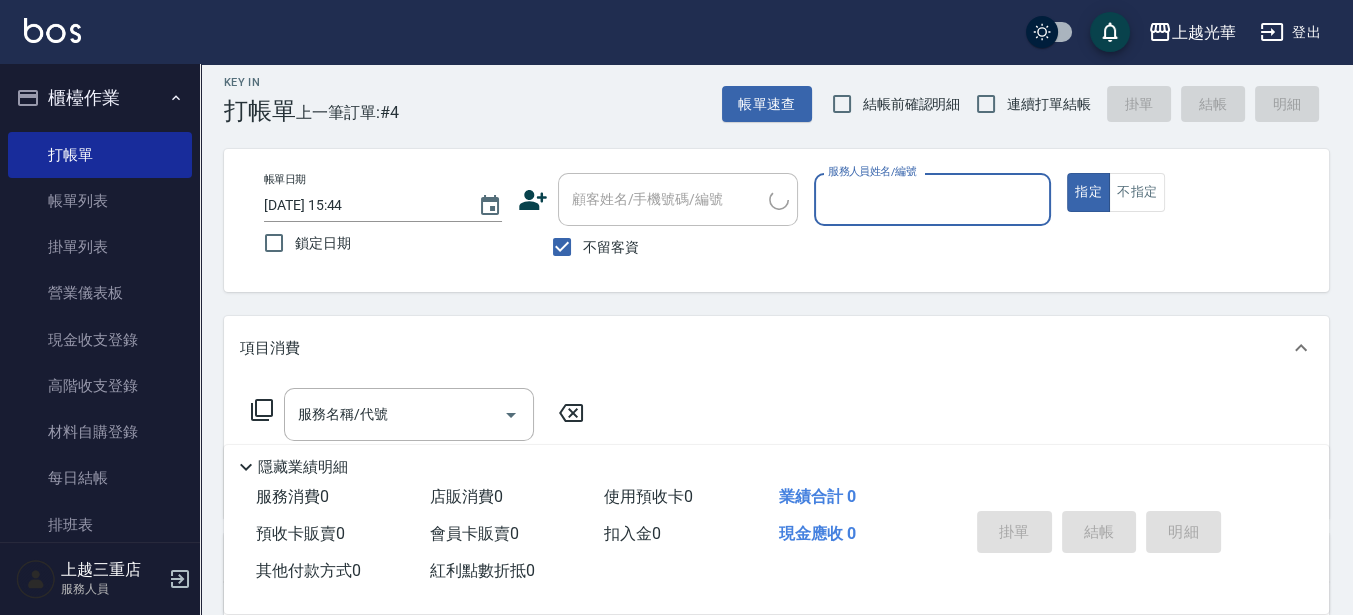 scroll, scrollTop: 312, scrollLeft: 0, axis: vertical 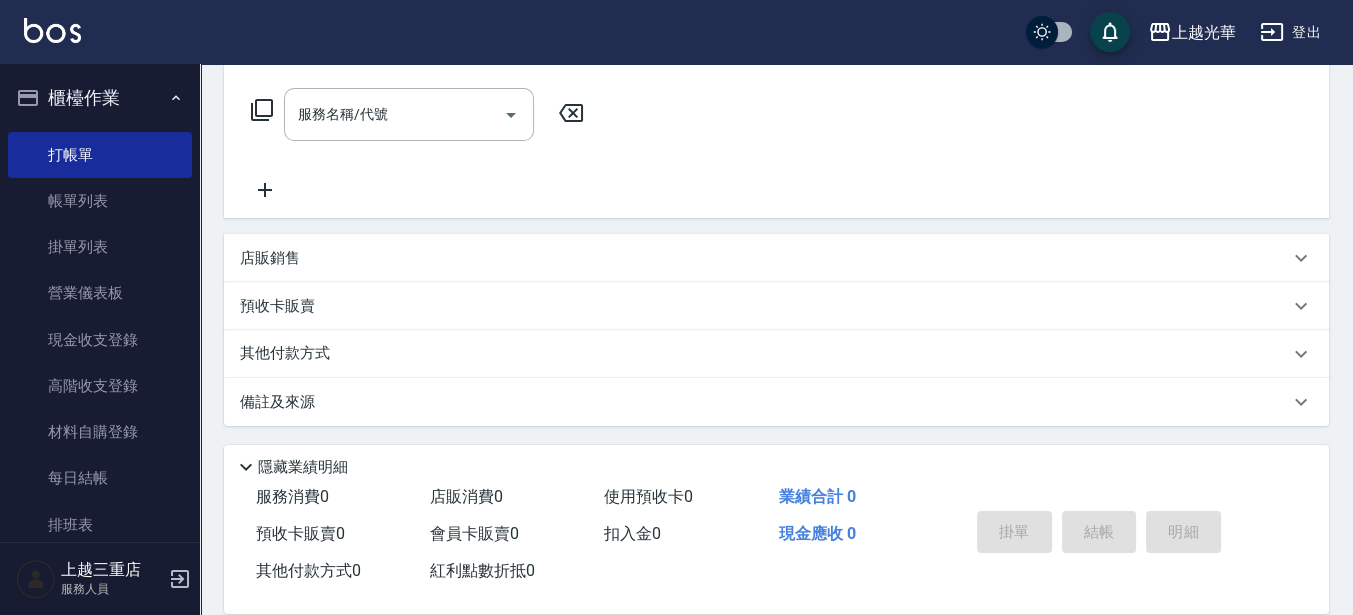click on "店販銷售" at bounding box center [270, 258] 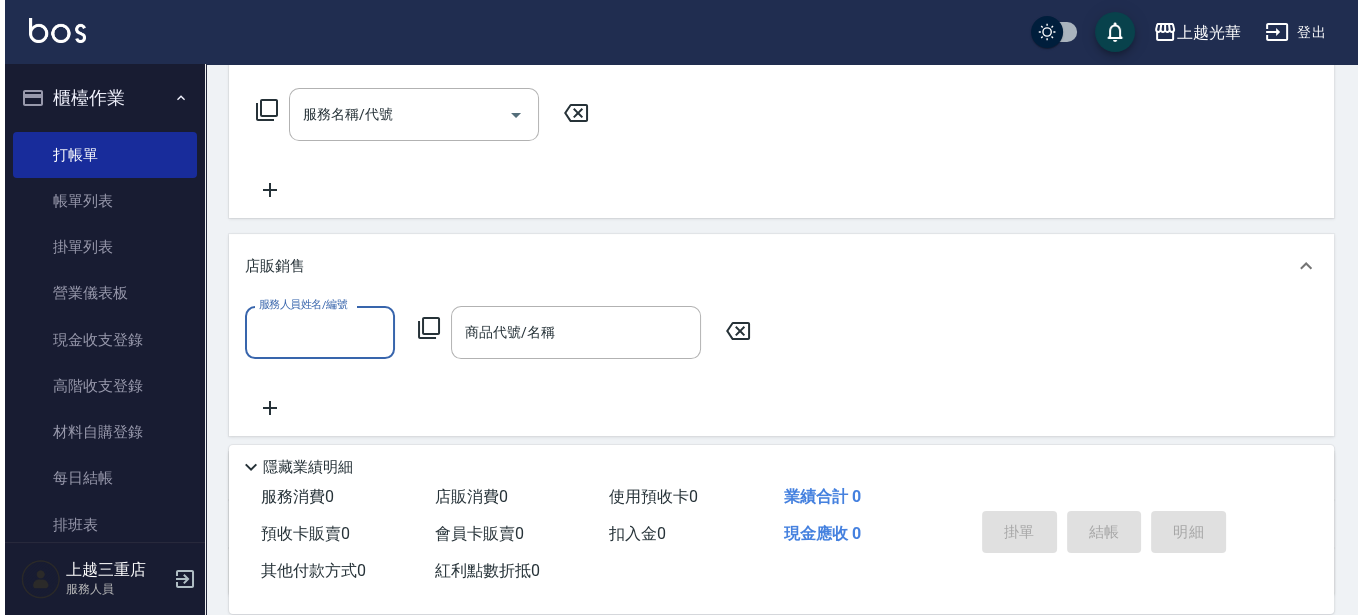 scroll, scrollTop: 0, scrollLeft: 0, axis: both 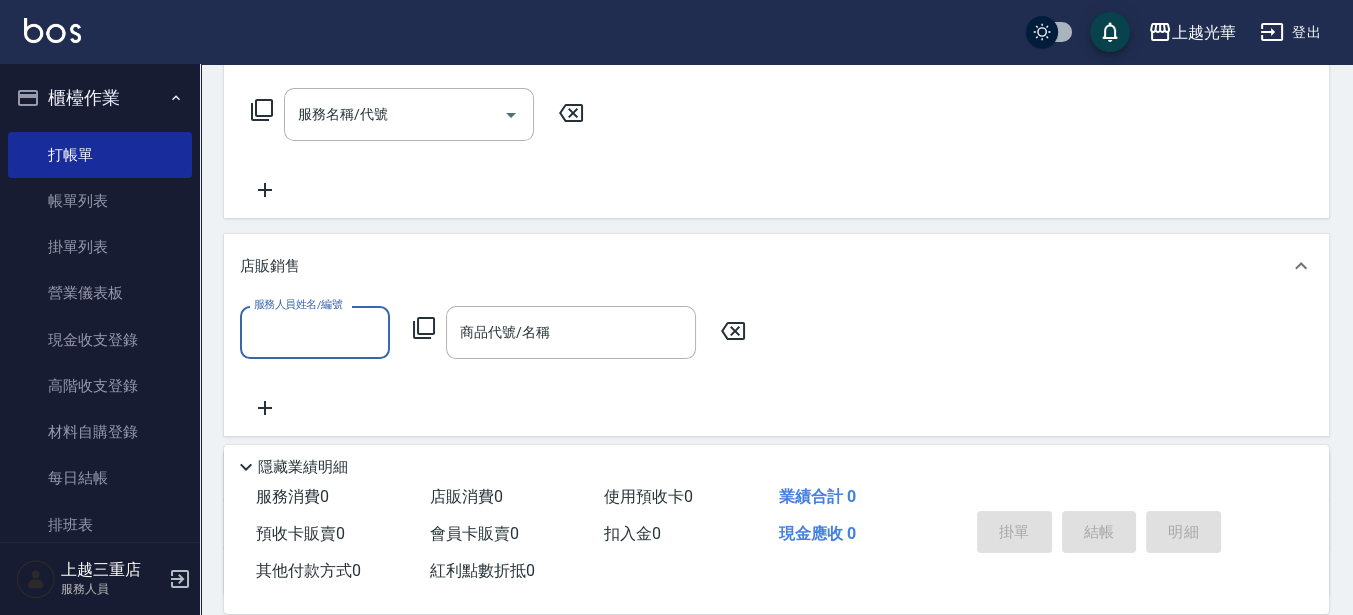 click 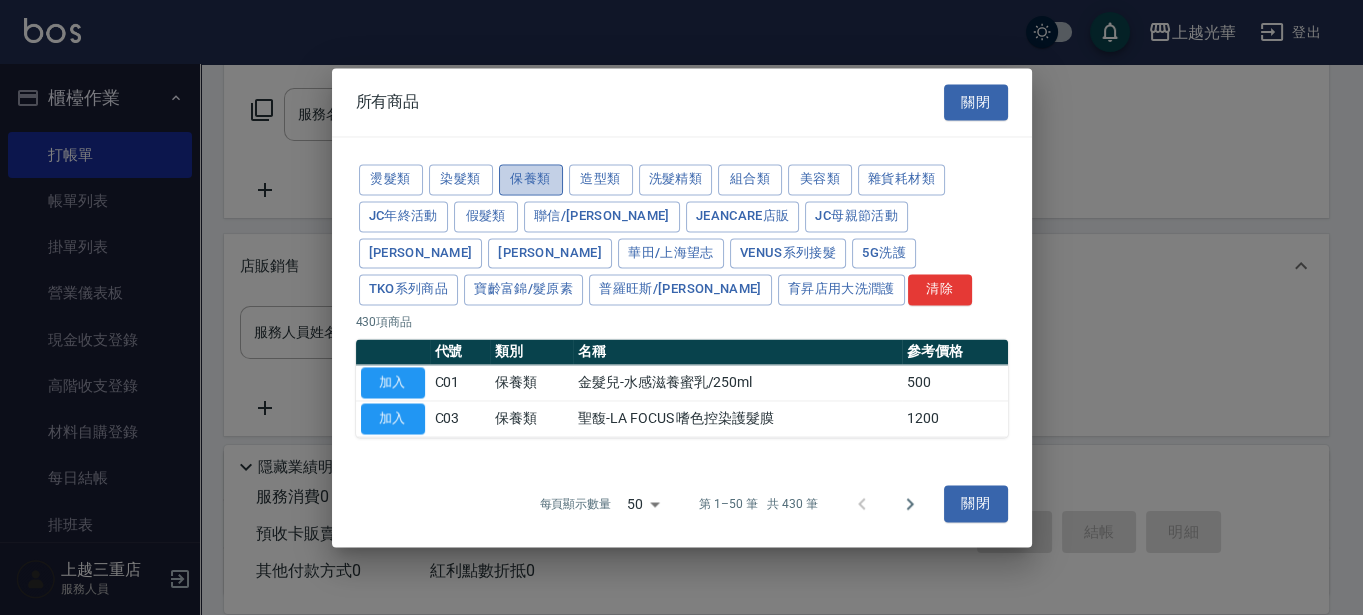 click on "保養類" at bounding box center [531, 179] 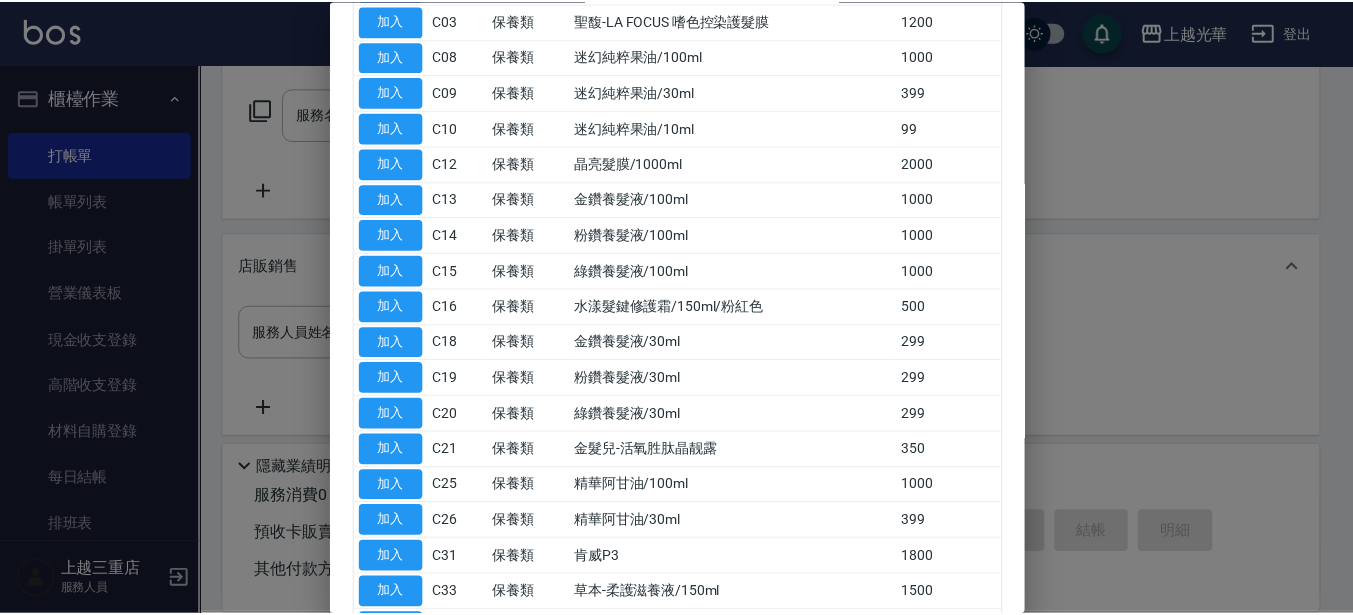 scroll, scrollTop: 0, scrollLeft: 0, axis: both 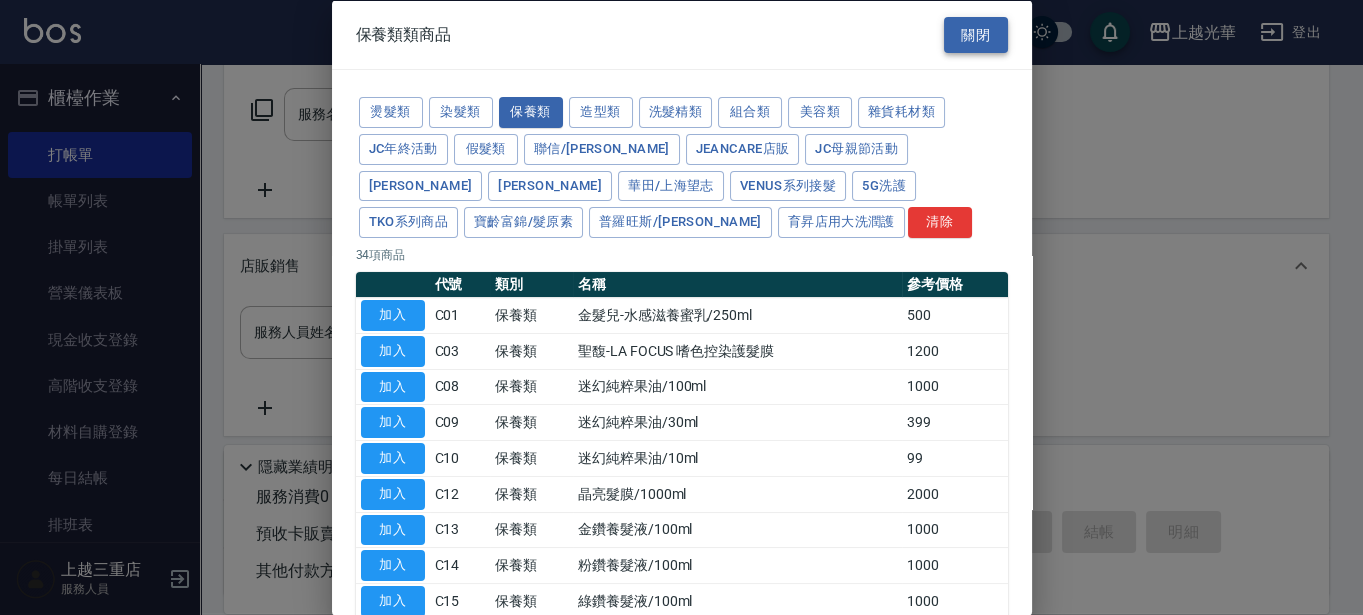 click on "關閉" at bounding box center (976, 34) 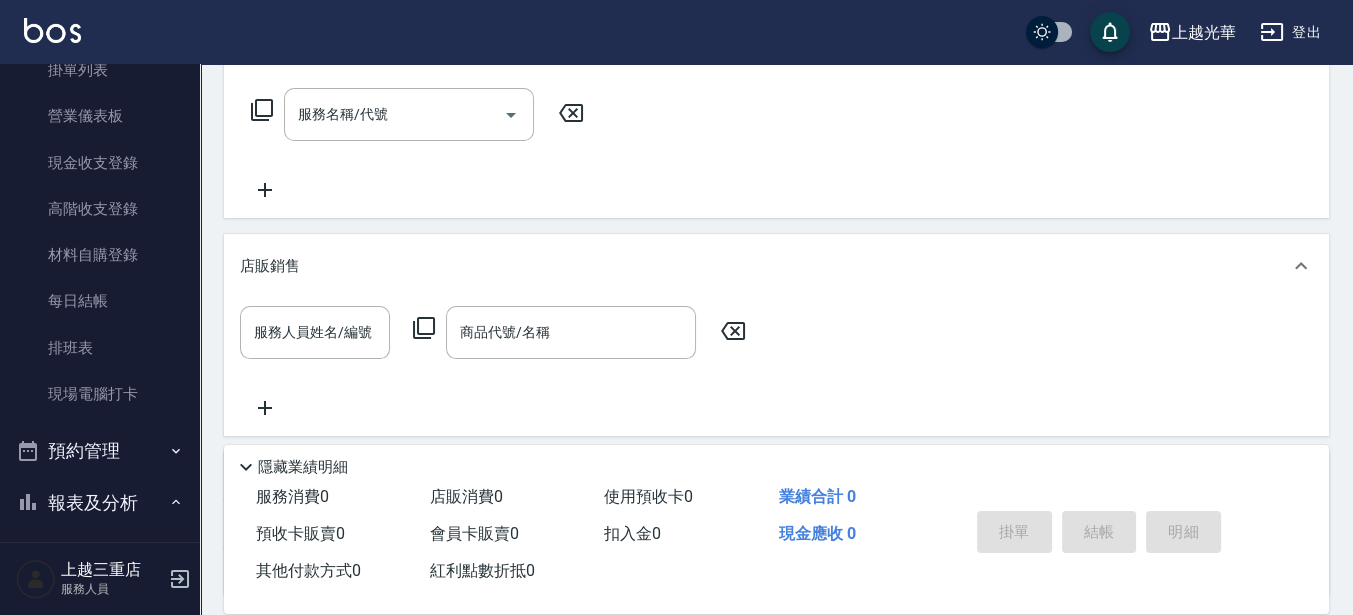 scroll, scrollTop: 250, scrollLeft: 0, axis: vertical 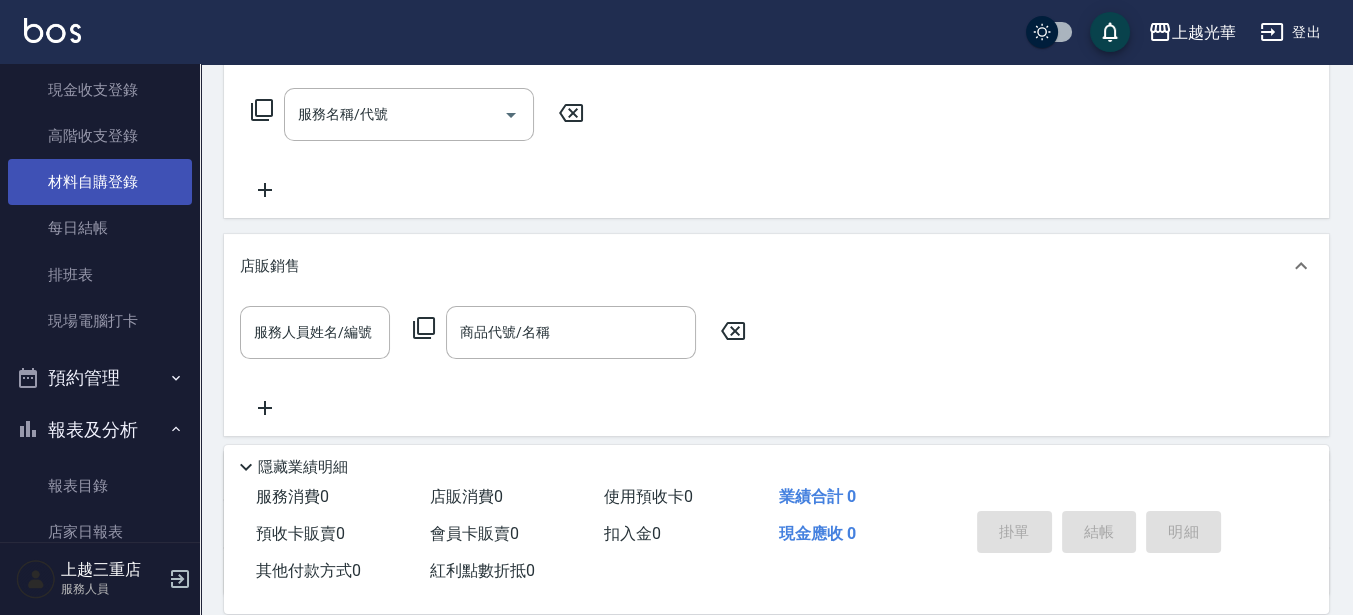 click on "材料自購登錄" at bounding box center (100, 182) 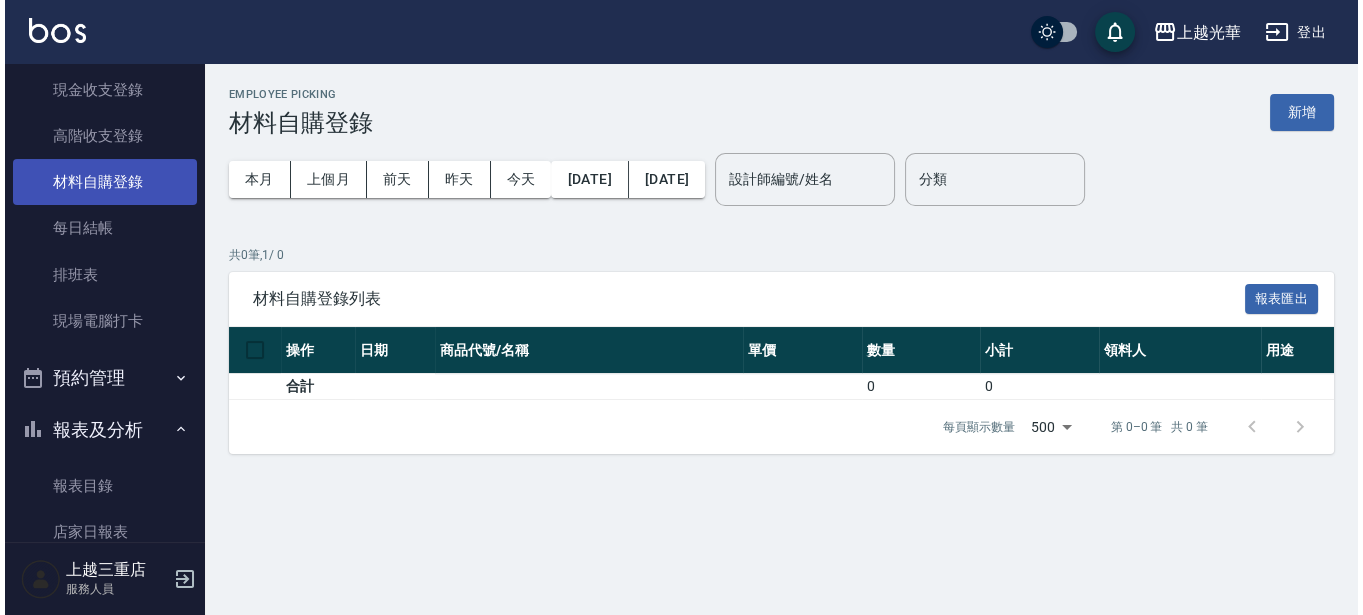 scroll, scrollTop: 0, scrollLeft: 0, axis: both 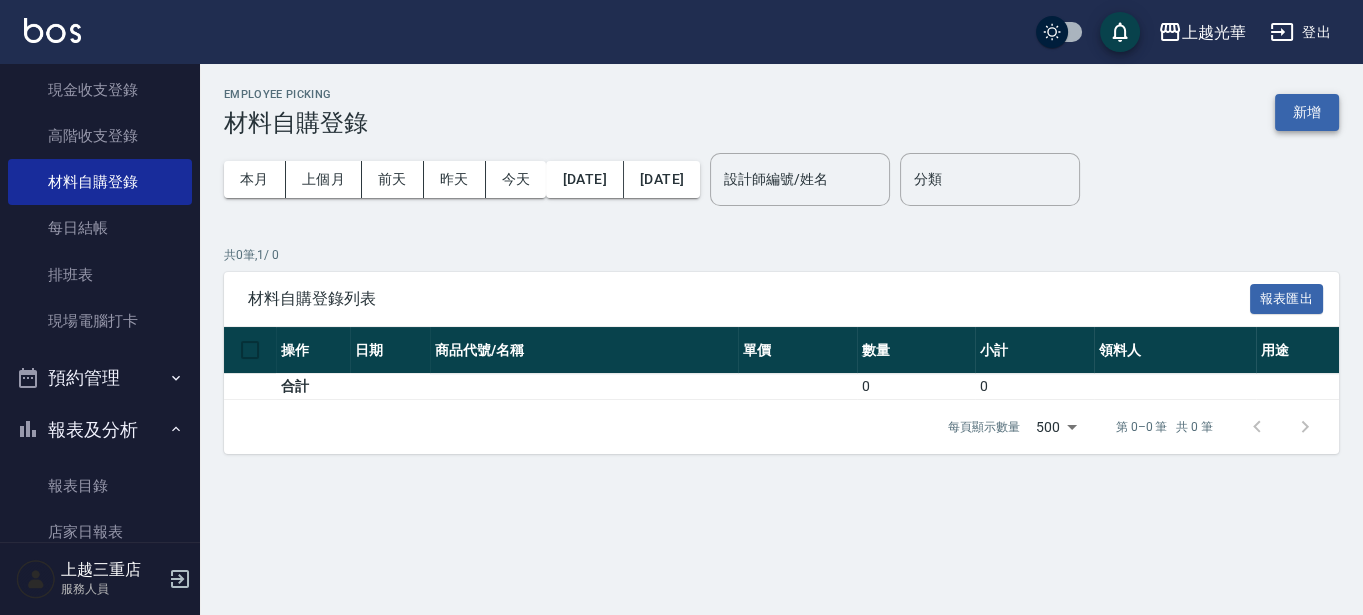 click on "新增" at bounding box center (1307, 112) 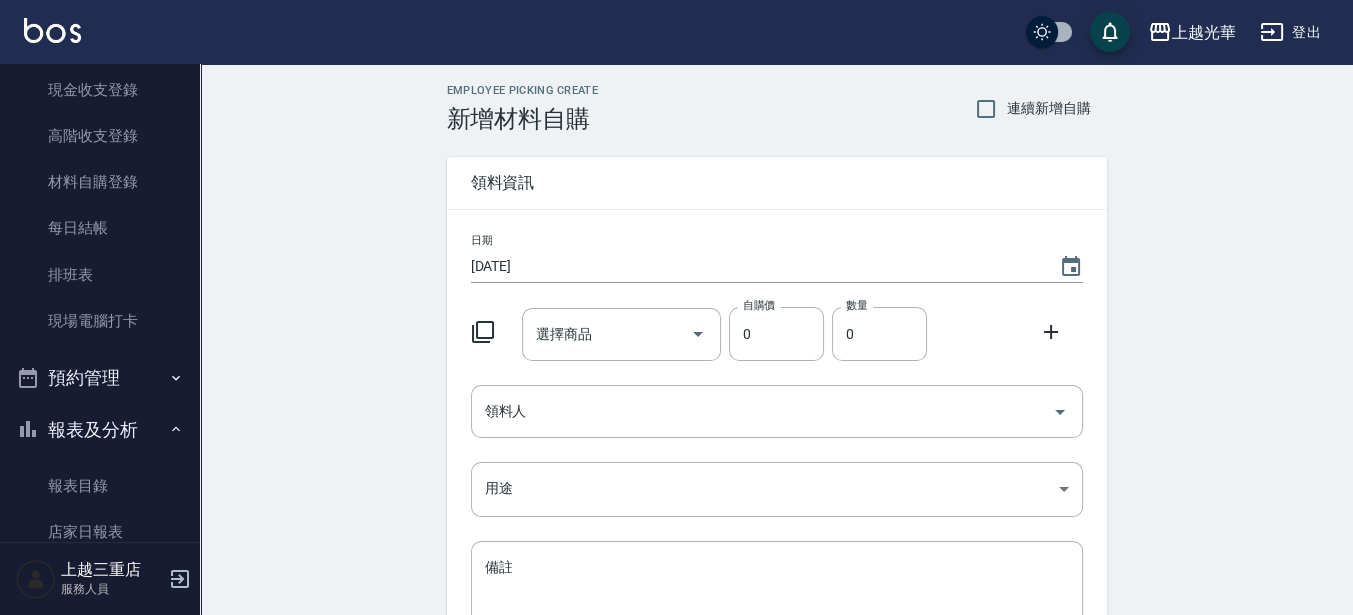 drag, startPoint x: 504, startPoint y: 333, endPoint x: 488, endPoint y: 332, distance: 16.03122 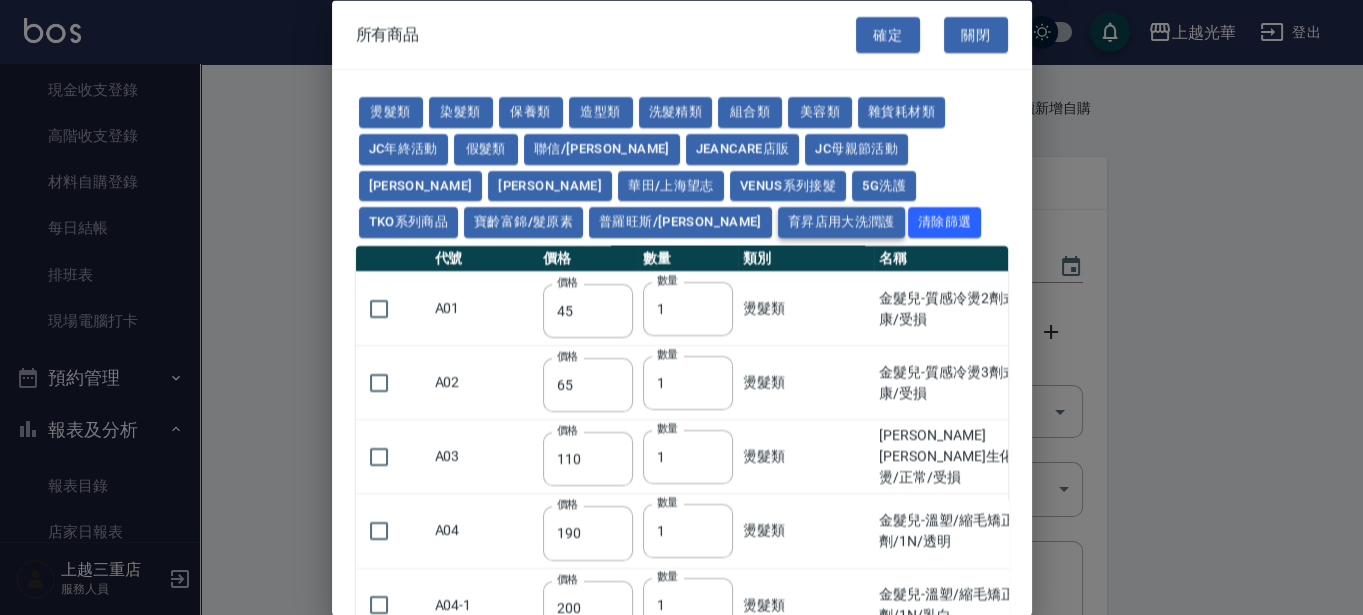 click on "育昇店用大洗潤護" at bounding box center (841, 222) 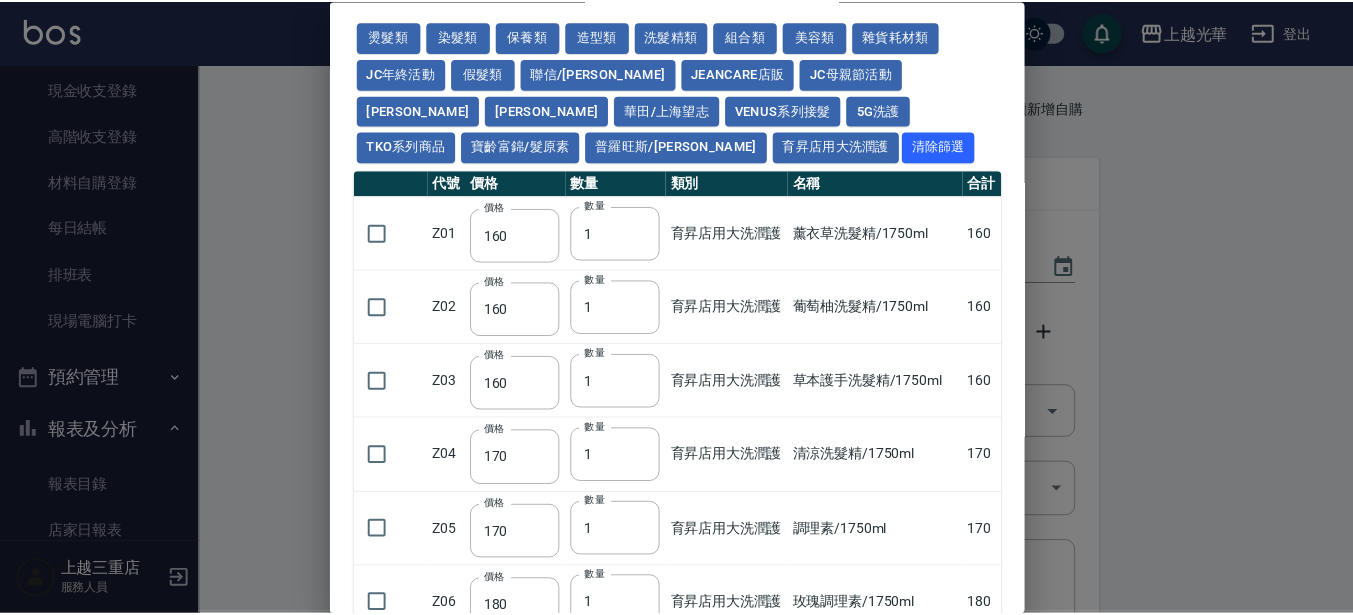 scroll, scrollTop: 0, scrollLeft: 0, axis: both 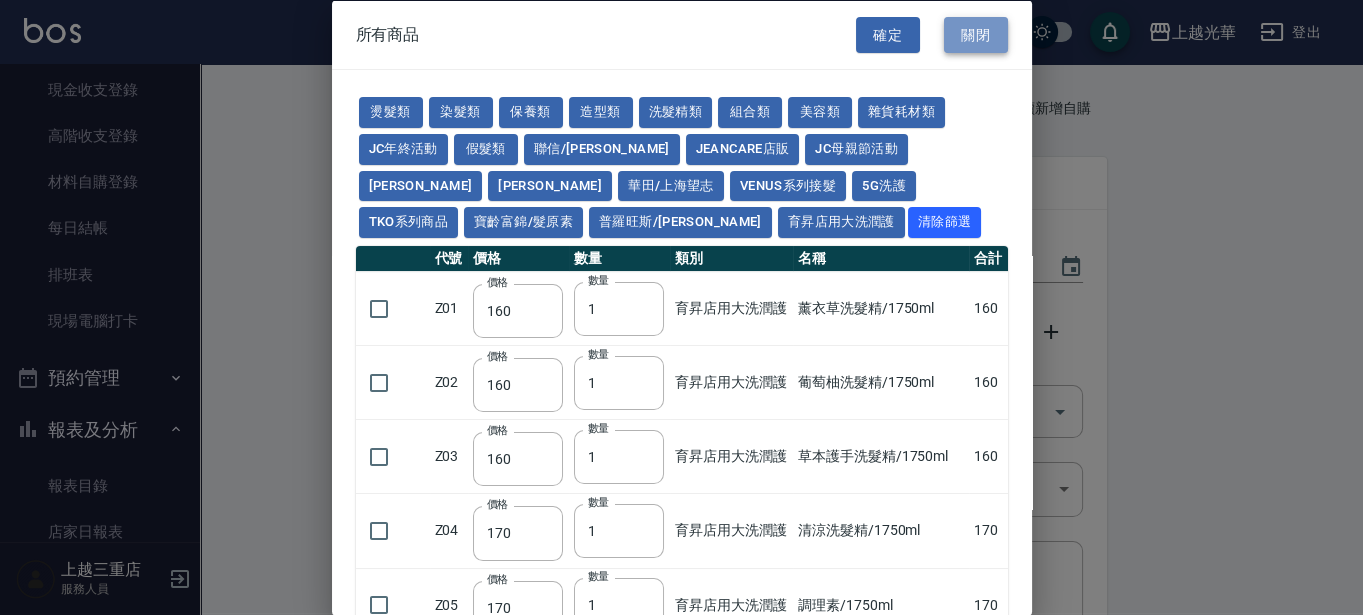 click on "關閉" at bounding box center (976, 34) 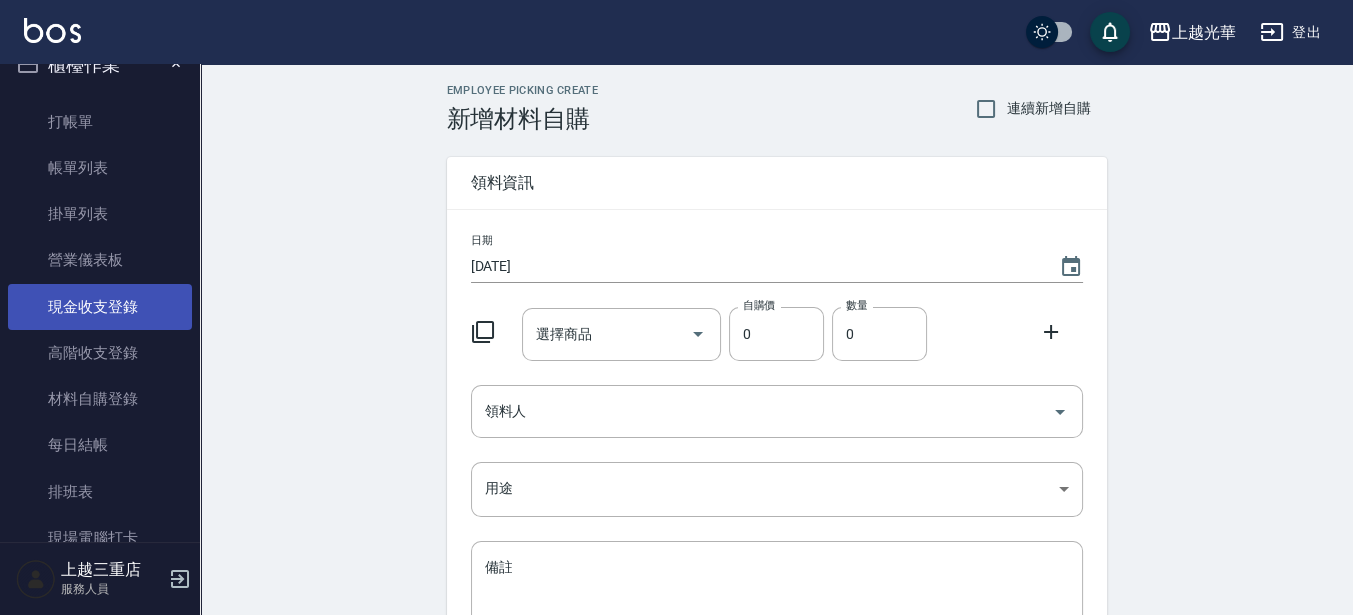 scroll, scrollTop: 0, scrollLeft: 0, axis: both 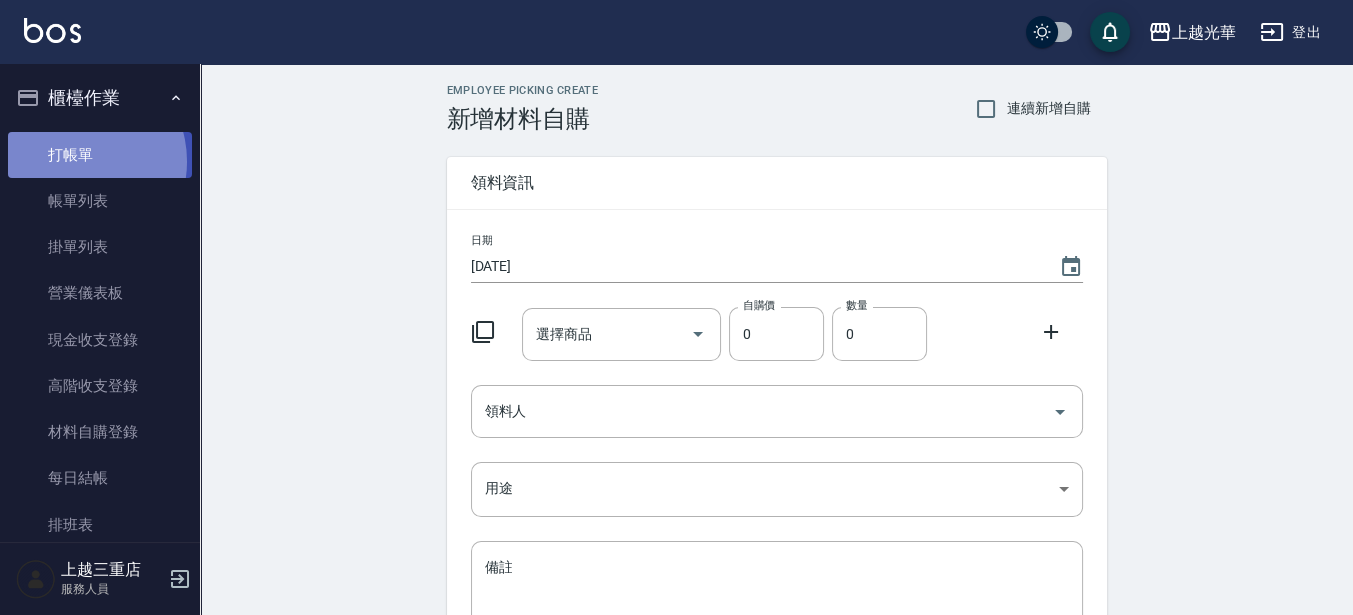 click on "打帳單" at bounding box center (100, 155) 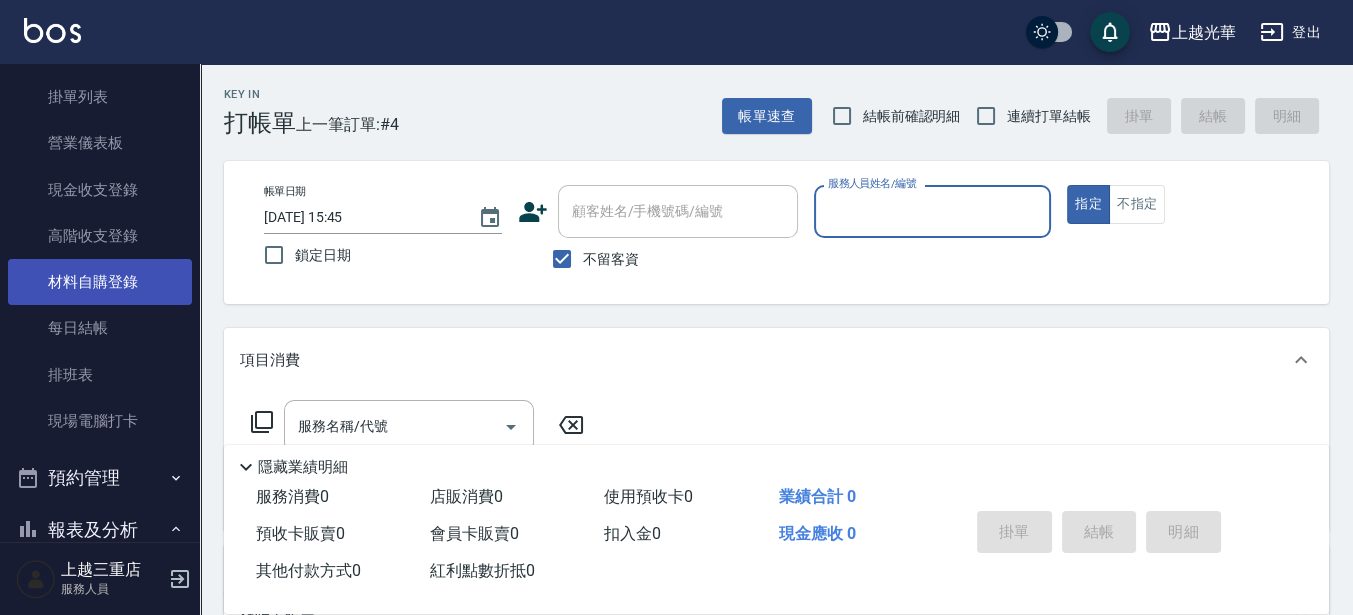 scroll, scrollTop: 250, scrollLeft: 0, axis: vertical 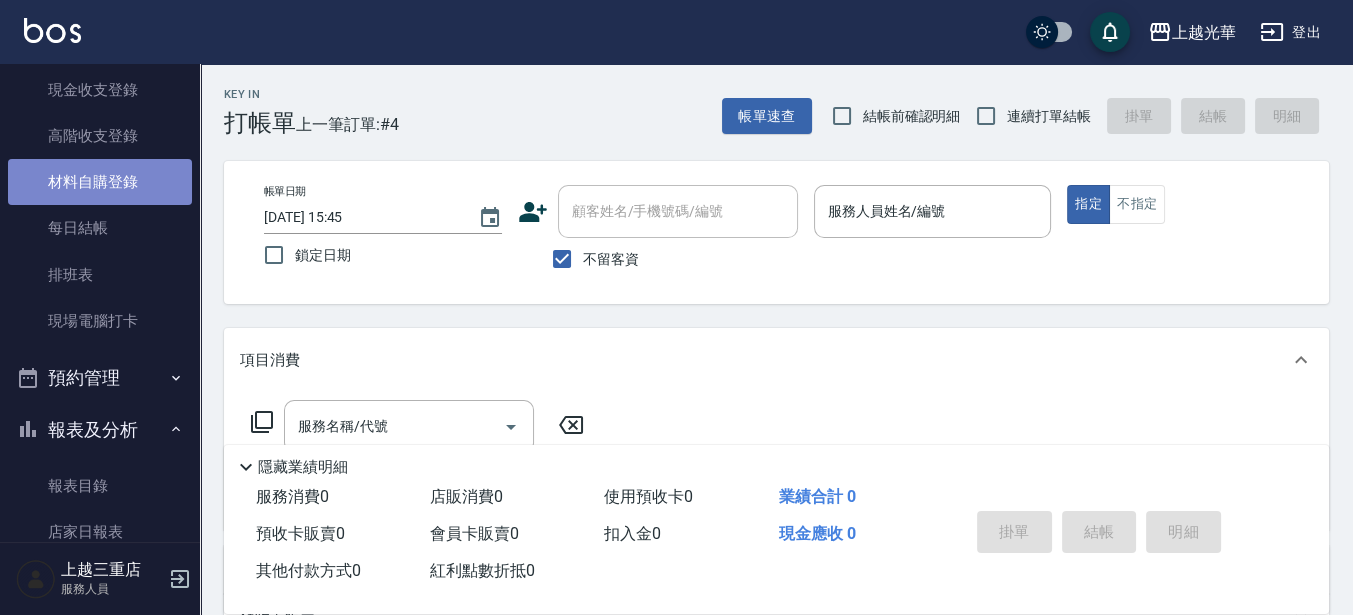 click on "材料自購登錄" at bounding box center (100, 182) 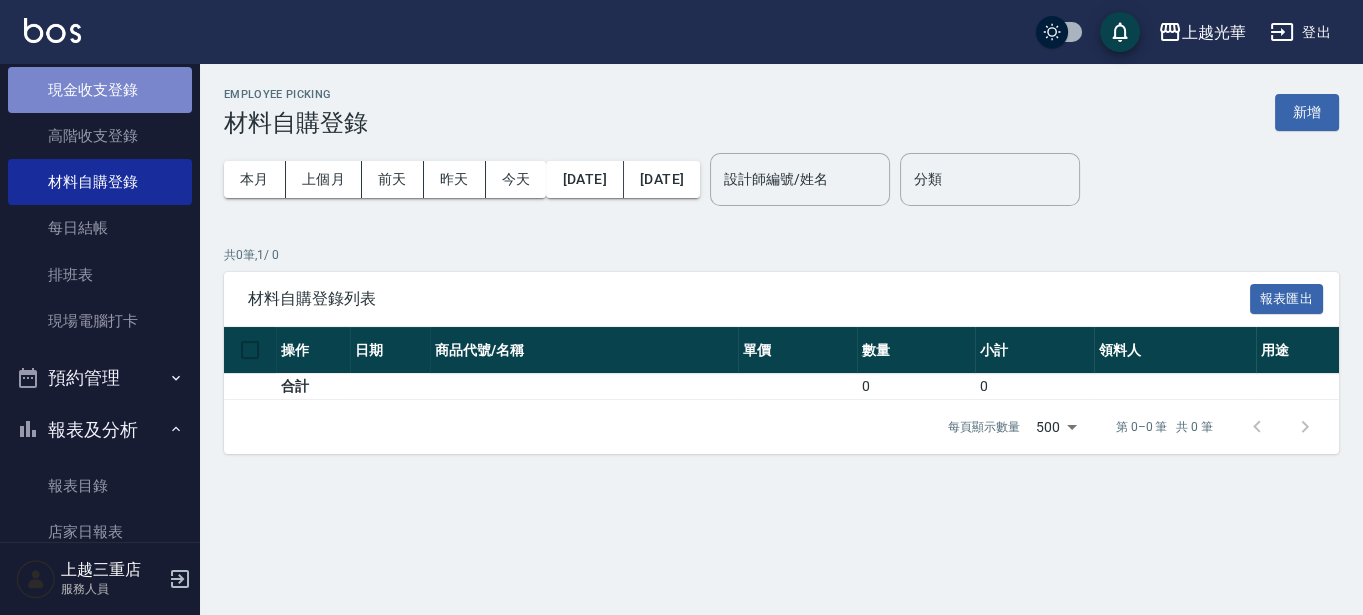 click on "現金收支登錄" at bounding box center [100, 90] 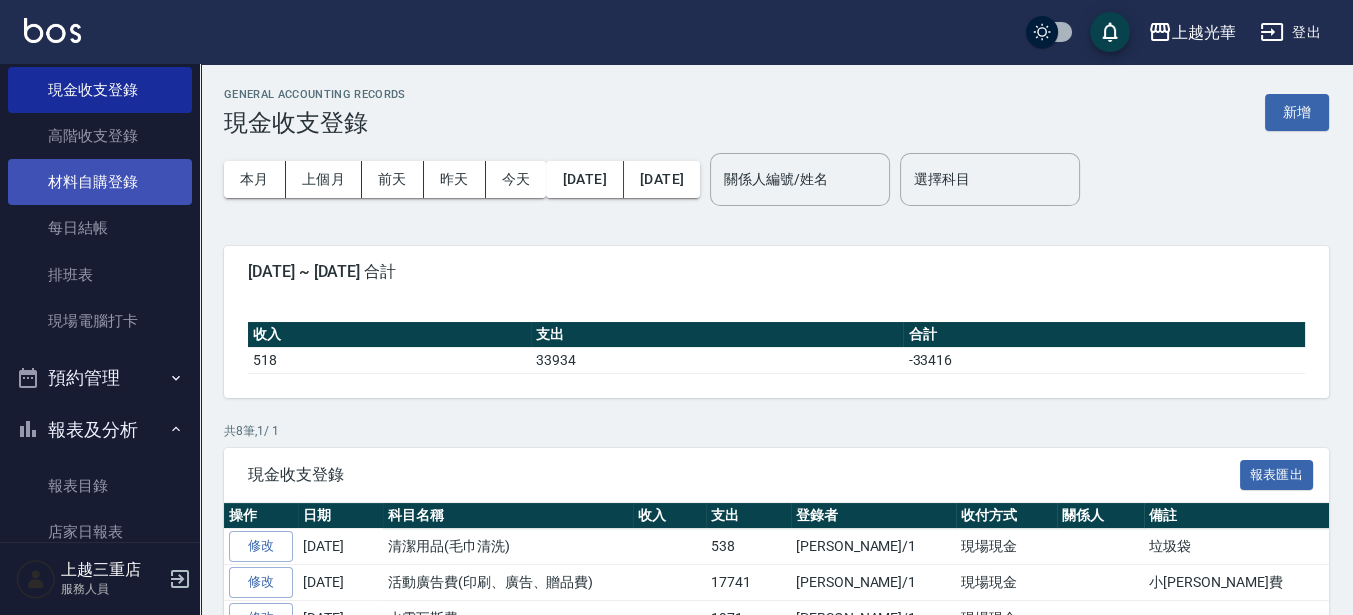 scroll, scrollTop: 125, scrollLeft: 0, axis: vertical 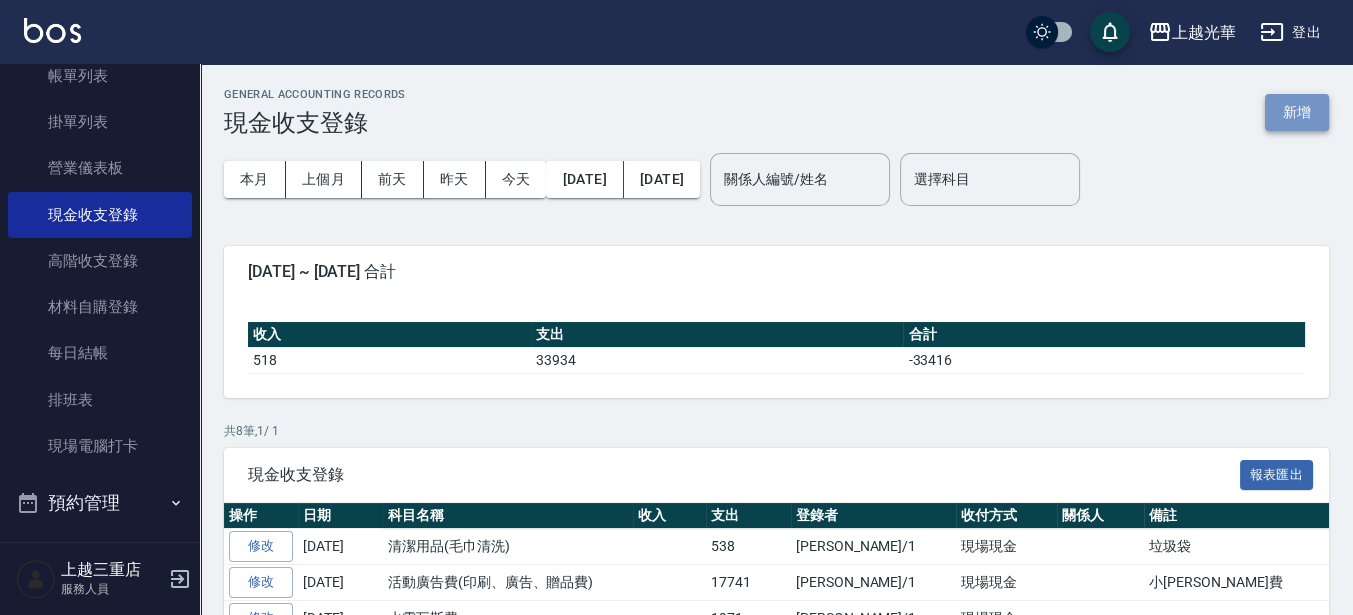 click on "新增" at bounding box center (1297, 112) 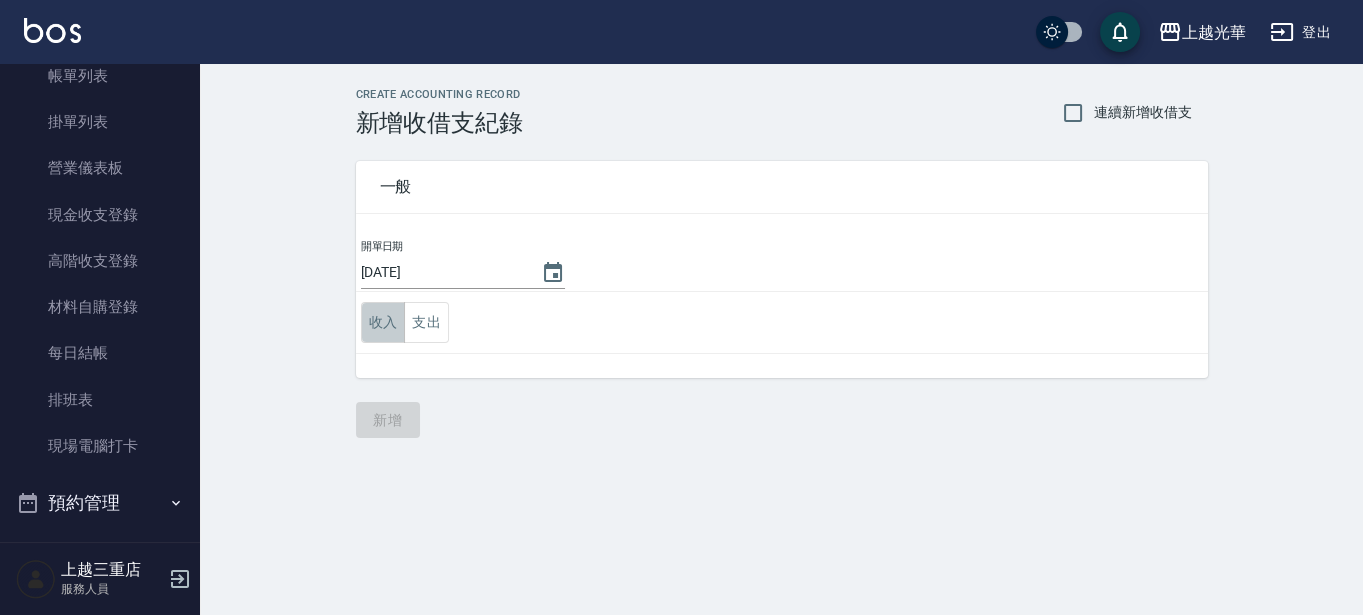 click on "收入" at bounding box center (383, 322) 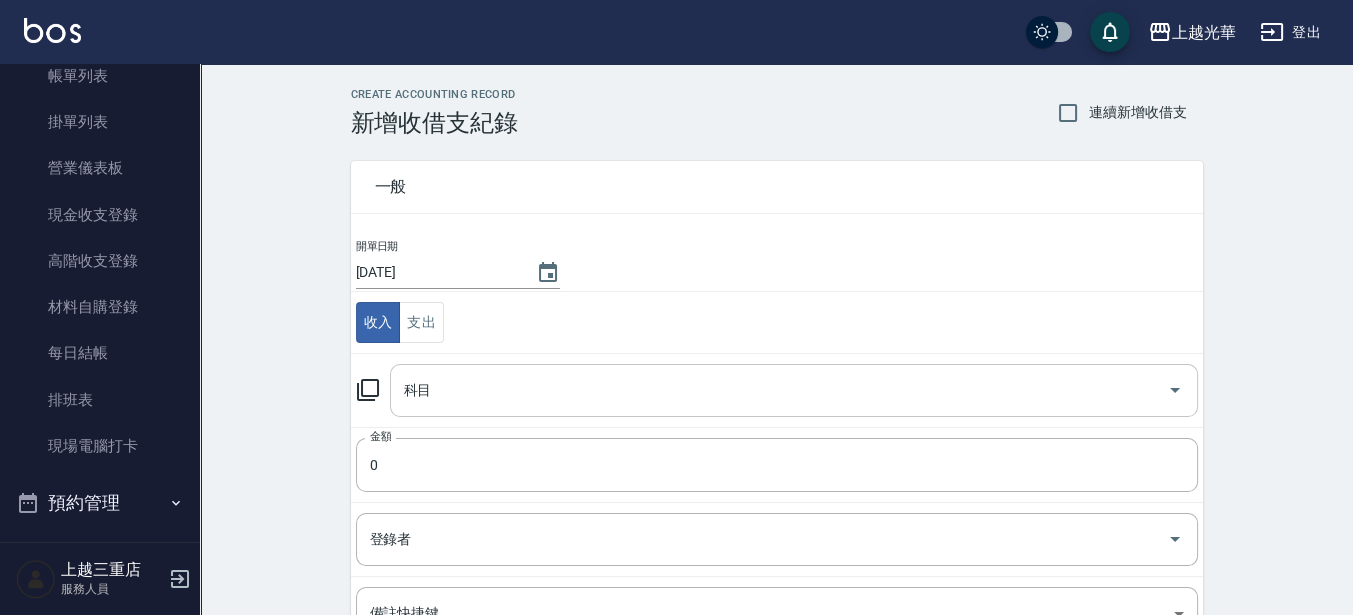 click on "科目" at bounding box center [779, 390] 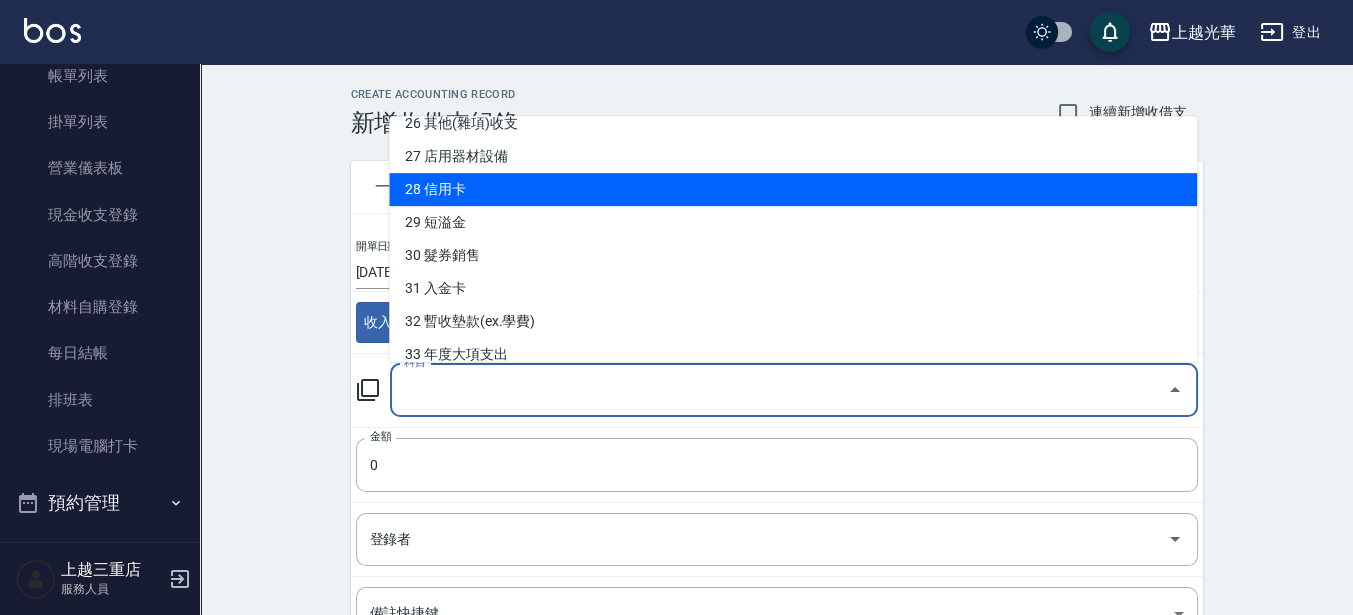 scroll, scrollTop: 925, scrollLeft: 0, axis: vertical 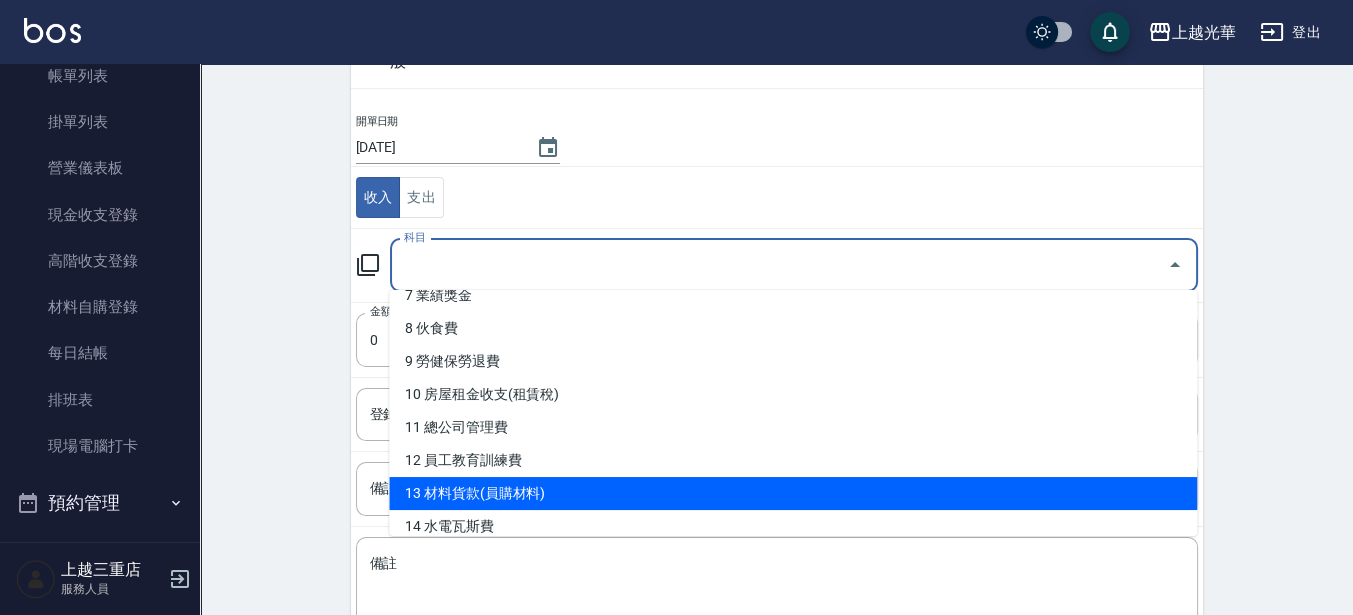click on "13 材料貨款(員購材料)" at bounding box center [793, 493] 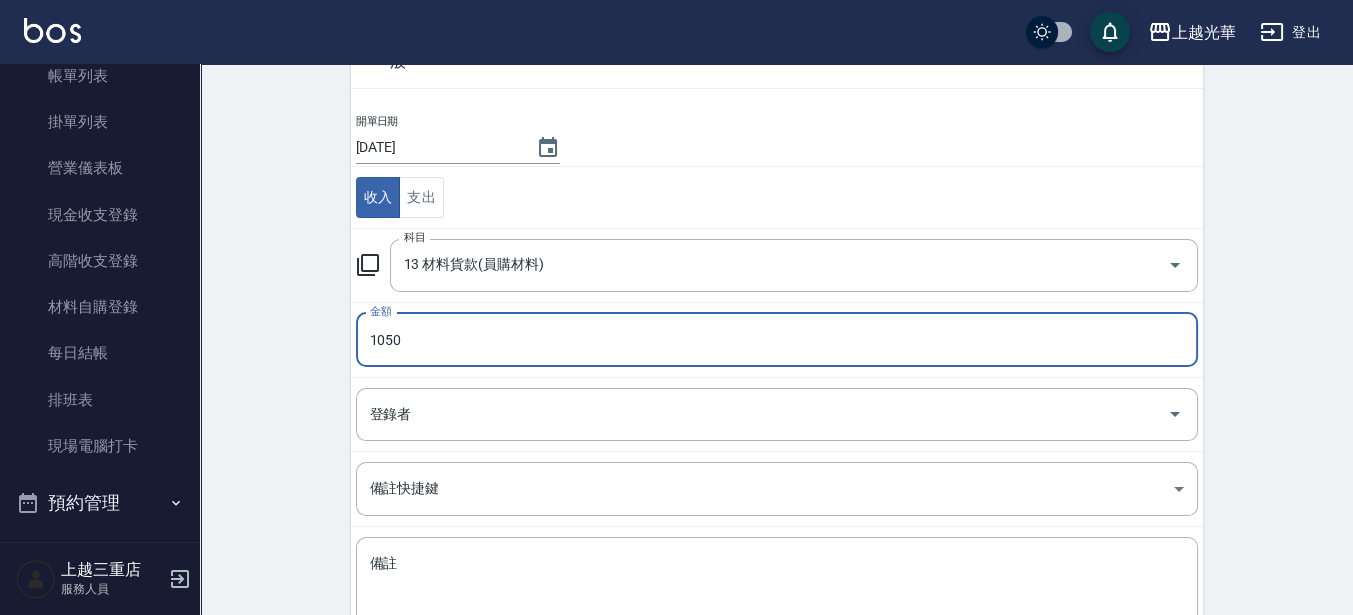 type on "1050" 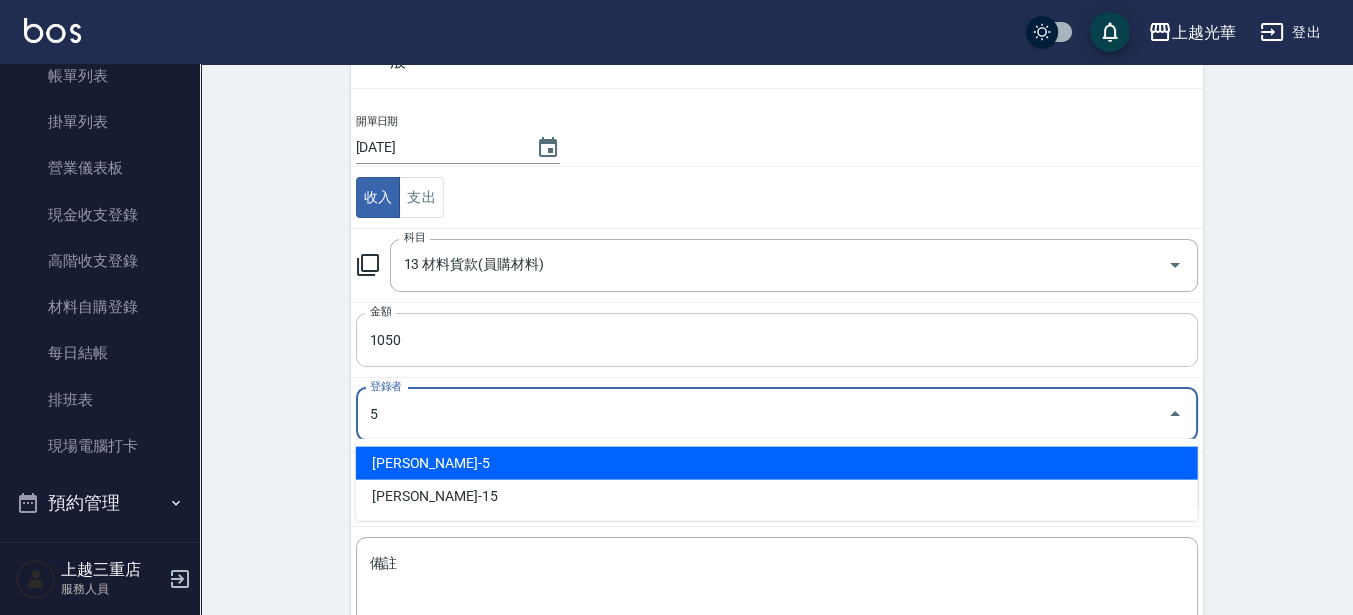 type on "[PERSON_NAME]-5" 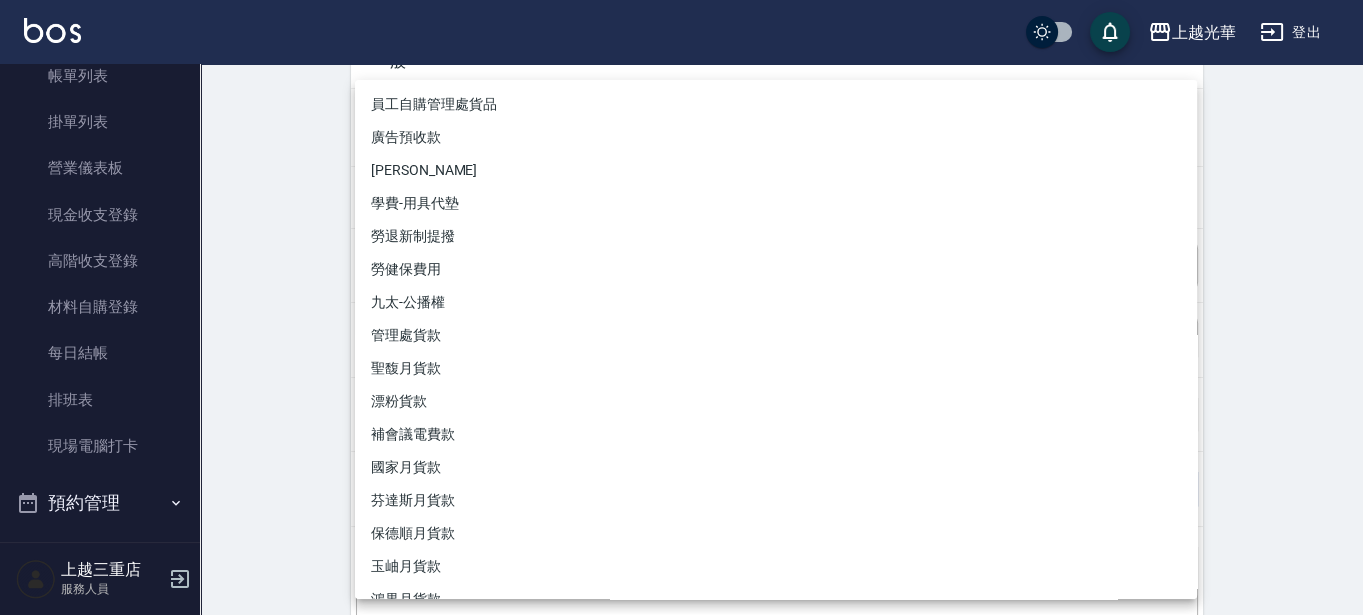 drag, startPoint x: 306, startPoint y: 286, endPoint x: 310, endPoint y: 302, distance: 16.492422 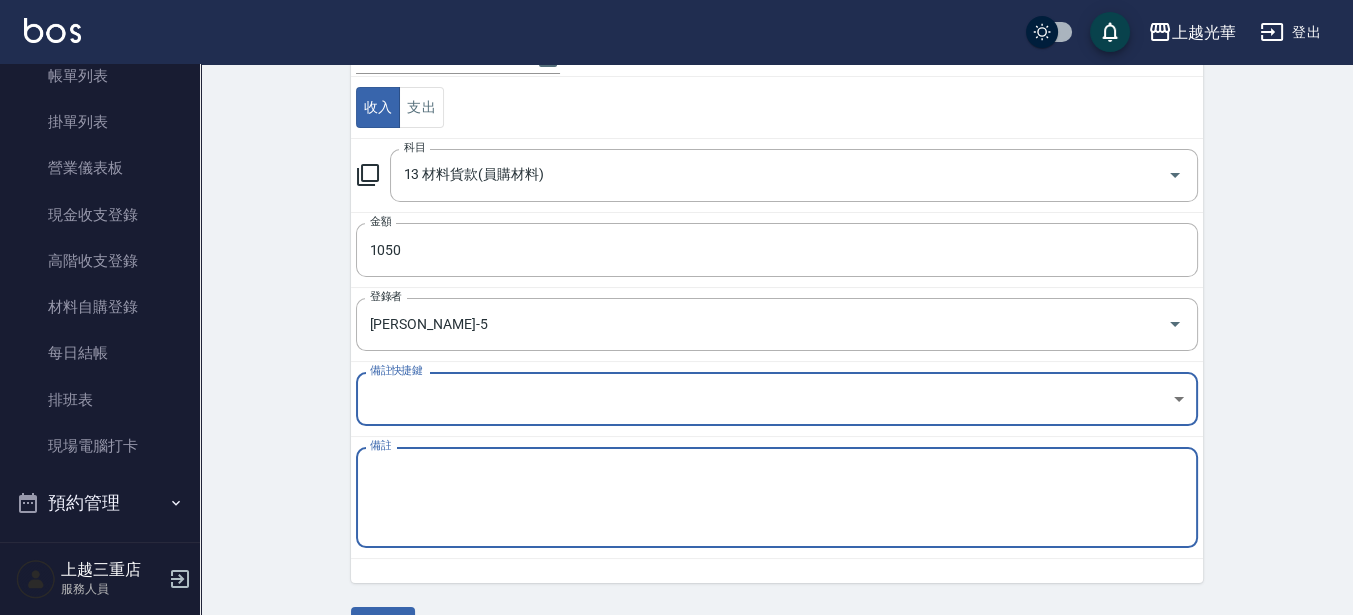 scroll, scrollTop: 250, scrollLeft: 0, axis: vertical 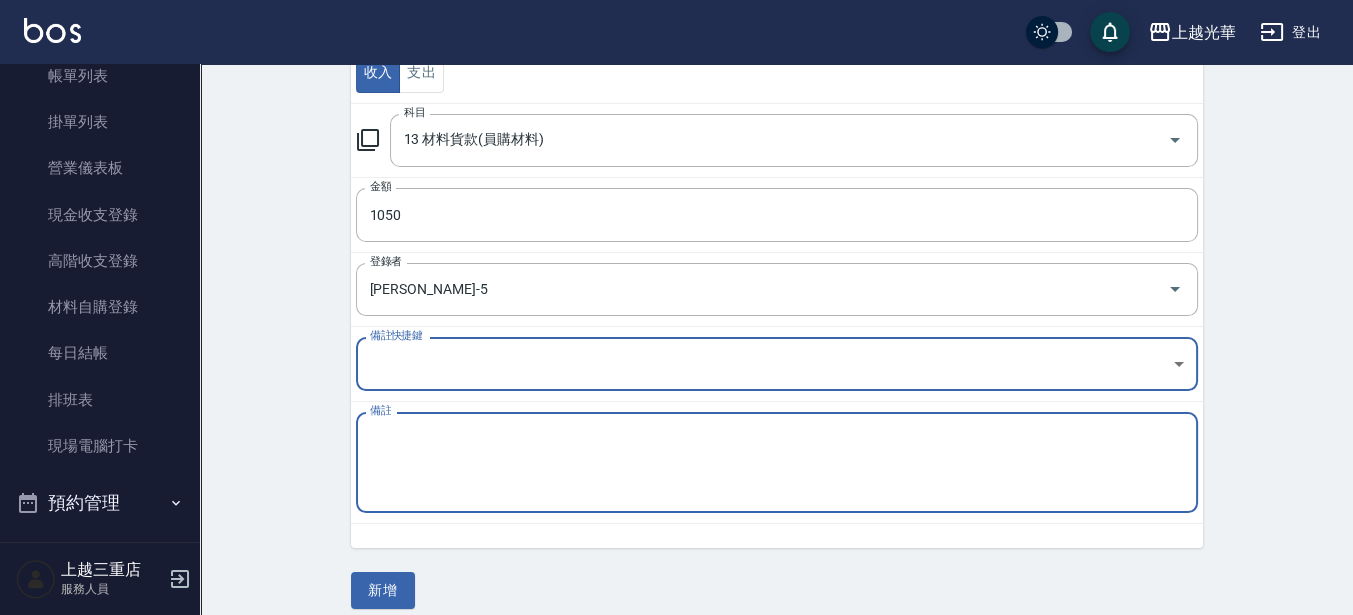 click on "備註" at bounding box center [777, 463] 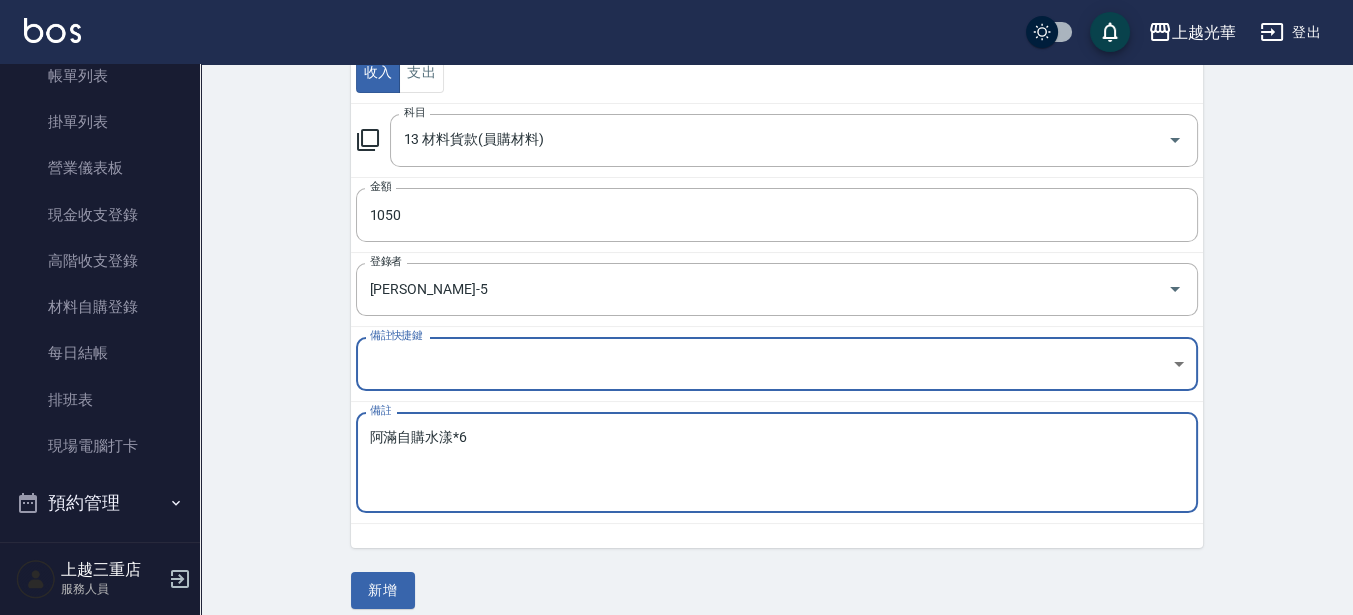 type on "阿滿自購水漾*6" 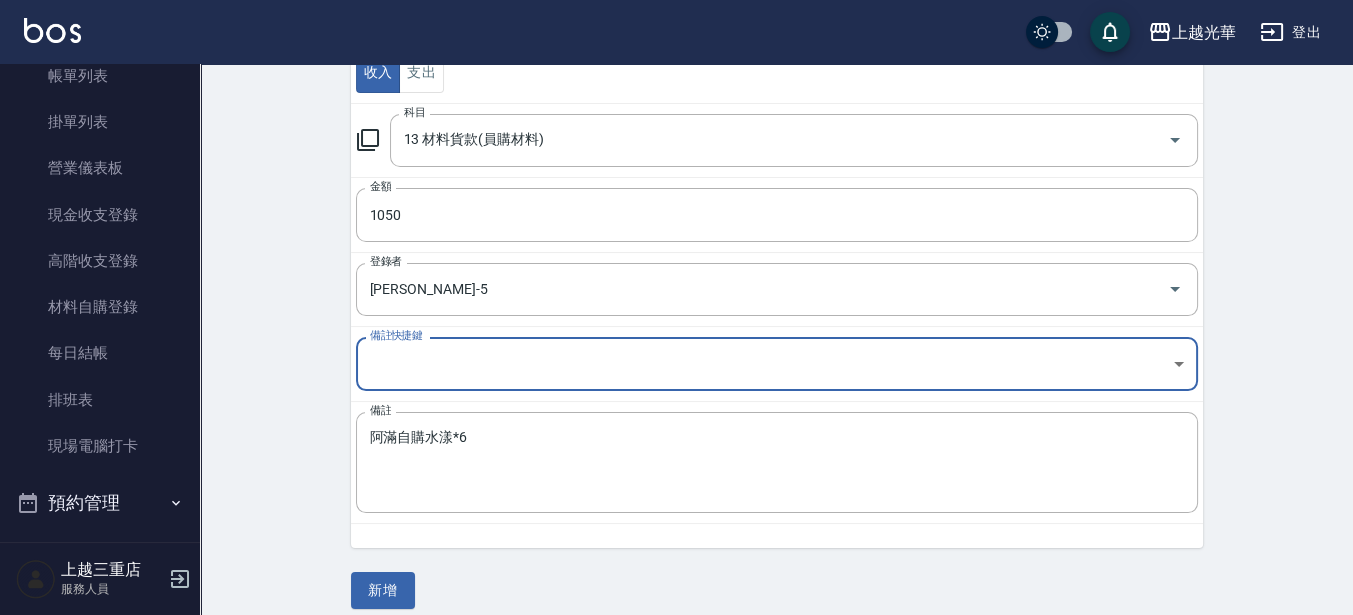 click on "CREATE ACCOUNTING RECORD 新增收借支紀錄 連續新增收借支 一般 開單日期 [DATE] 收入 支出 科目 13 材料貨款(員購材料) 科目 金額 1050 金額 登錄者 [PERSON_NAME]-5 登錄者 備註快捷鍵 ​ 備註快捷鍵 備註 阿滿自購水漾*6 x 備註 新增" at bounding box center [776, 223] 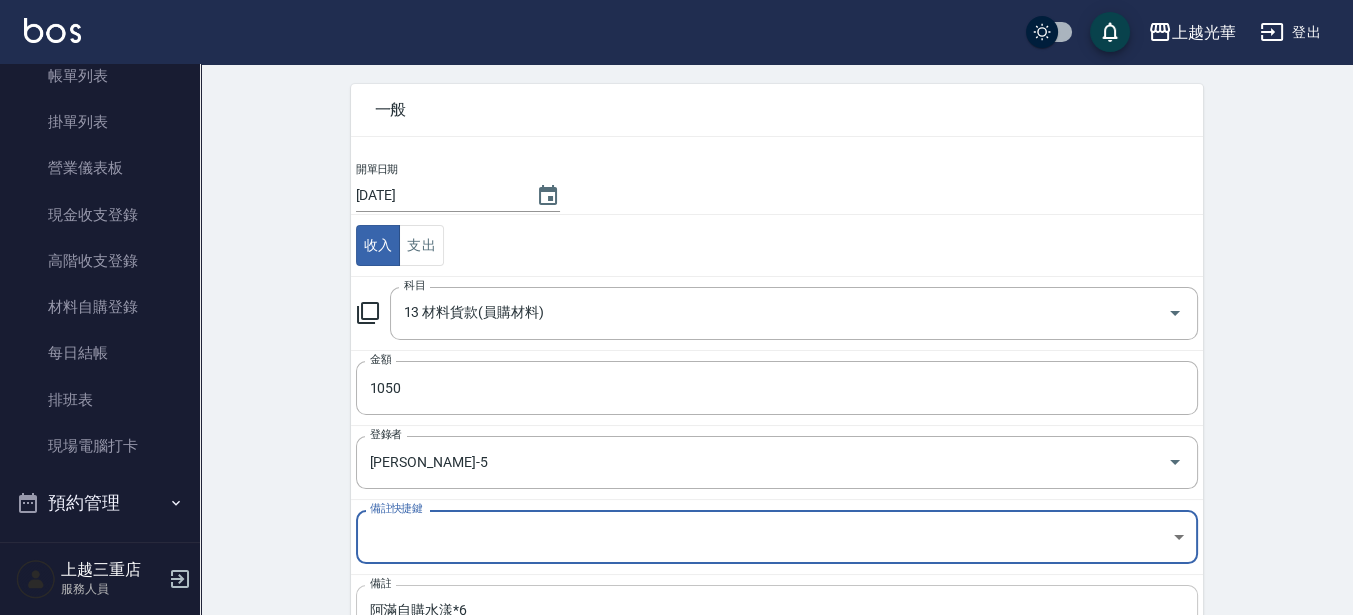 scroll, scrollTop: 264, scrollLeft: 0, axis: vertical 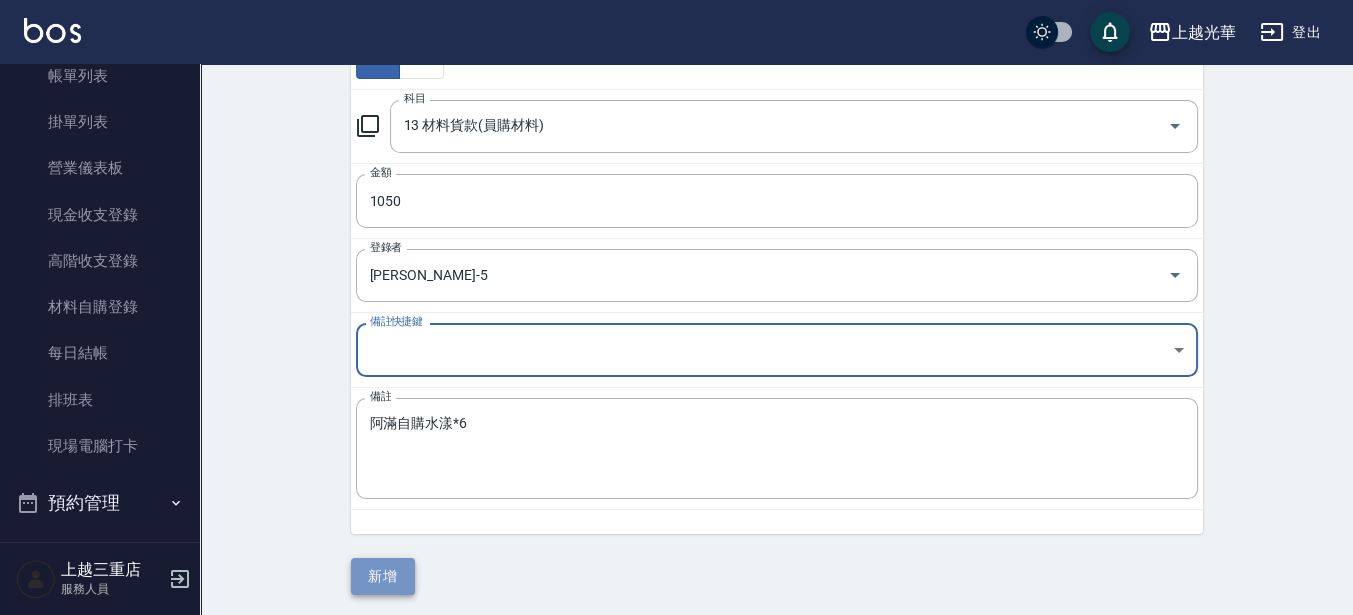 click on "新增" at bounding box center (383, 576) 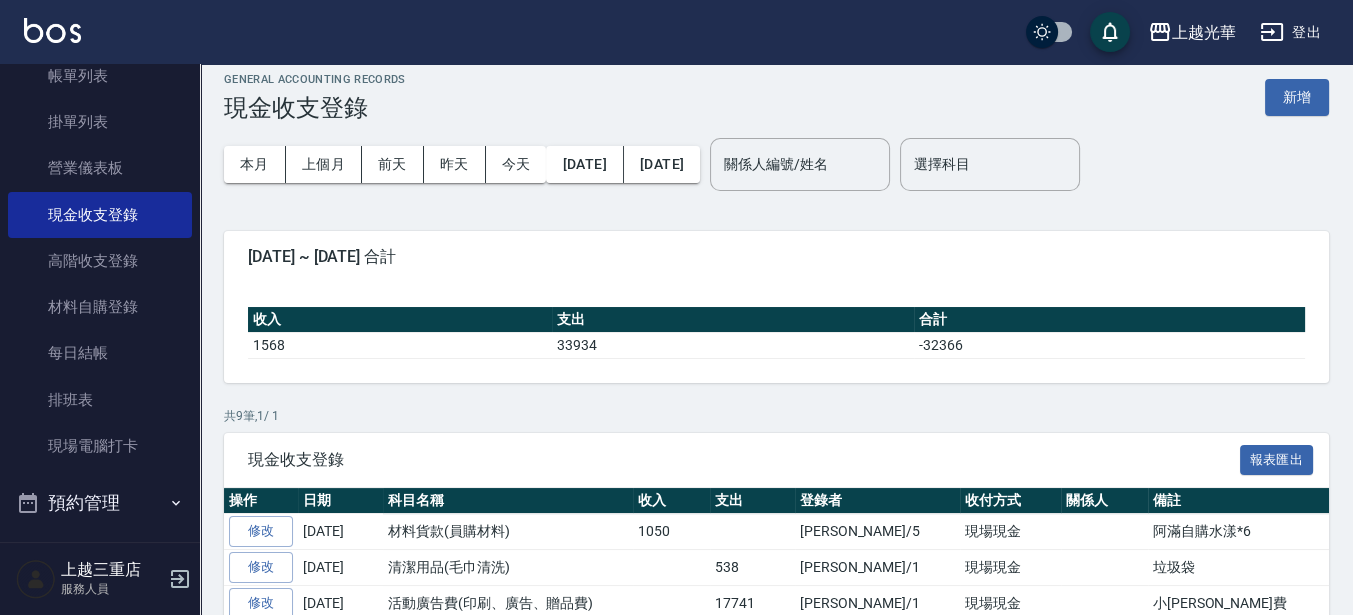 scroll, scrollTop: 0, scrollLeft: 0, axis: both 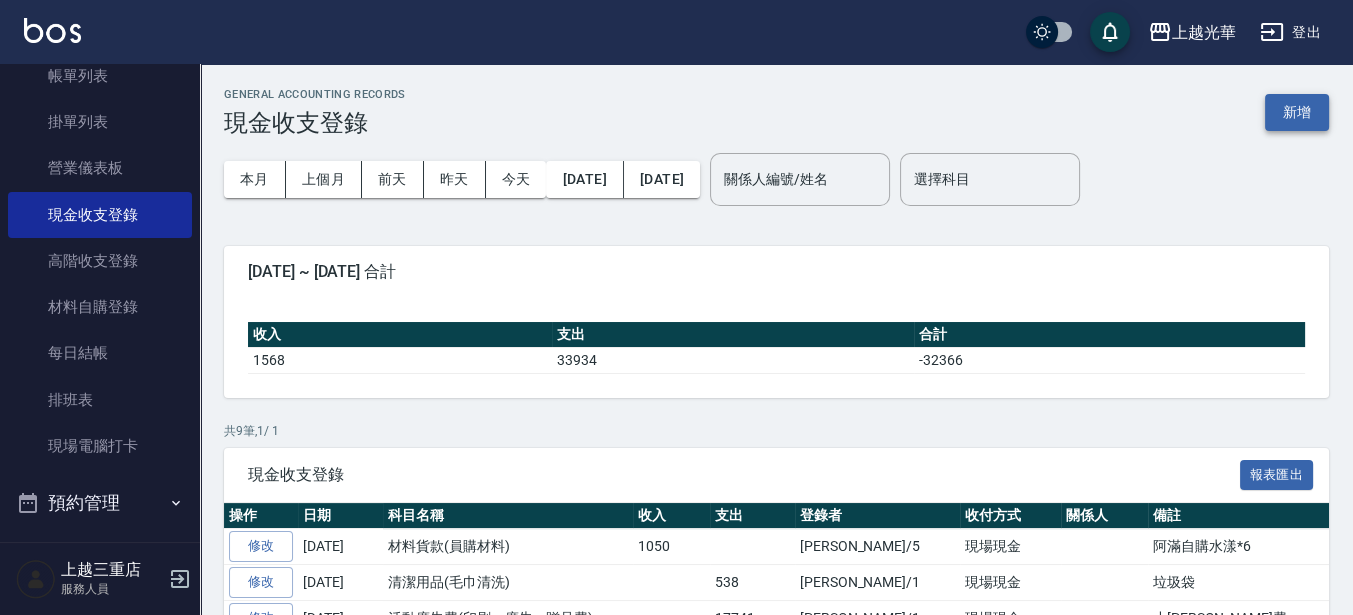 click on "新增" at bounding box center (1297, 112) 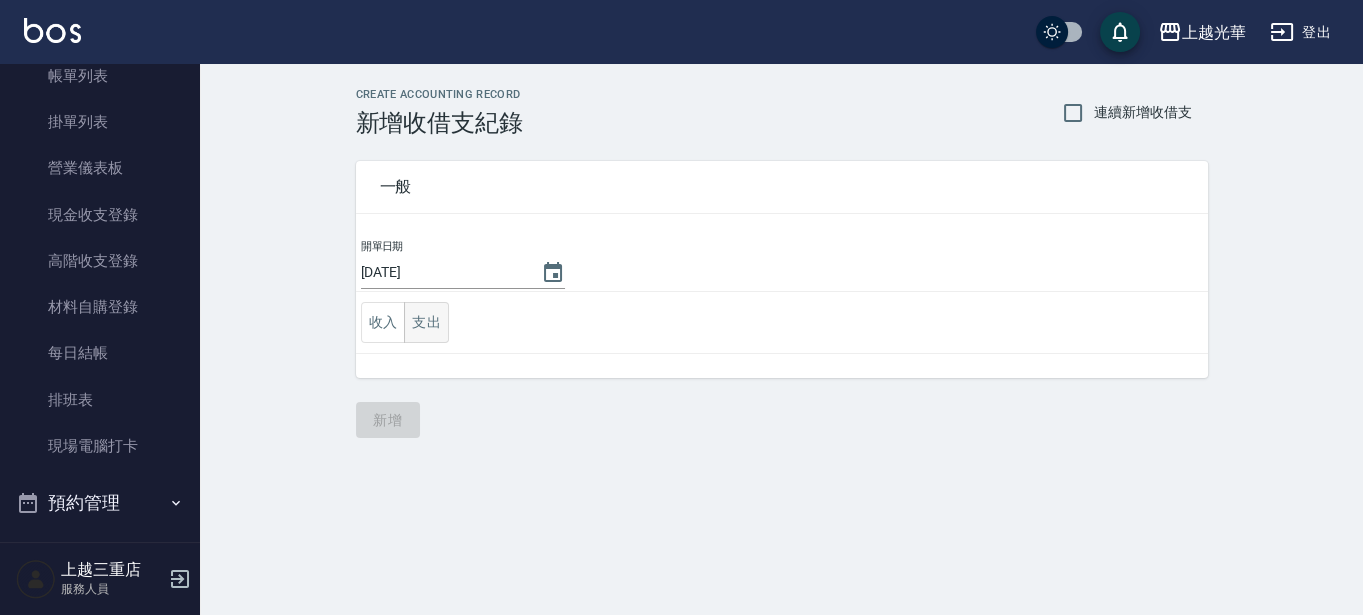 click on "支出" at bounding box center [426, 322] 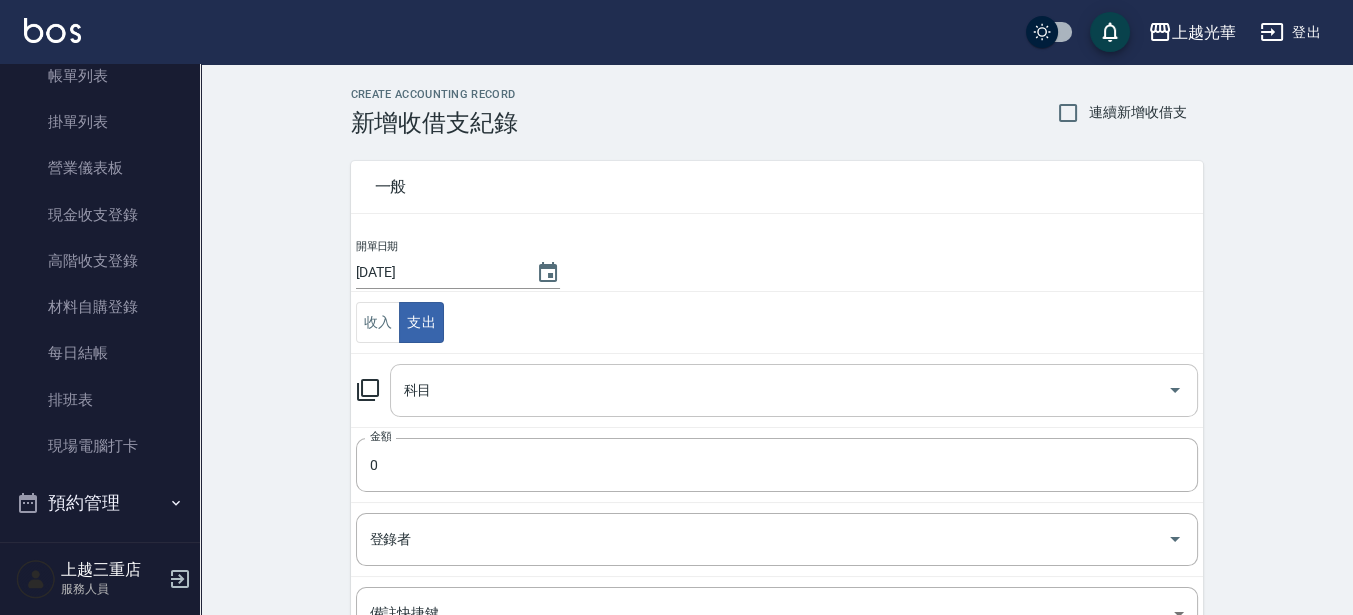 click on "科目" at bounding box center (779, 390) 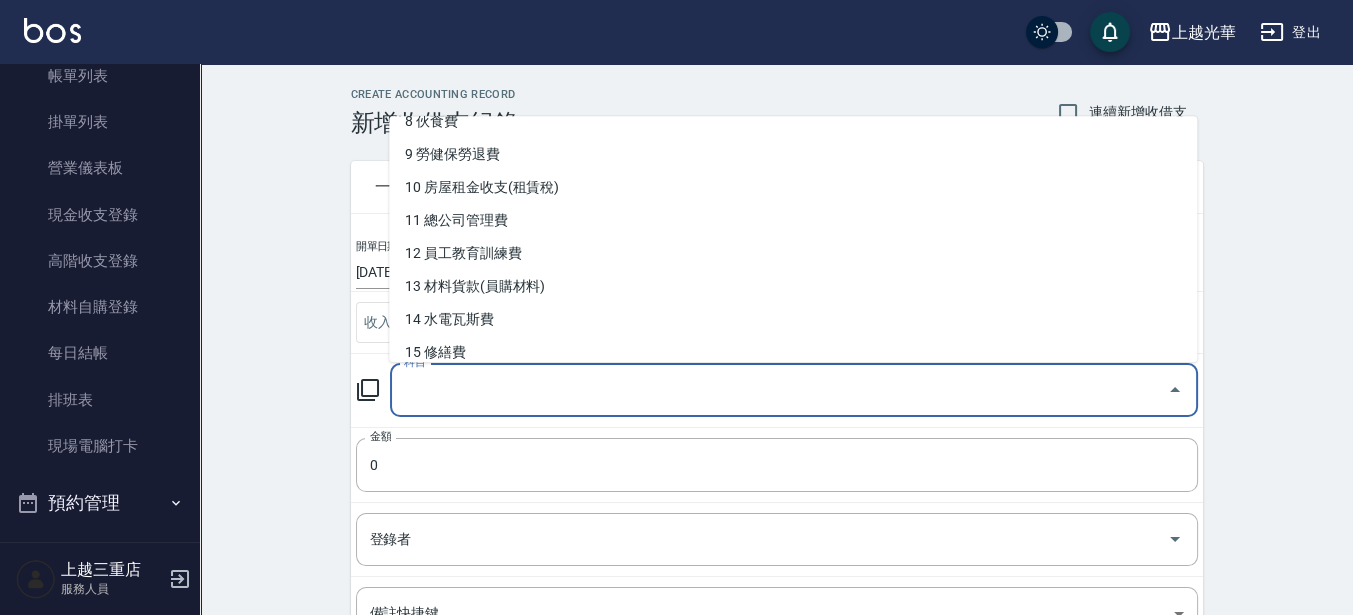 scroll, scrollTop: 500, scrollLeft: 0, axis: vertical 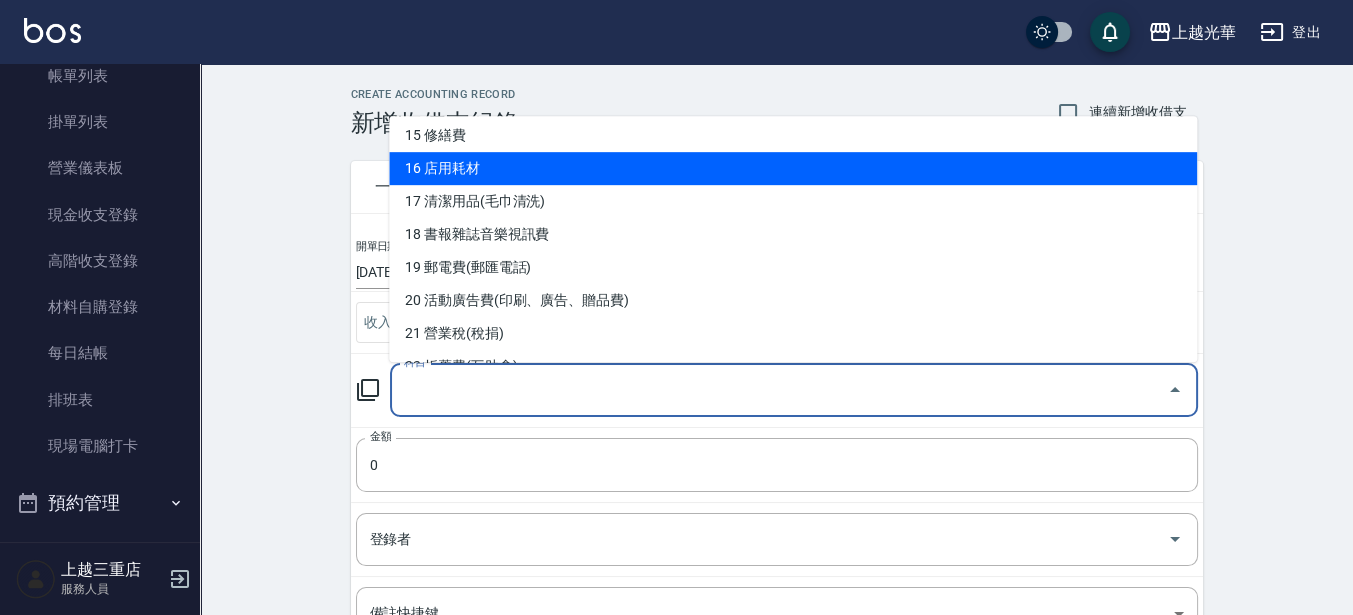click on "16 店用耗材" at bounding box center (793, 168) 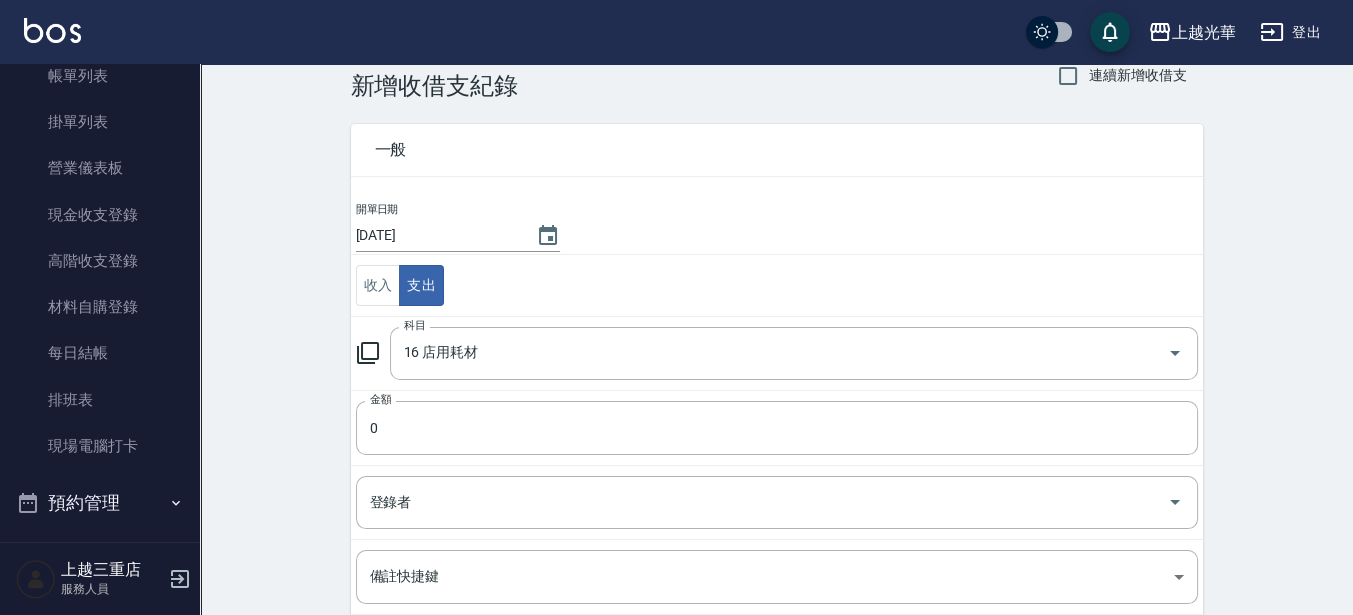 scroll, scrollTop: 125, scrollLeft: 0, axis: vertical 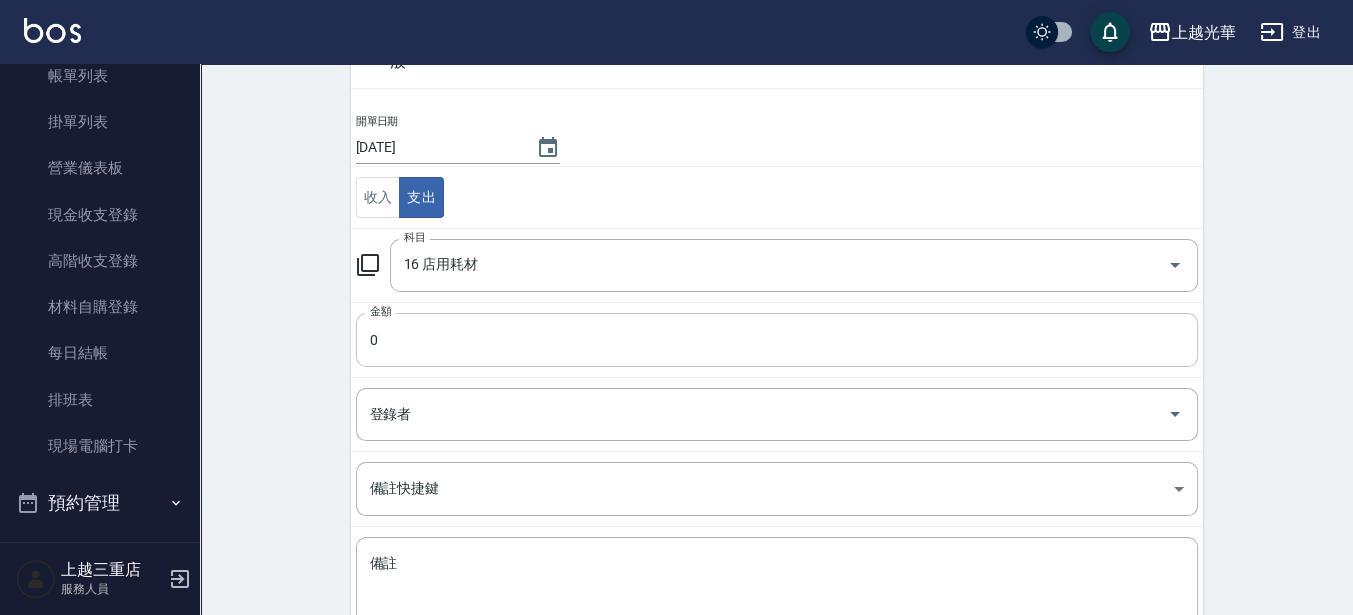 click on "0" at bounding box center [777, 340] 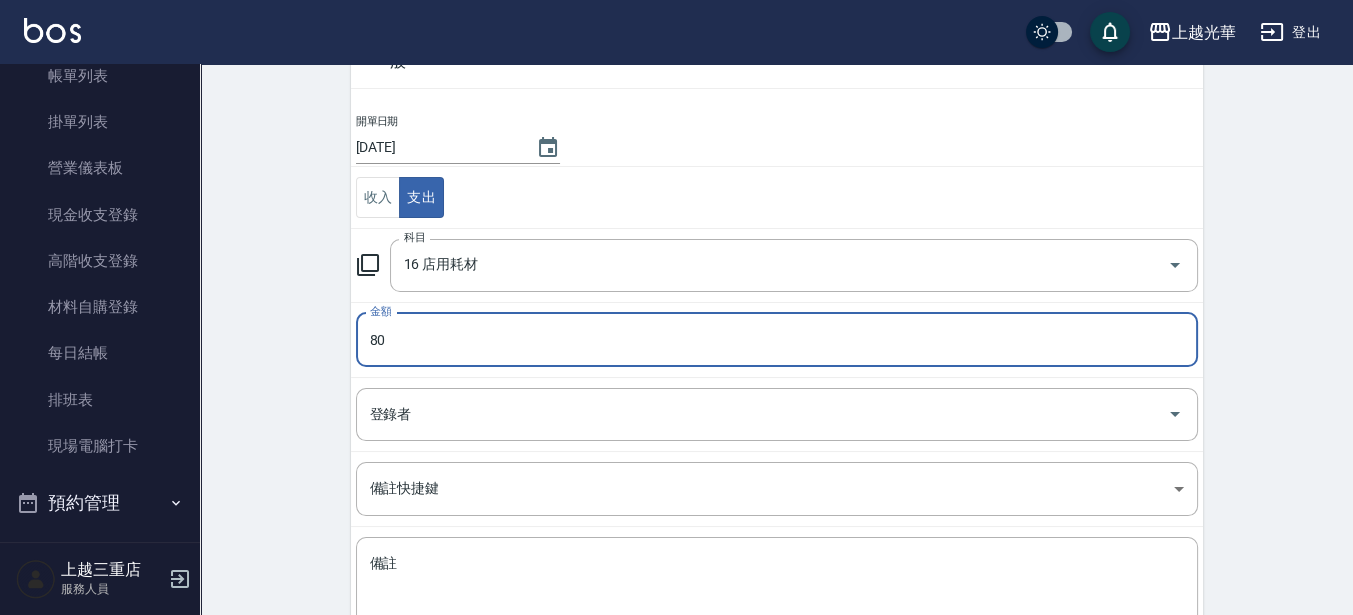 type on "80" 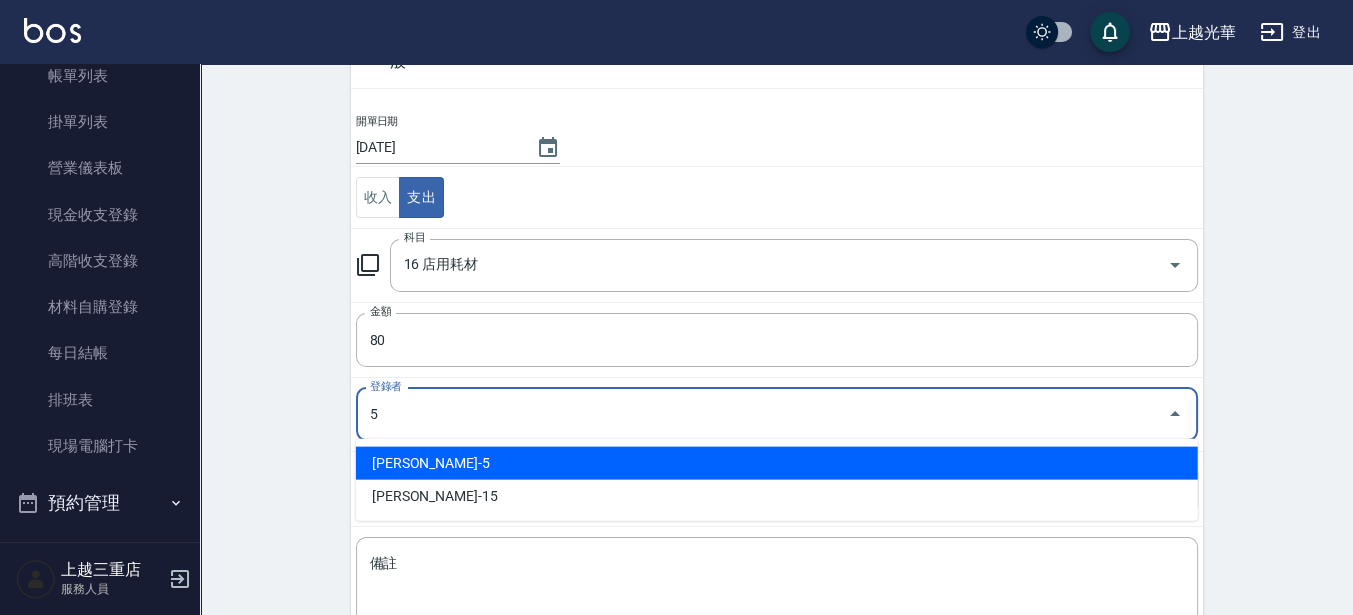 type on "[PERSON_NAME]-5" 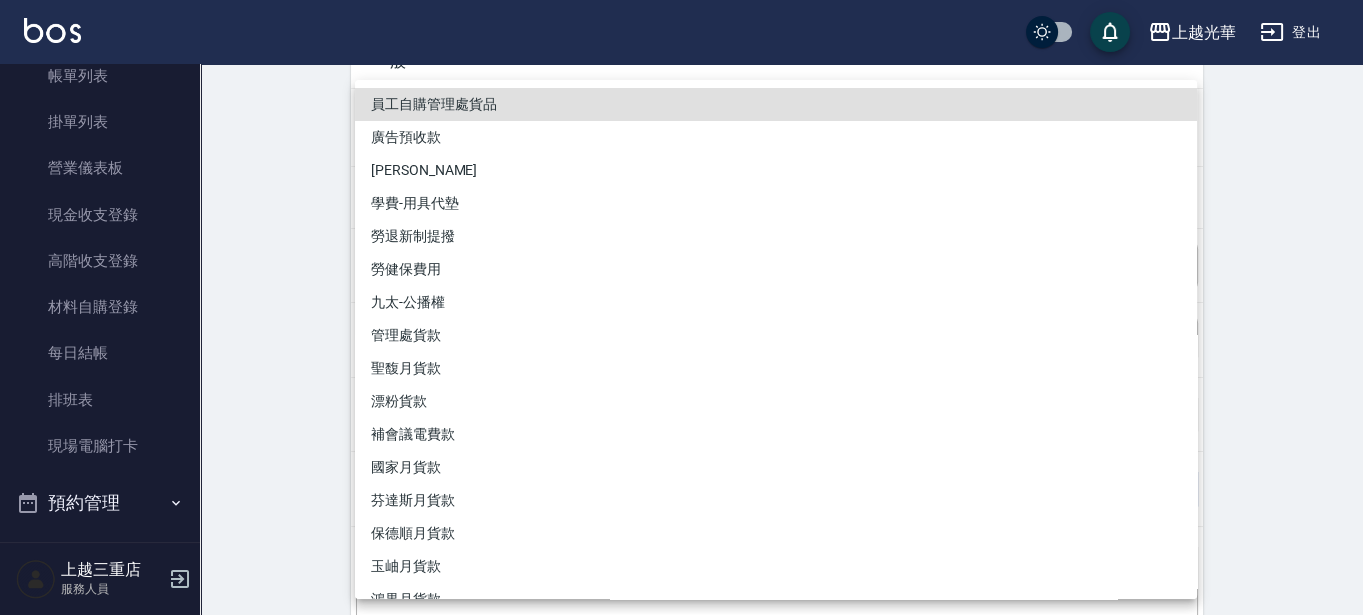 type 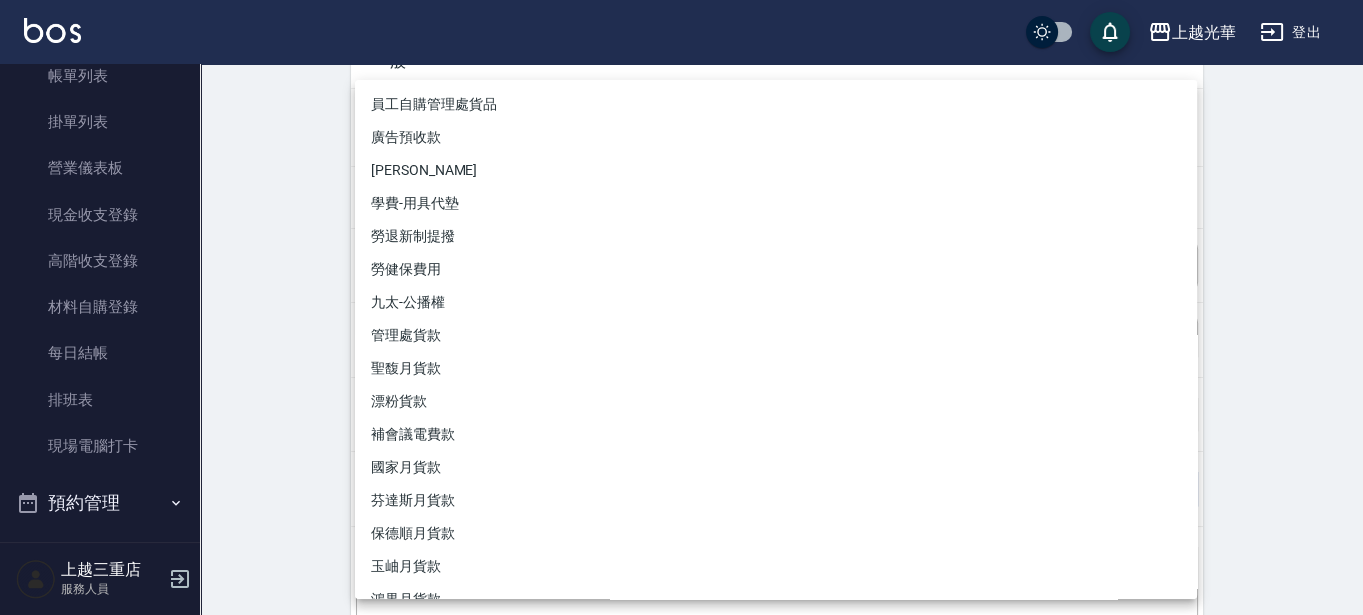 drag, startPoint x: 290, startPoint y: 263, endPoint x: 301, endPoint y: 279, distance: 19.416489 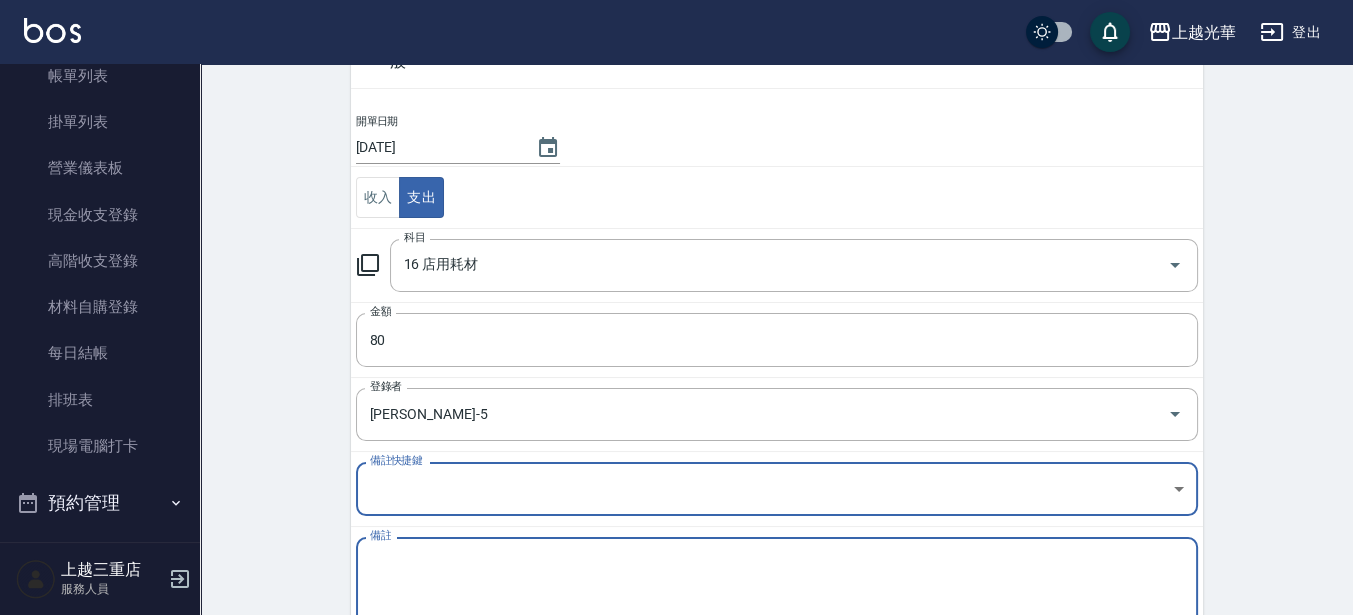 scroll, scrollTop: 250, scrollLeft: 0, axis: vertical 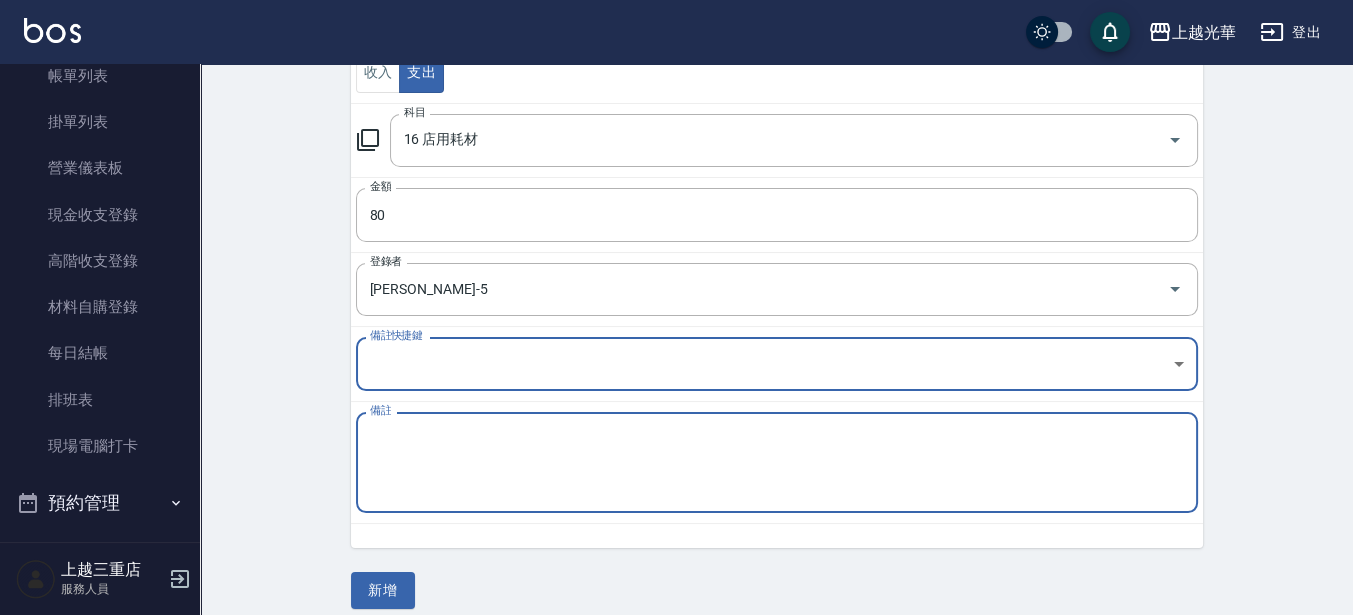click on "備註" at bounding box center (777, 463) 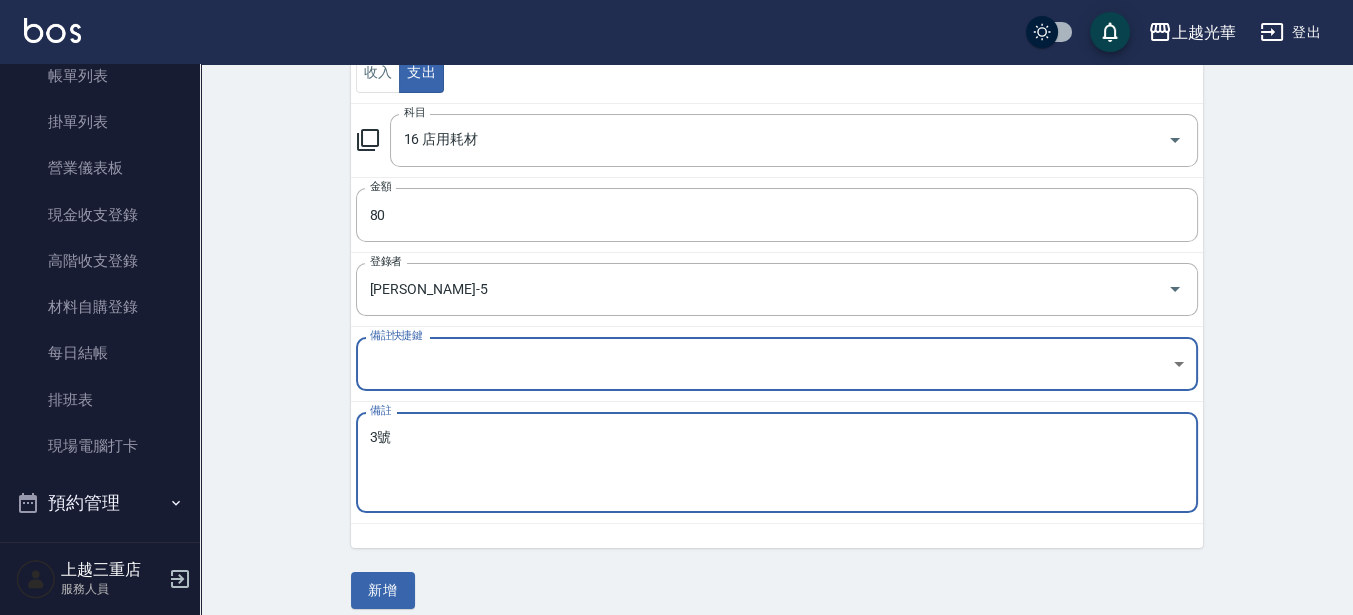 type on "3" 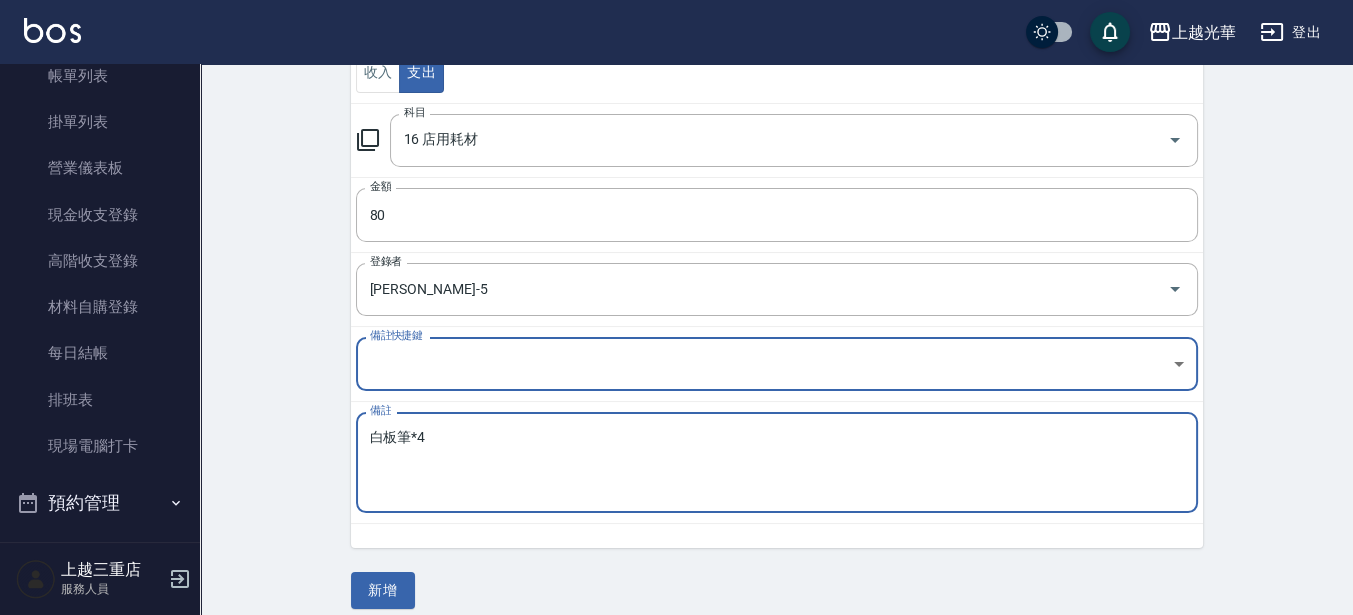 click on "白板筆*4" at bounding box center (777, 463) 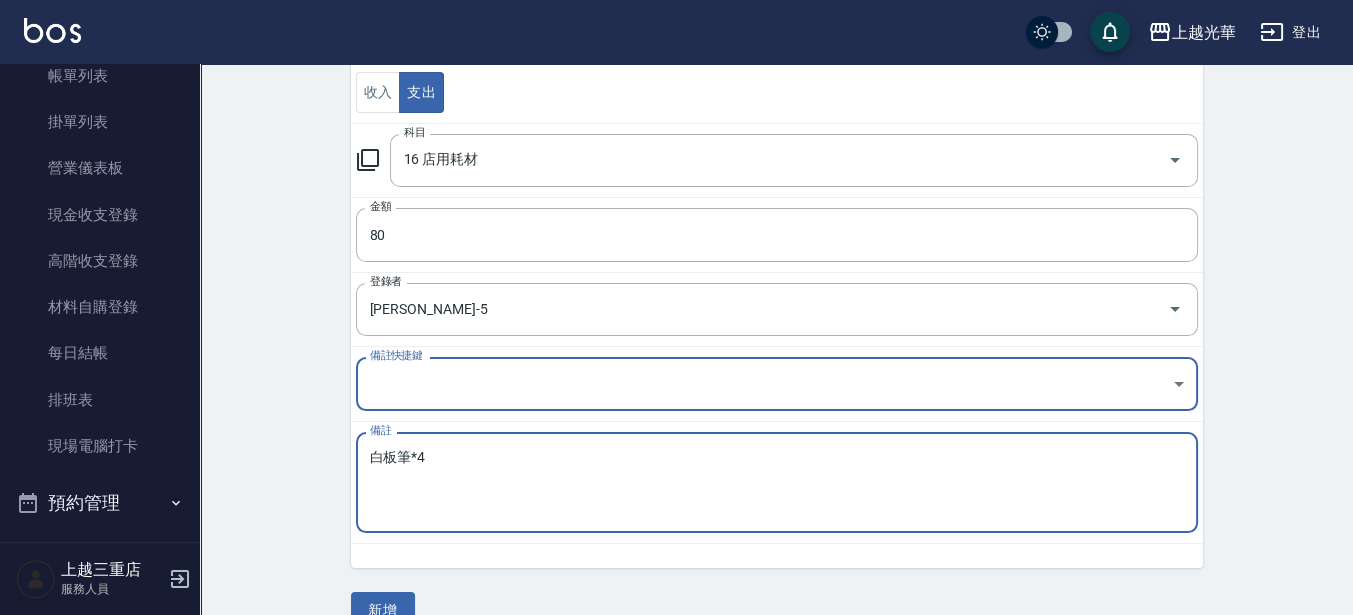 scroll, scrollTop: 264, scrollLeft: 0, axis: vertical 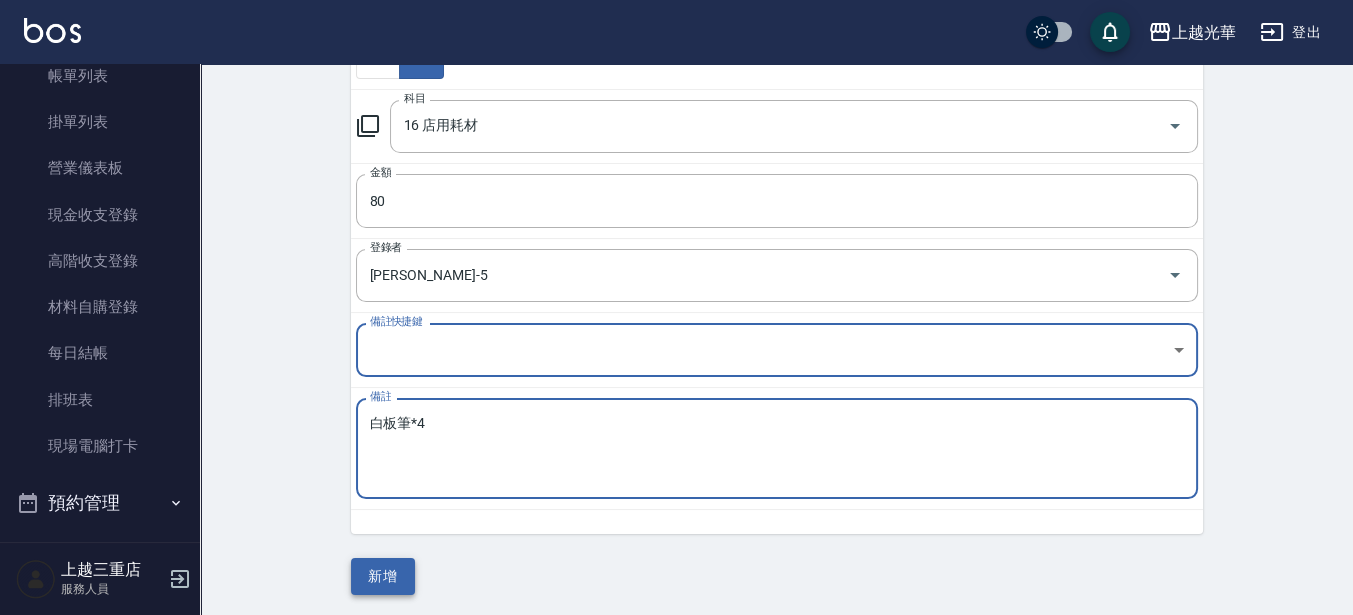 type on "白板筆*4" 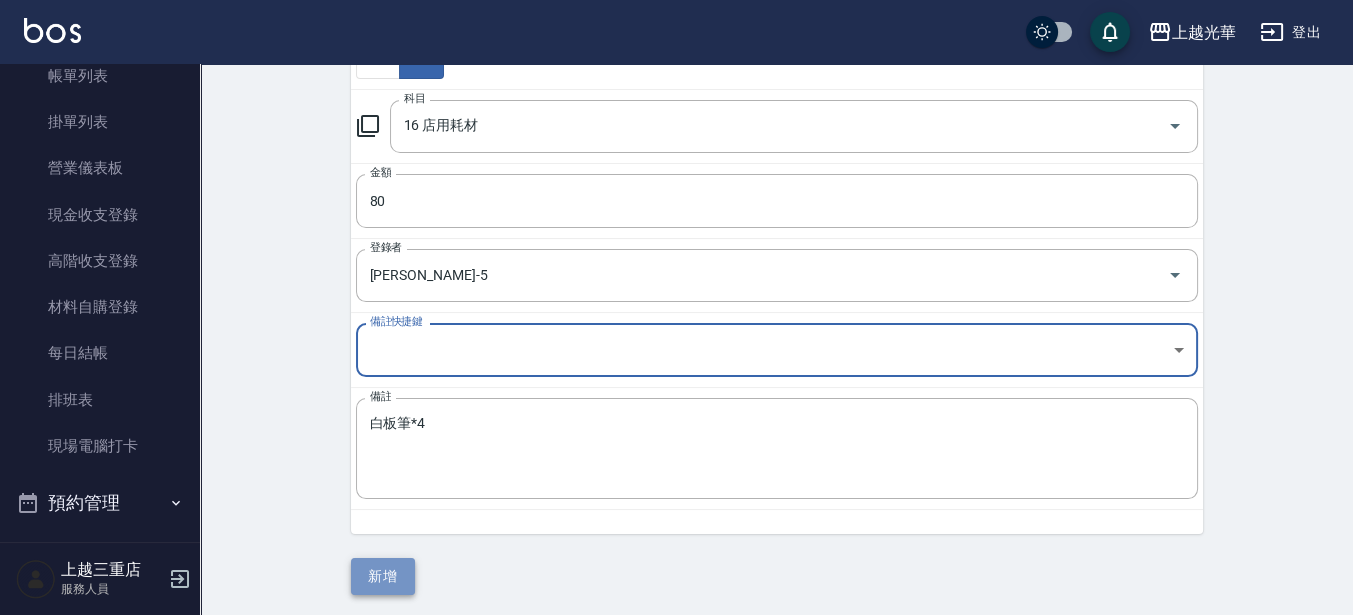 click on "新增" at bounding box center [383, 576] 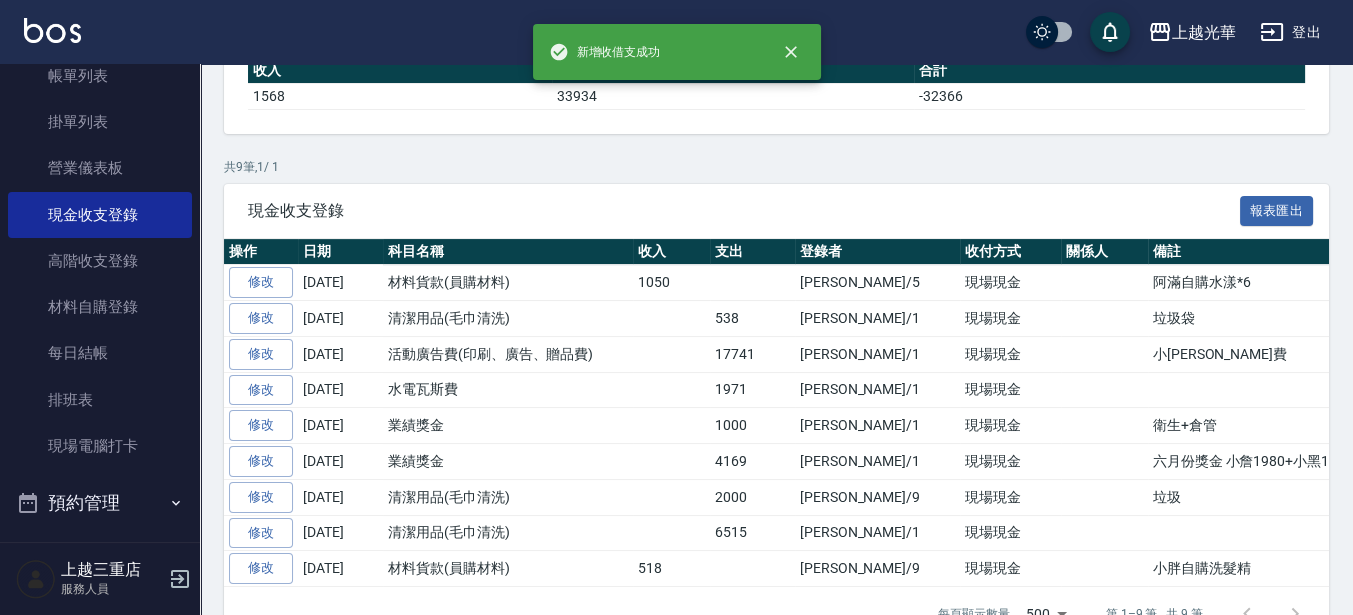 scroll, scrollTop: 0, scrollLeft: 0, axis: both 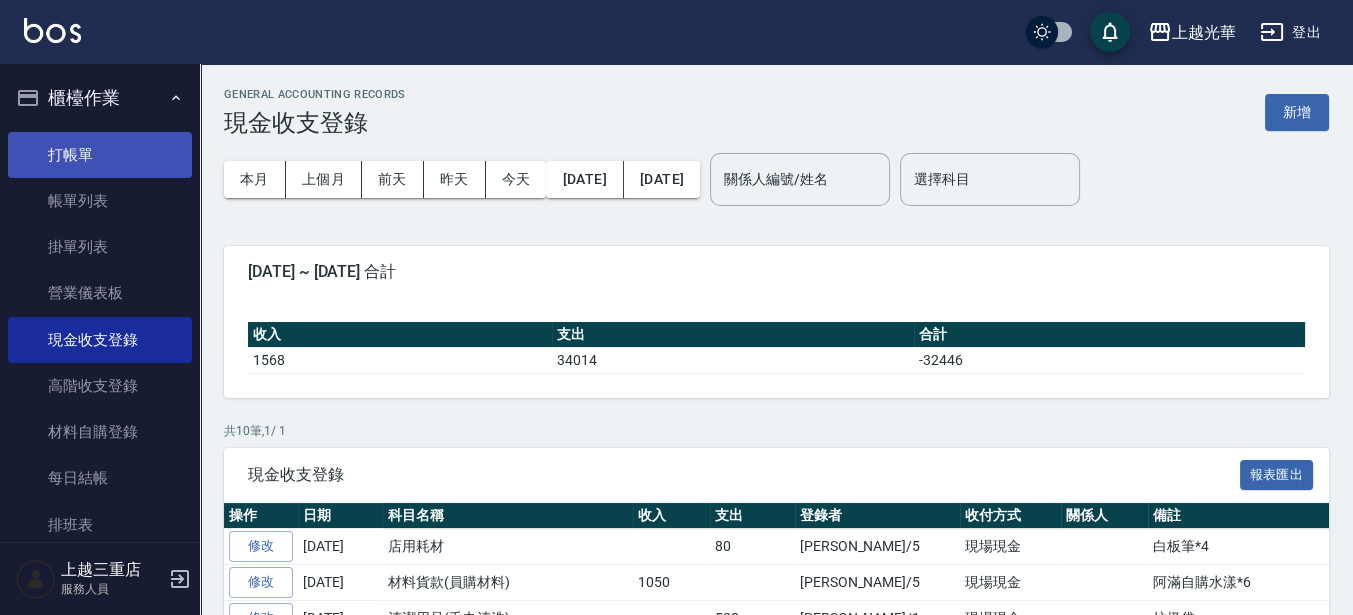 click on "打帳單" at bounding box center [100, 155] 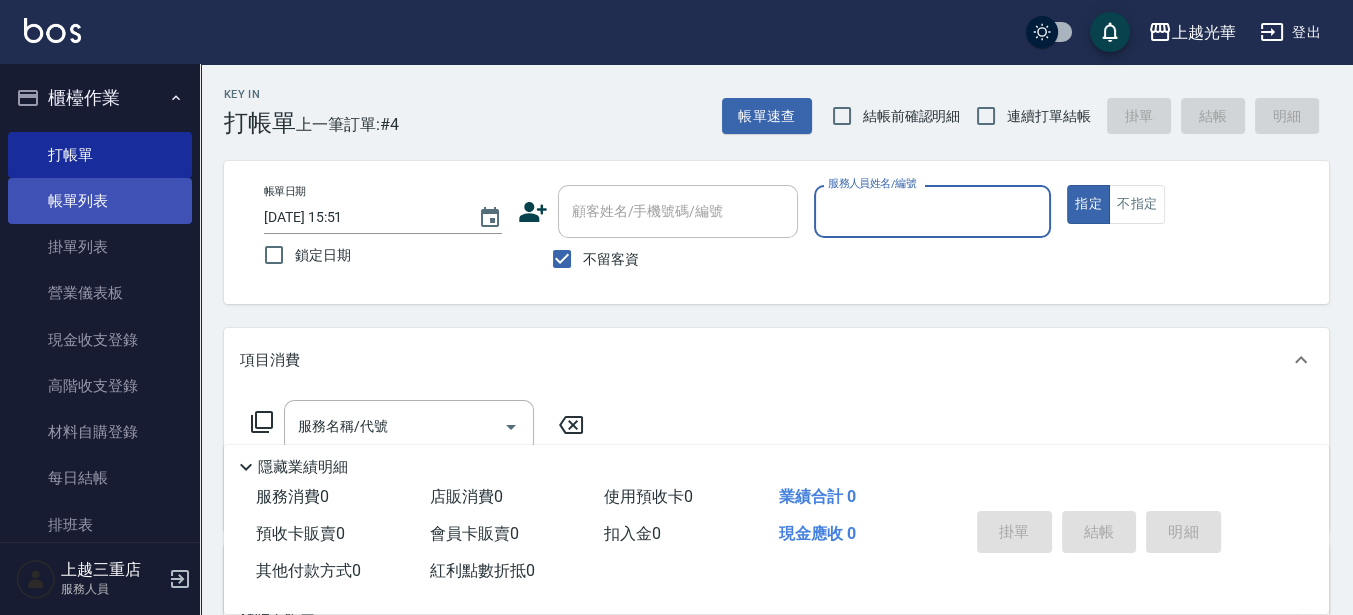 click on "帳單列表" at bounding box center (100, 201) 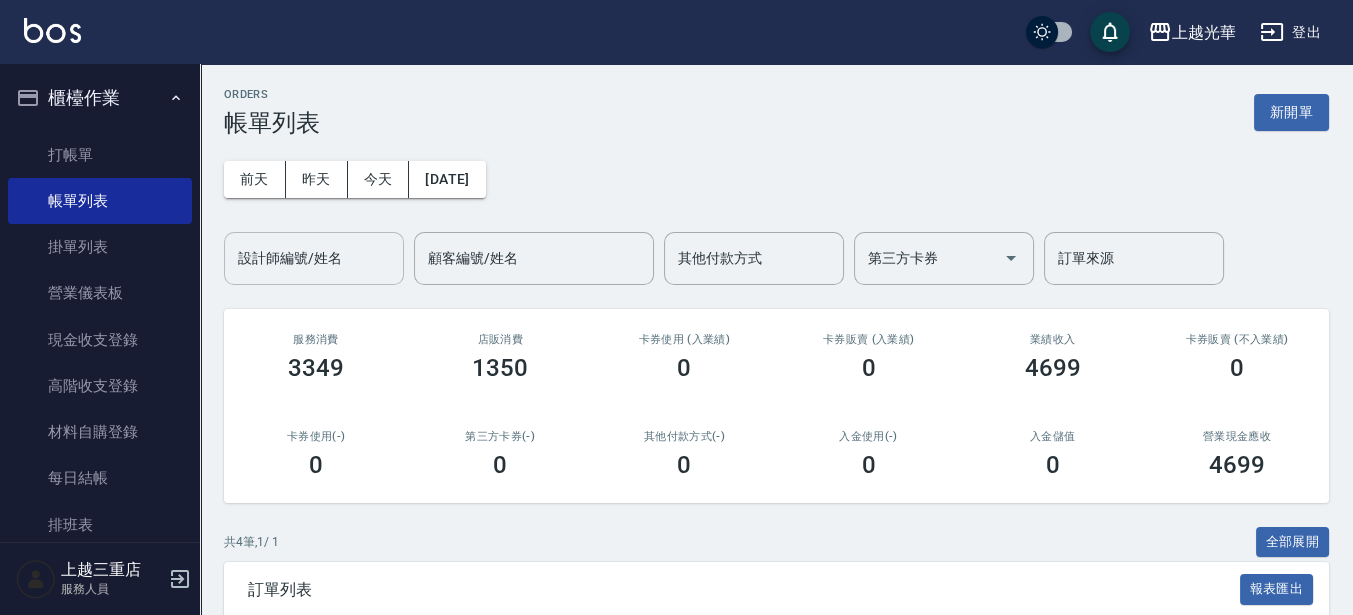 click on "設計師編號/姓名" at bounding box center (314, 258) 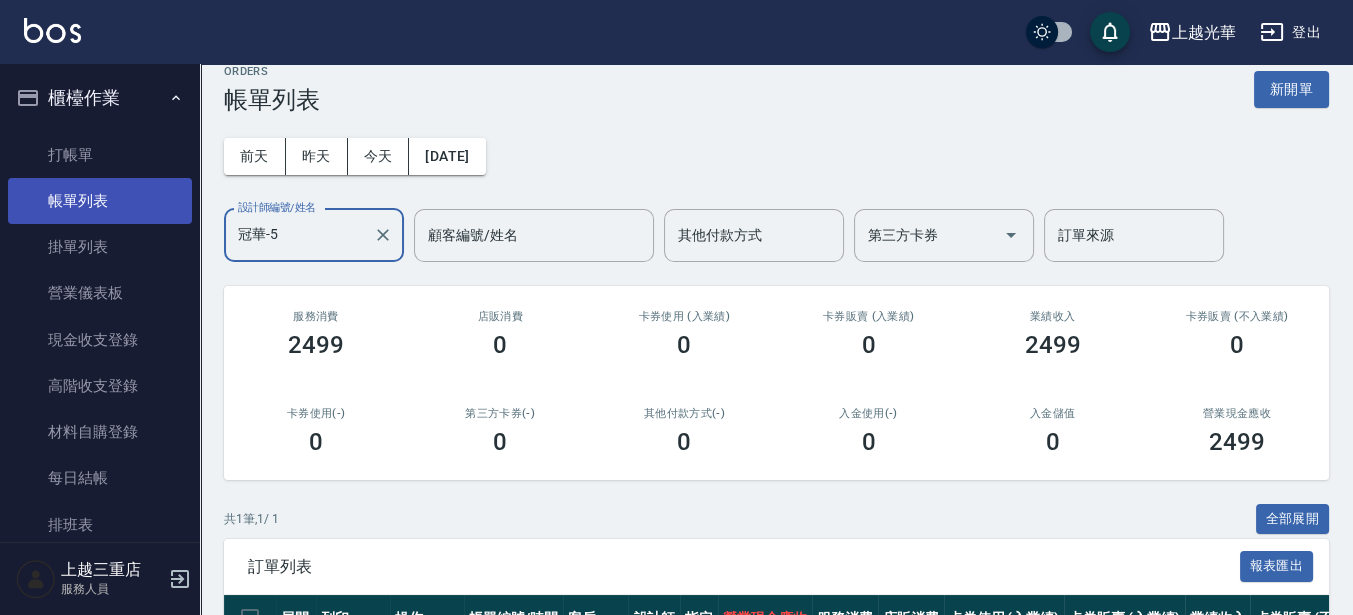 scroll, scrollTop: 0, scrollLeft: 0, axis: both 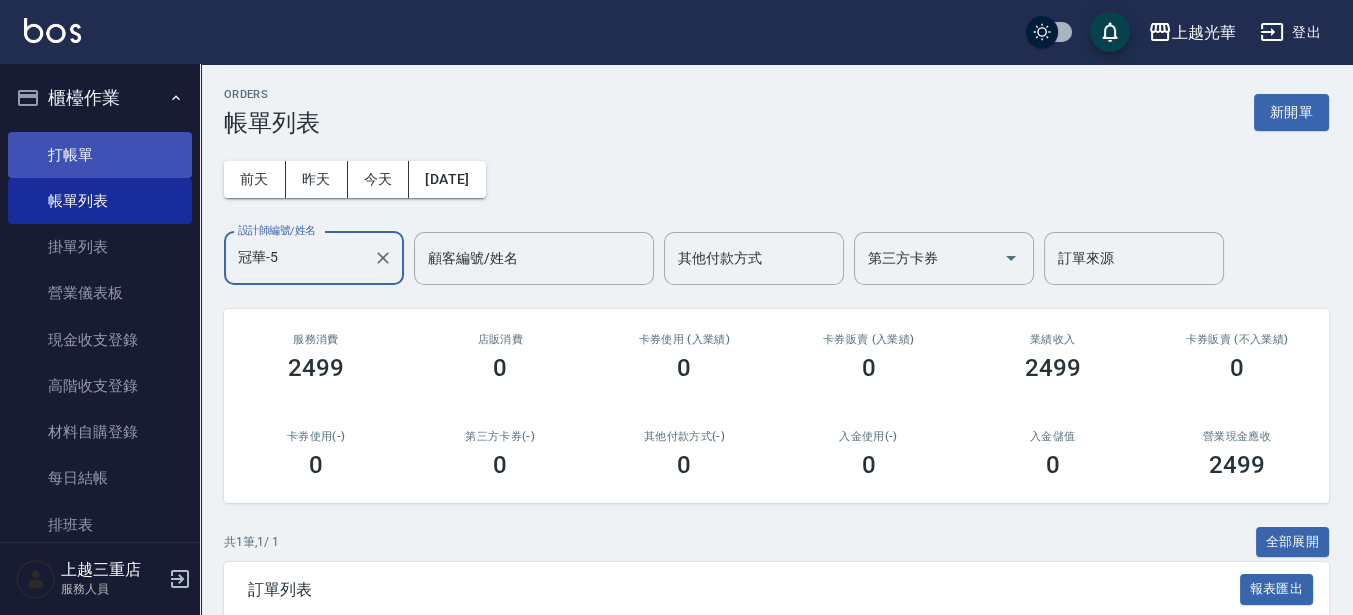 type on "冠華-5" 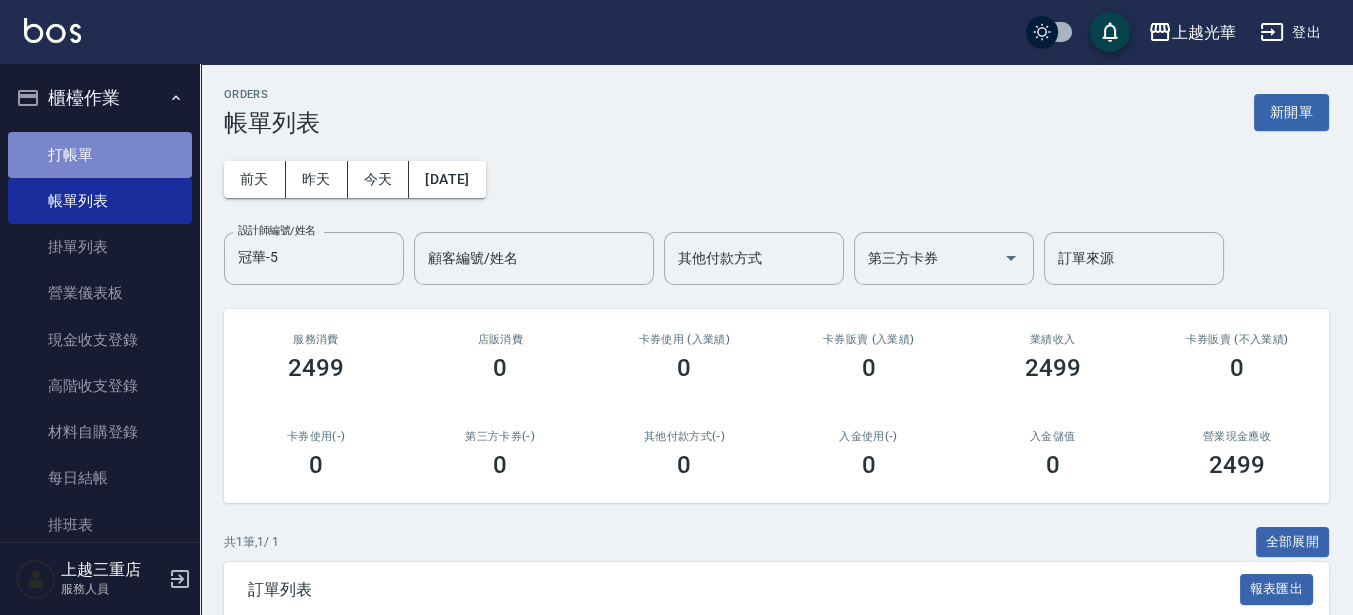 click on "打帳單" at bounding box center [100, 155] 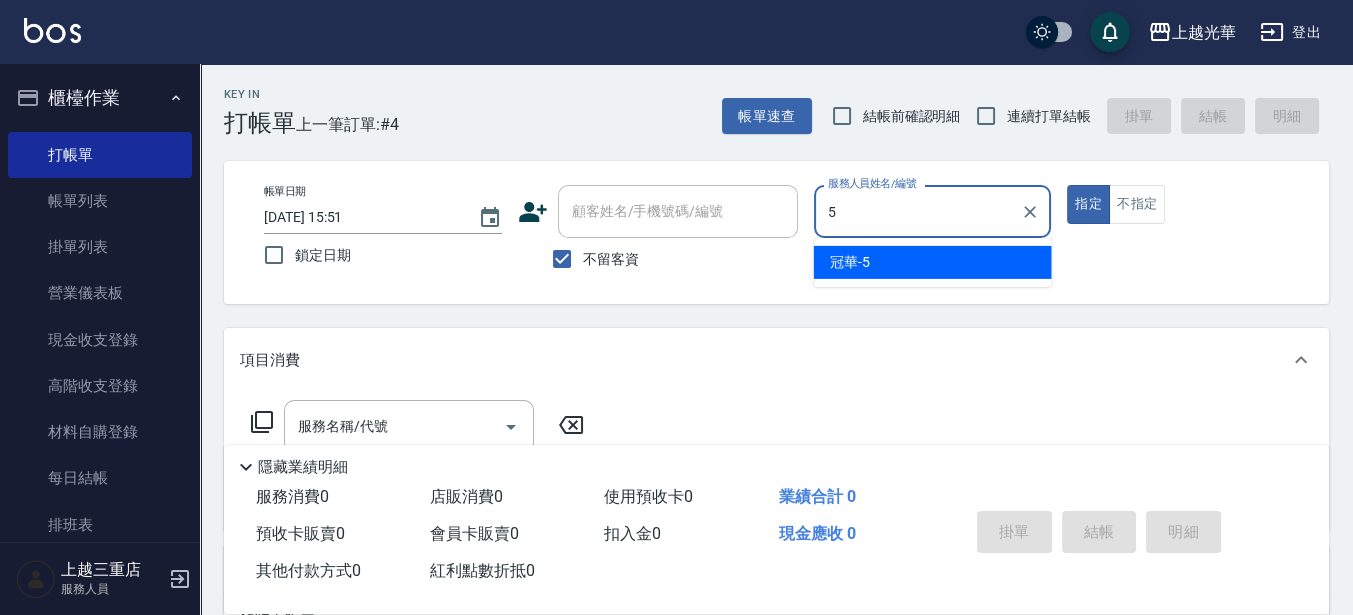 type on "冠華-5" 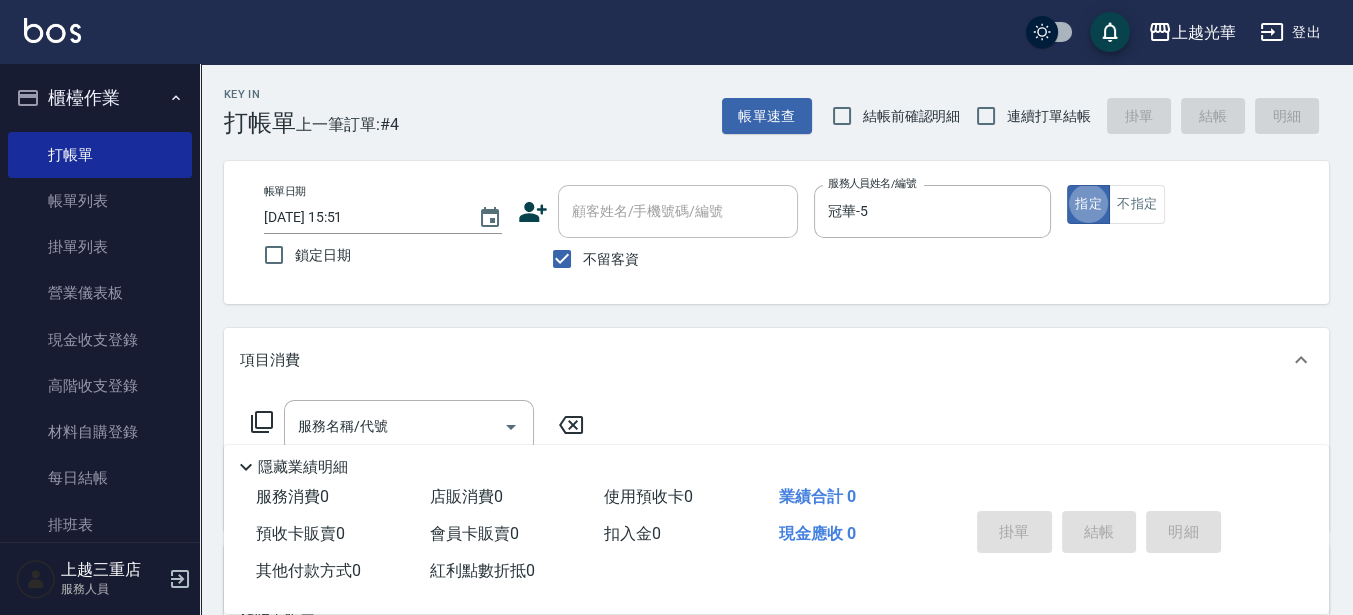 type on "true" 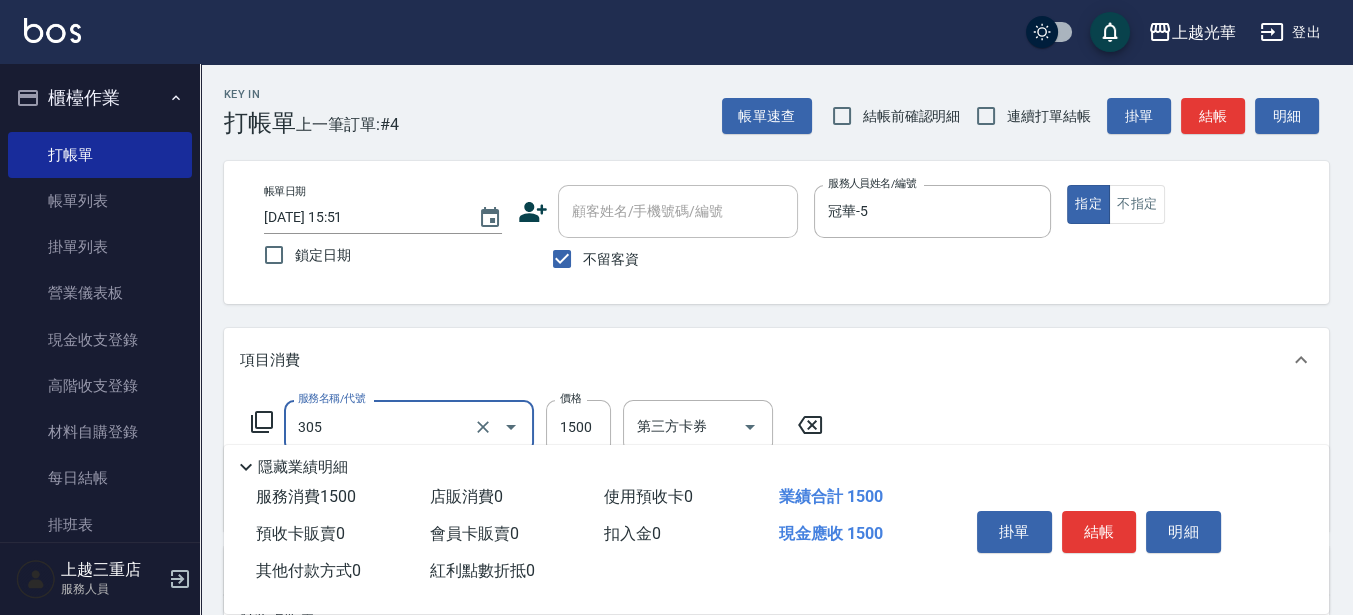 type on "設計燙髮1500(305)" 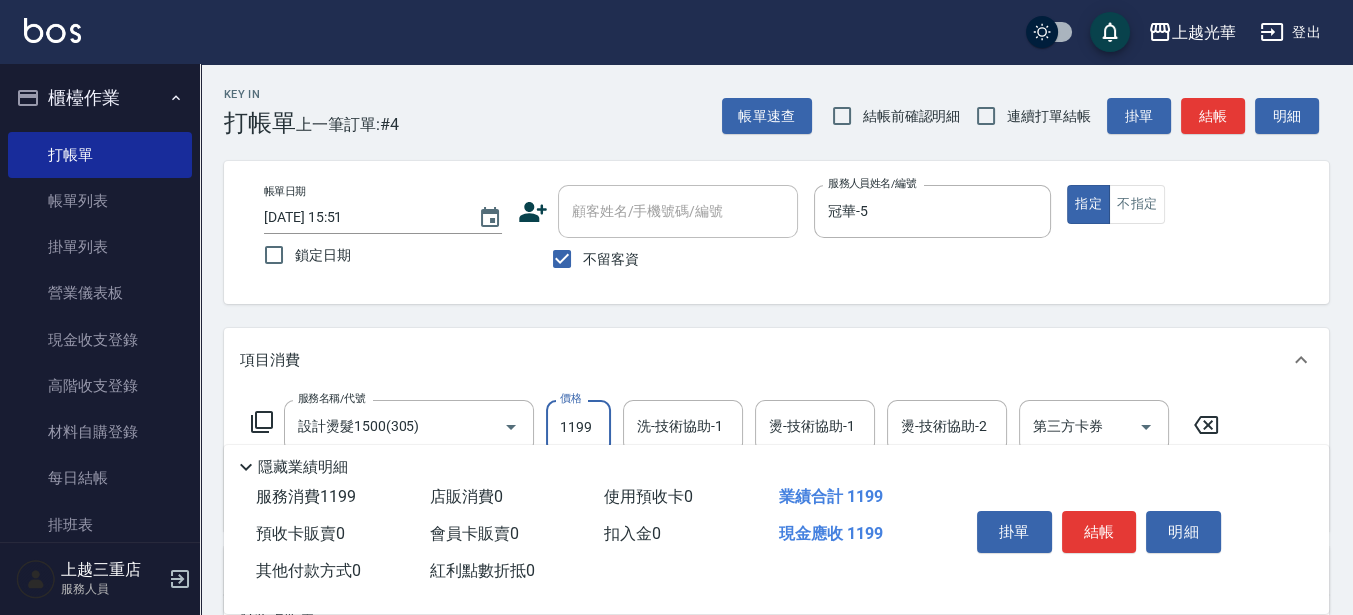 type on "1199" 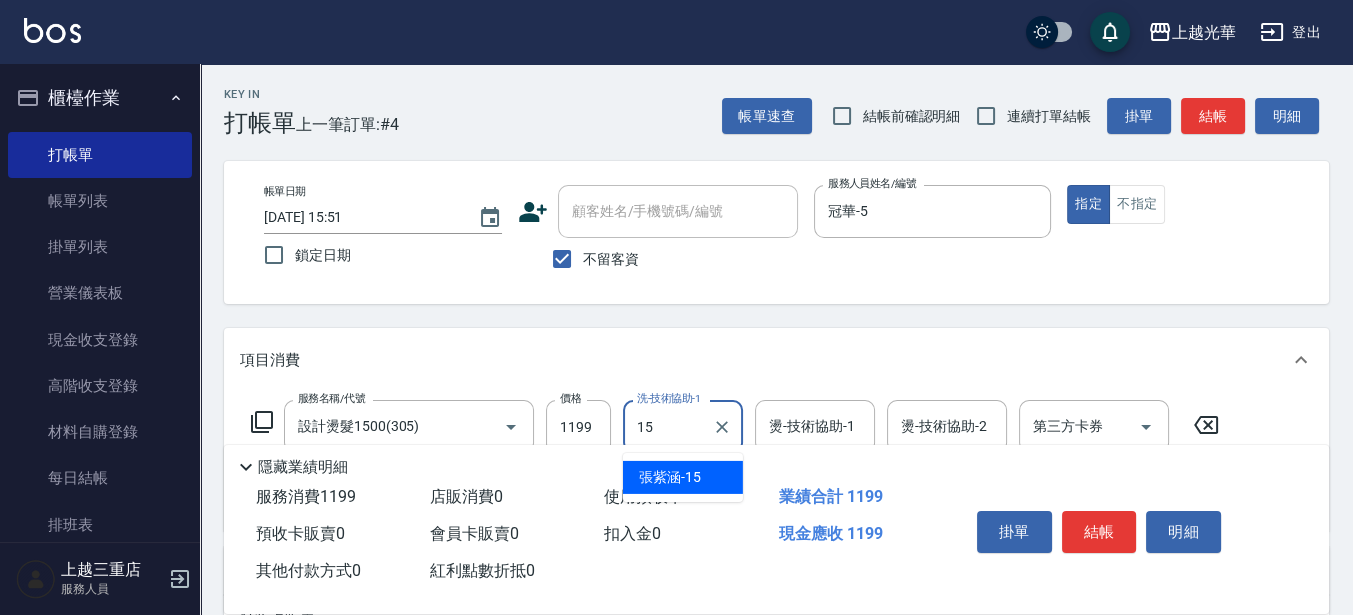type on "[PERSON_NAME]-15" 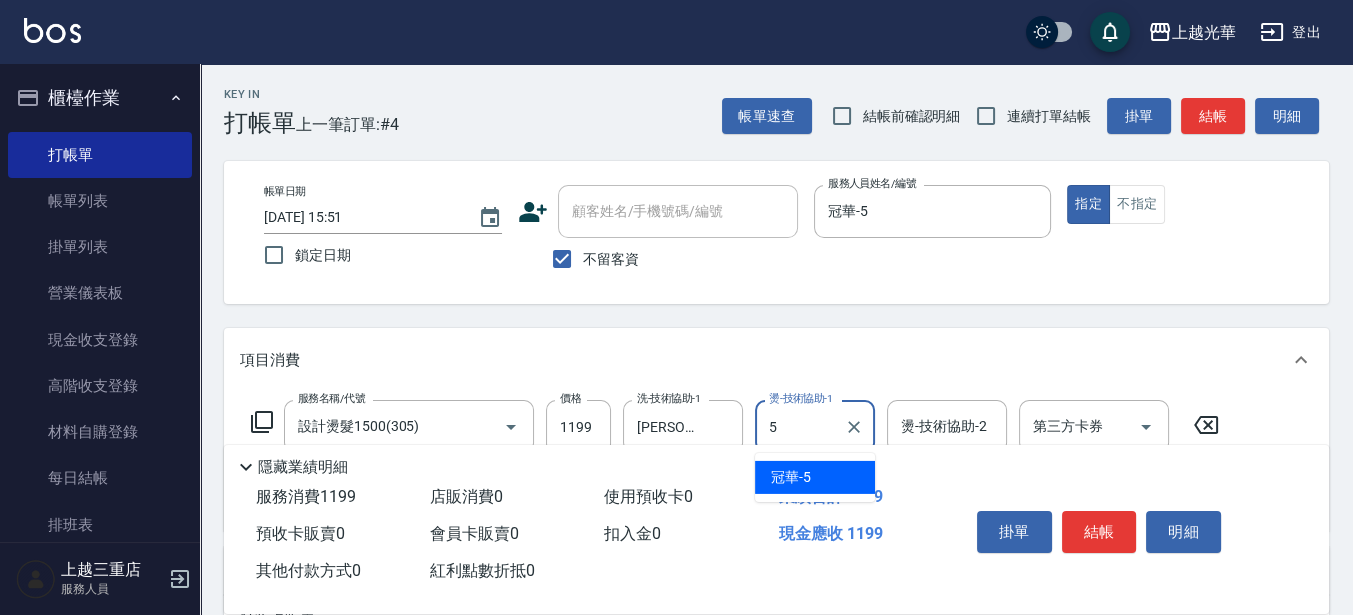 type on "冠華-5" 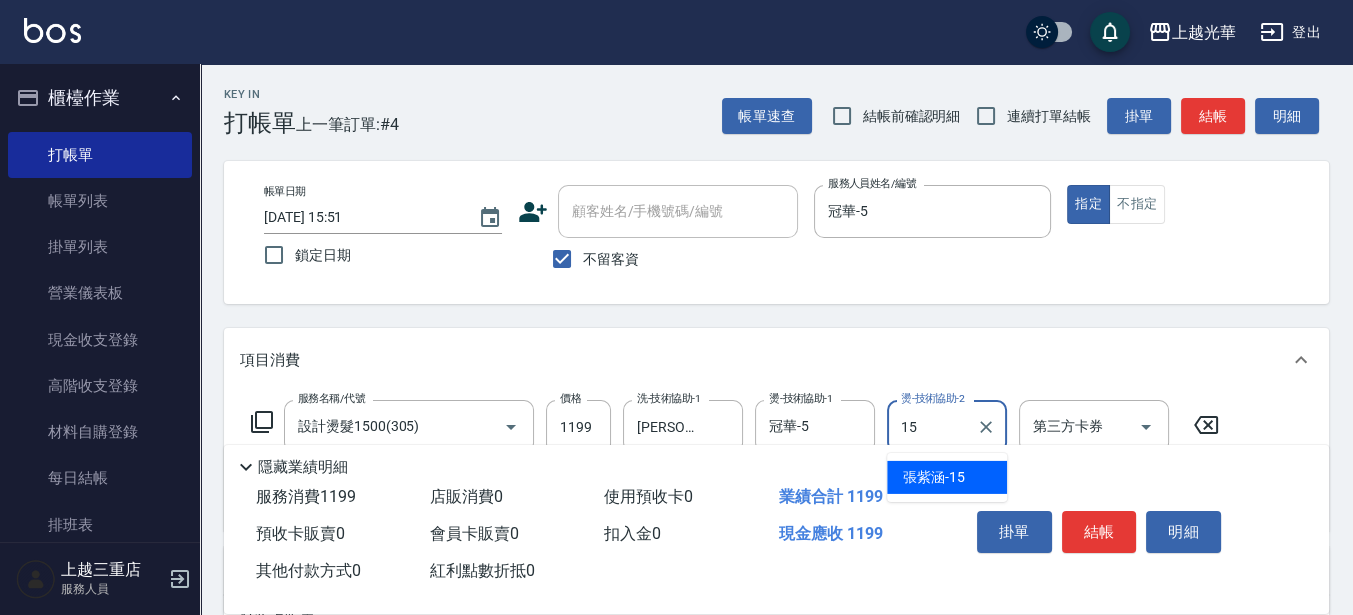 type on "[PERSON_NAME]-15" 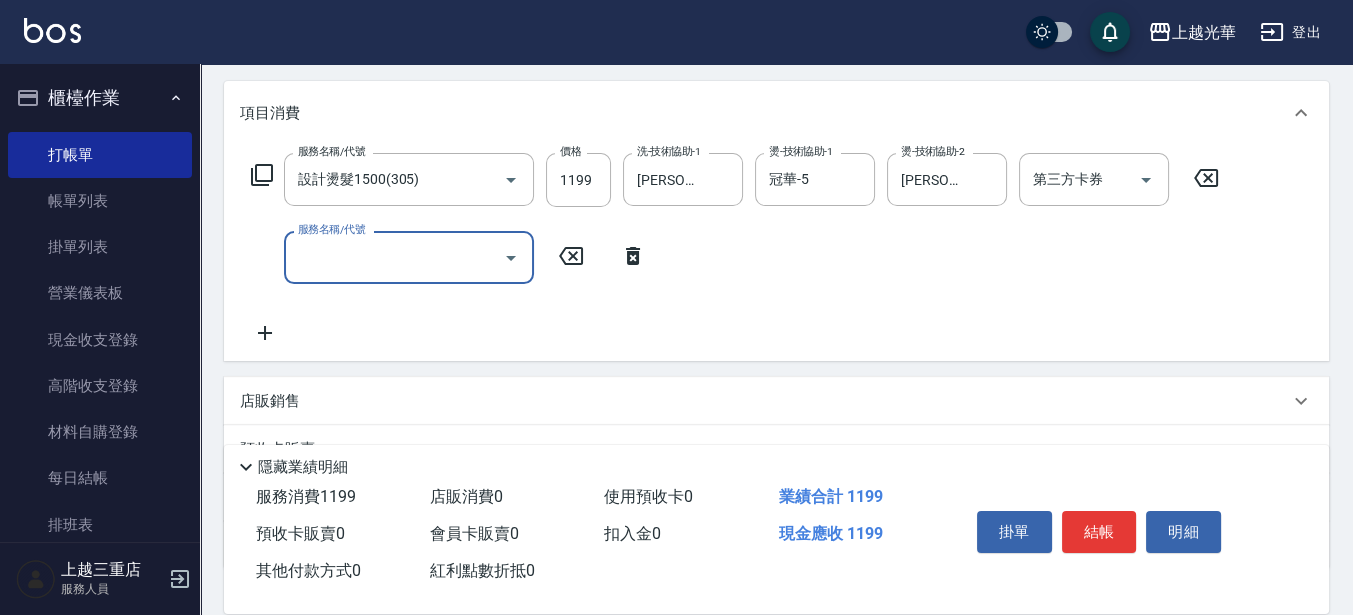 scroll, scrollTop: 250, scrollLeft: 0, axis: vertical 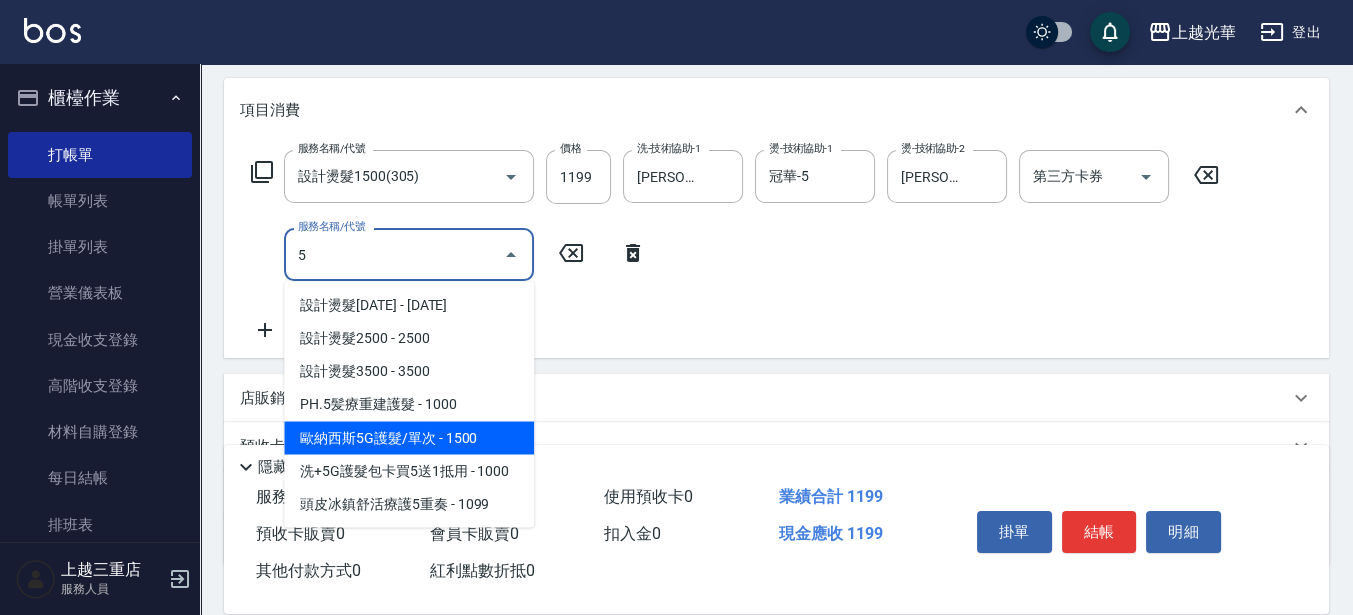click on "歐納西斯5G護髮/單次 - 1500" at bounding box center [409, 437] 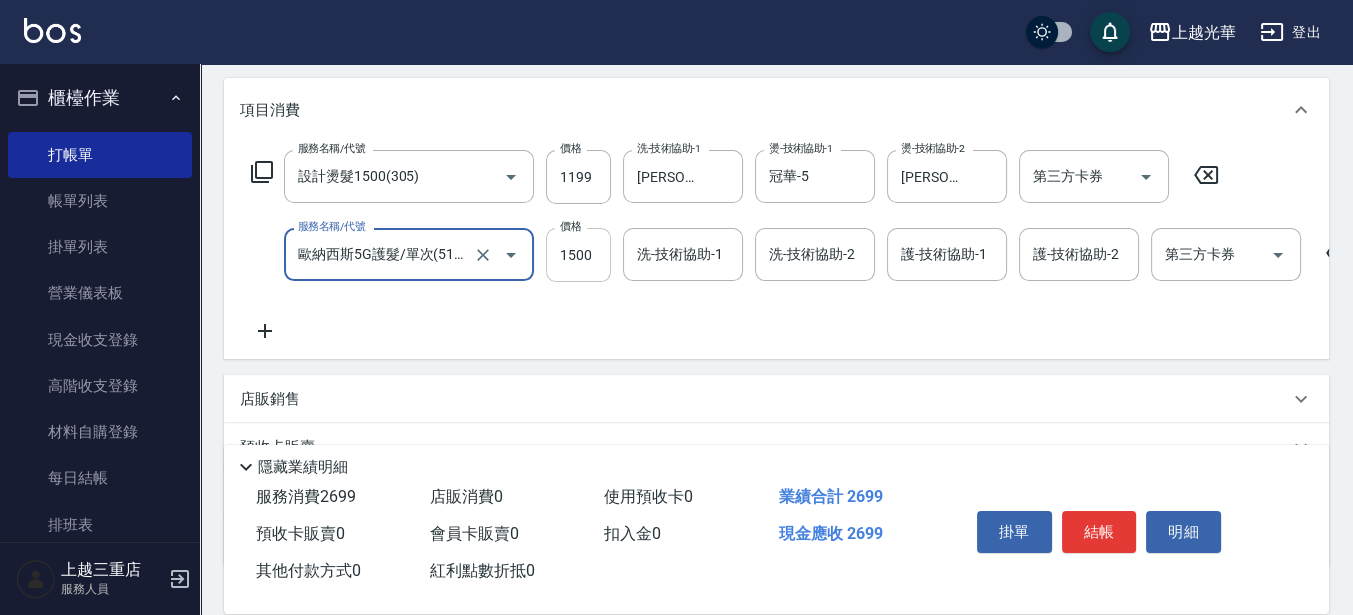 type on "歐納西斯5G護髮/單次(514)" 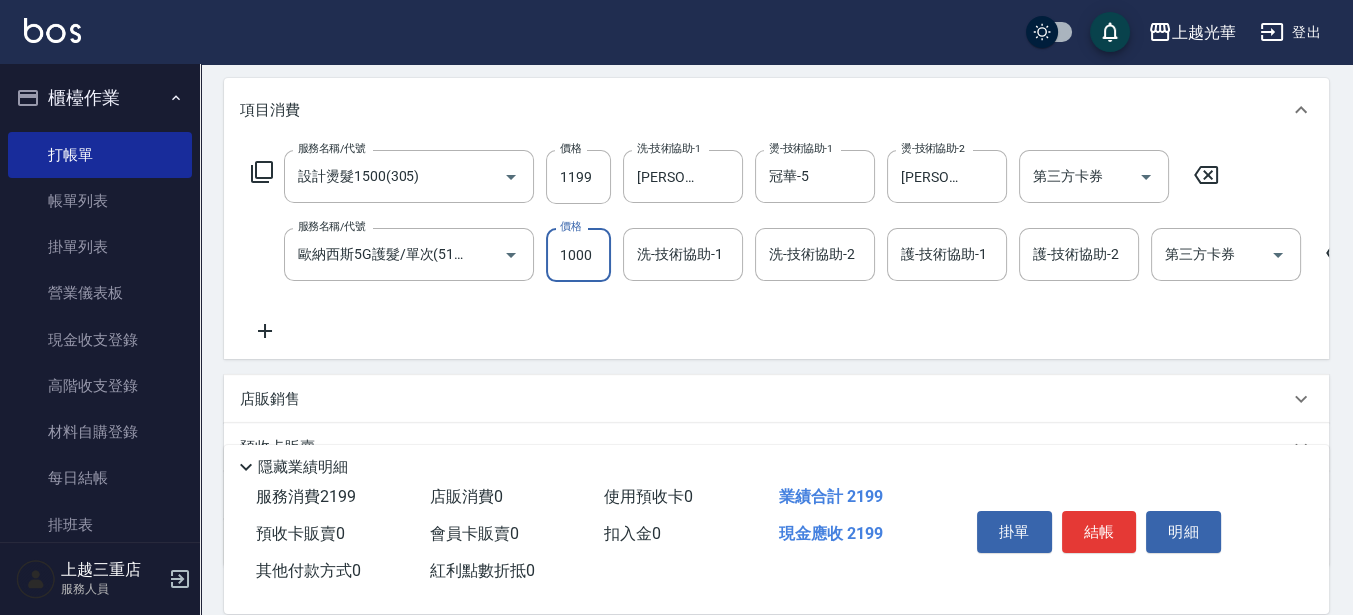 type on "1000" 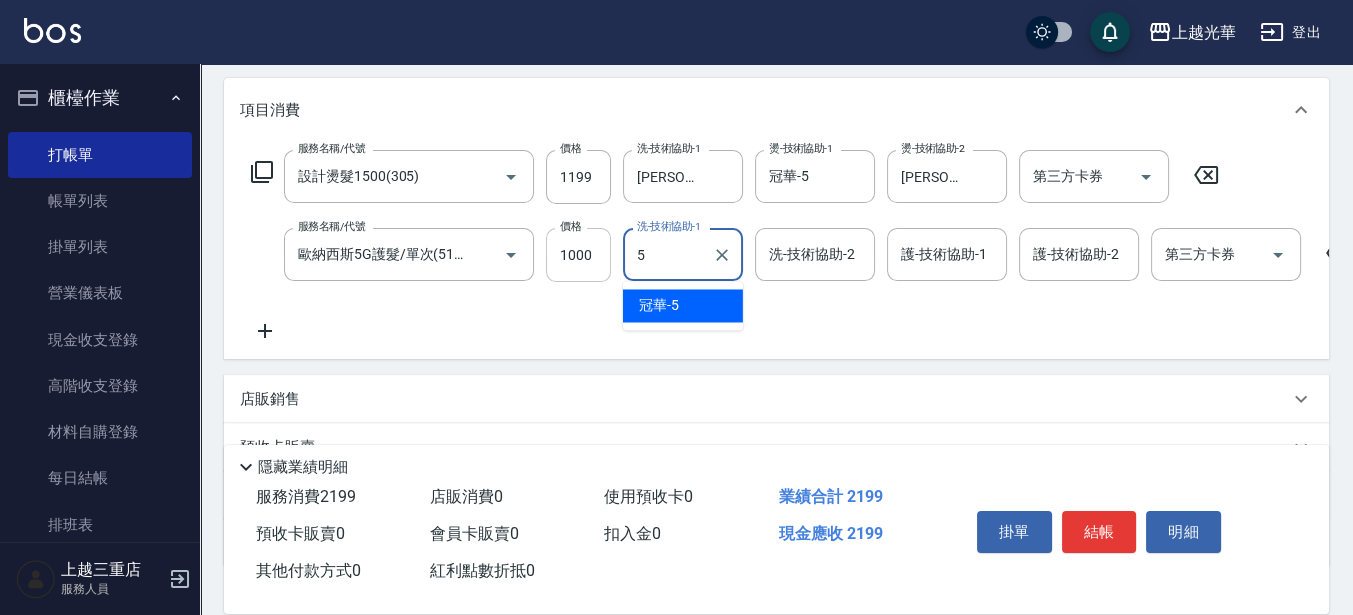 type on "冠華-5" 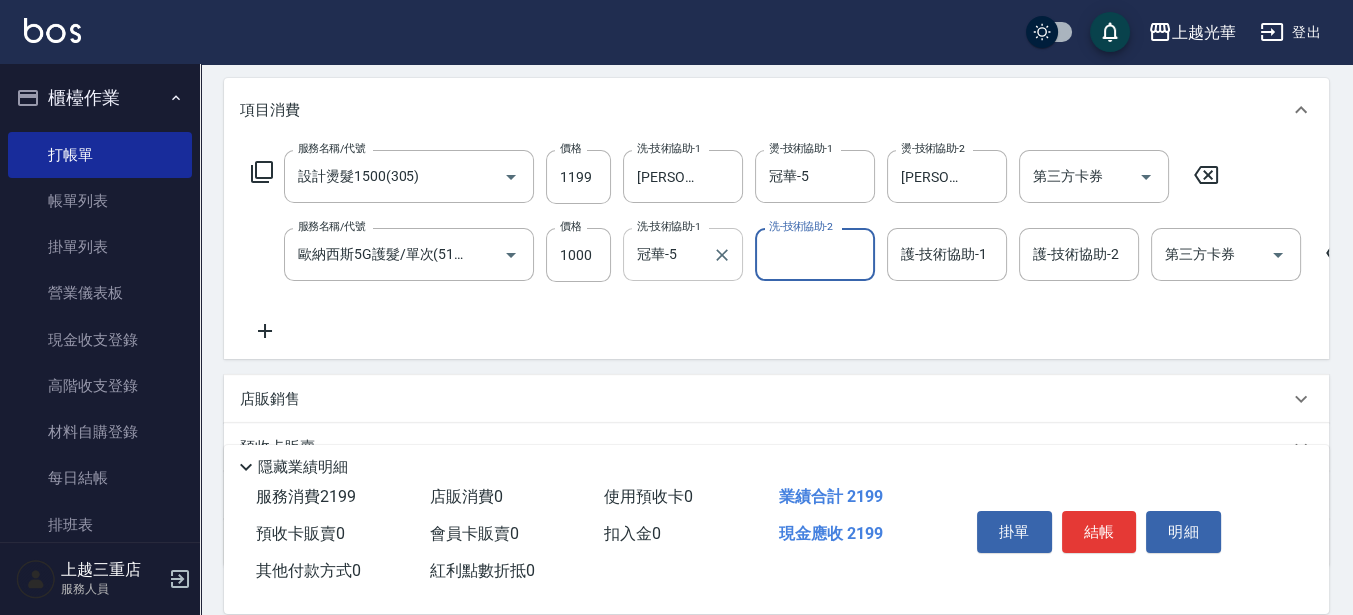 drag, startPoint x: 723, startPoint y: 253, endPoint x: 711, endPoint y: 256, distance: 12.369317 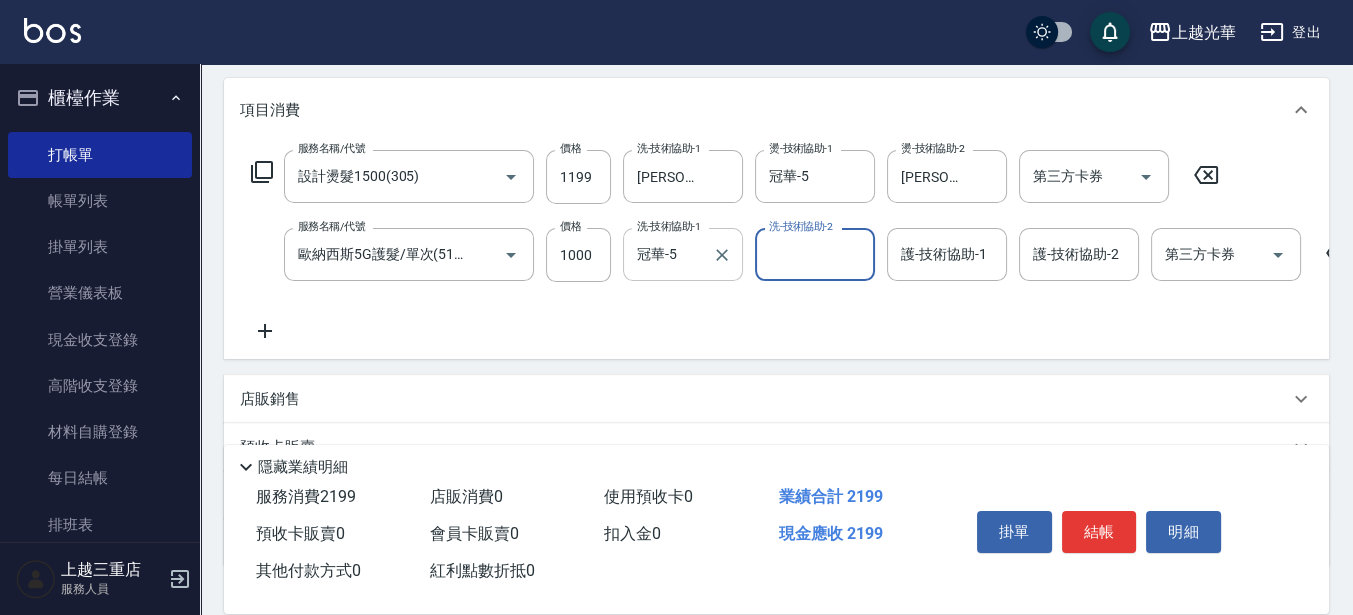 click 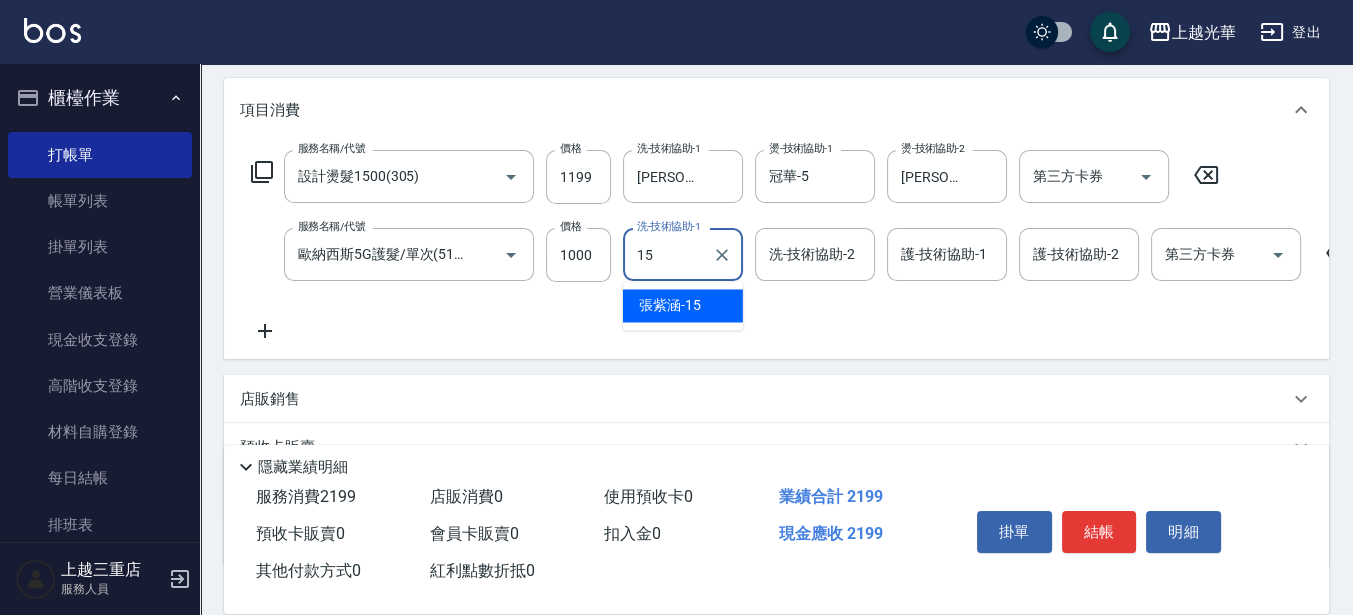type on "[PERSON_NAME]-15" 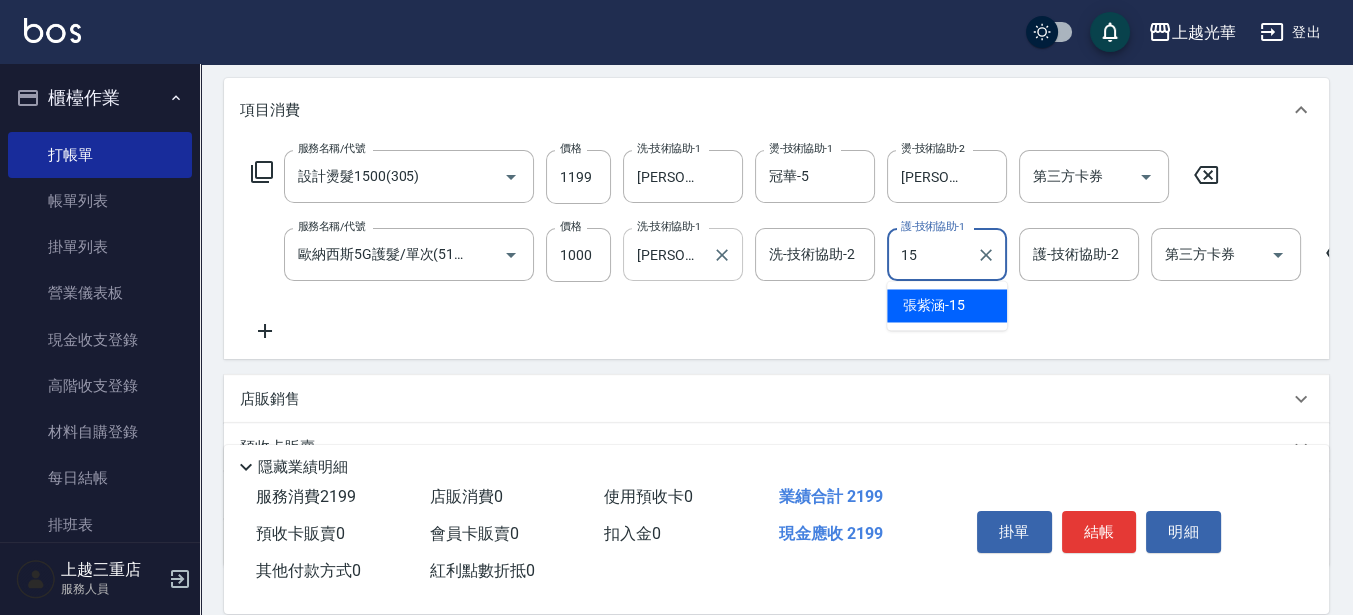 type on "[PERSON_NAME]-15" 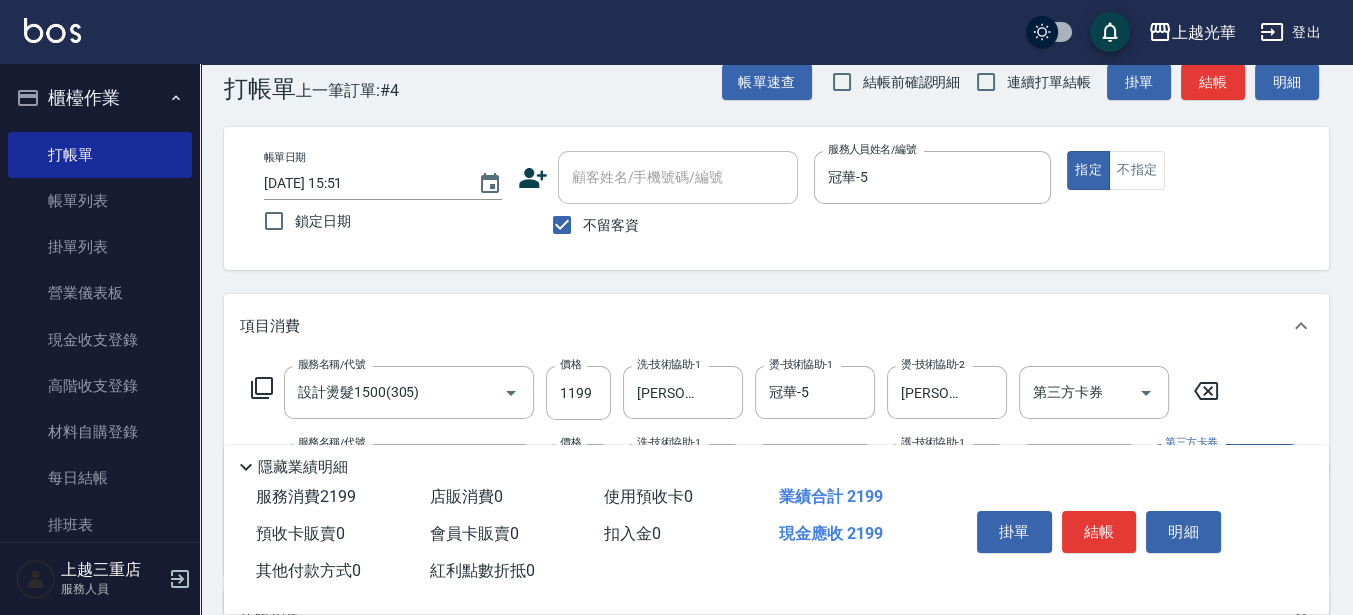 scroll, scrollTop: 0, scrollLeft: 0, axis: both 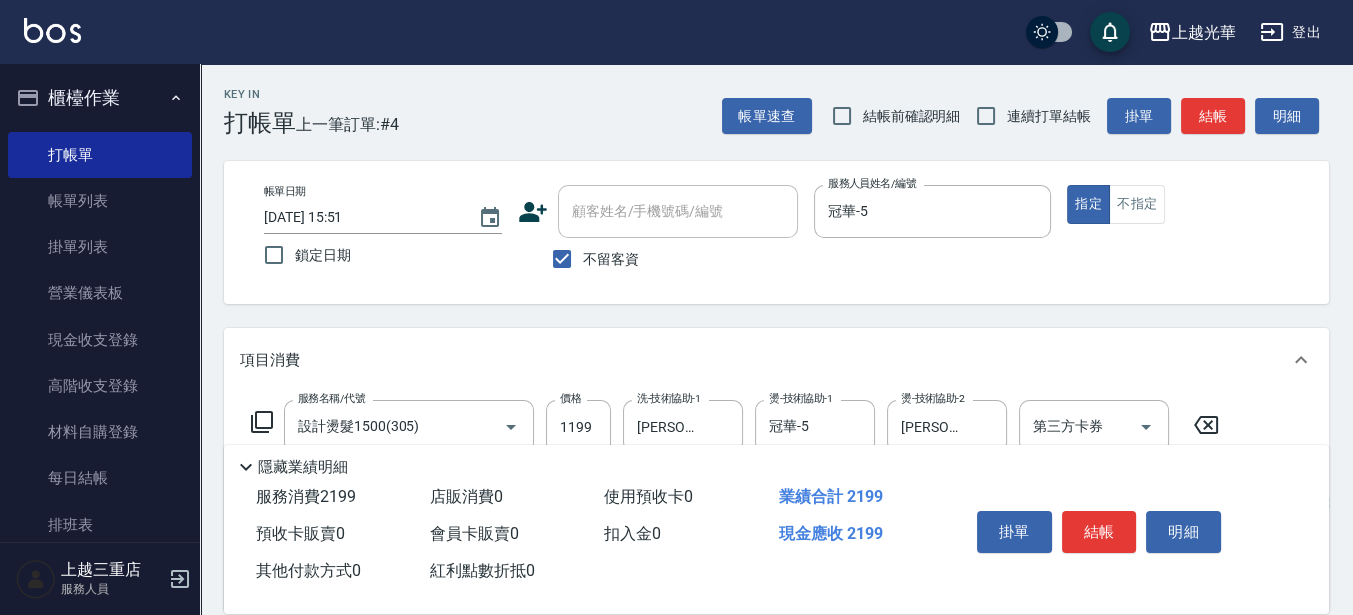 click on "帳單日期 [DATE] 15:51 鎖定日期 顧客姓名/手機號碼/編號 顧客姓名/手機號碼/編號 不留客資 服務人員姓名/編號 冠華-5 服務人員姓名/編號 指定 不指定" at bounding box center [776, 232] 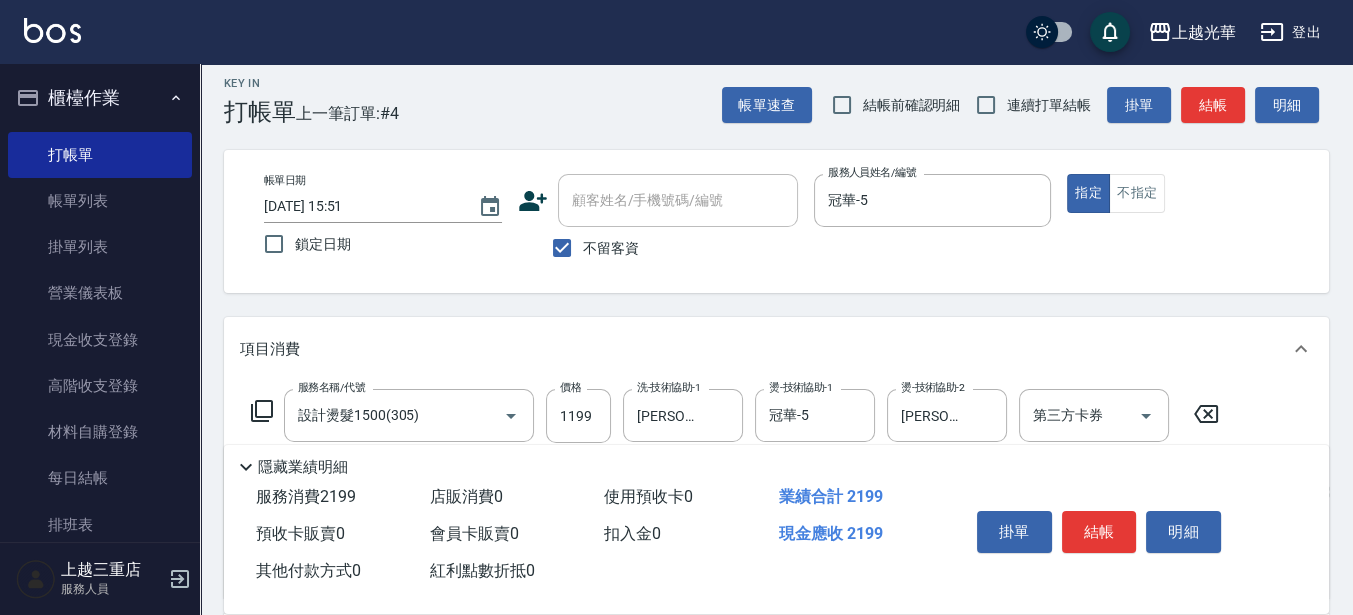 scroll, scrollTop: 0, scrollLeft: 0, axis: both 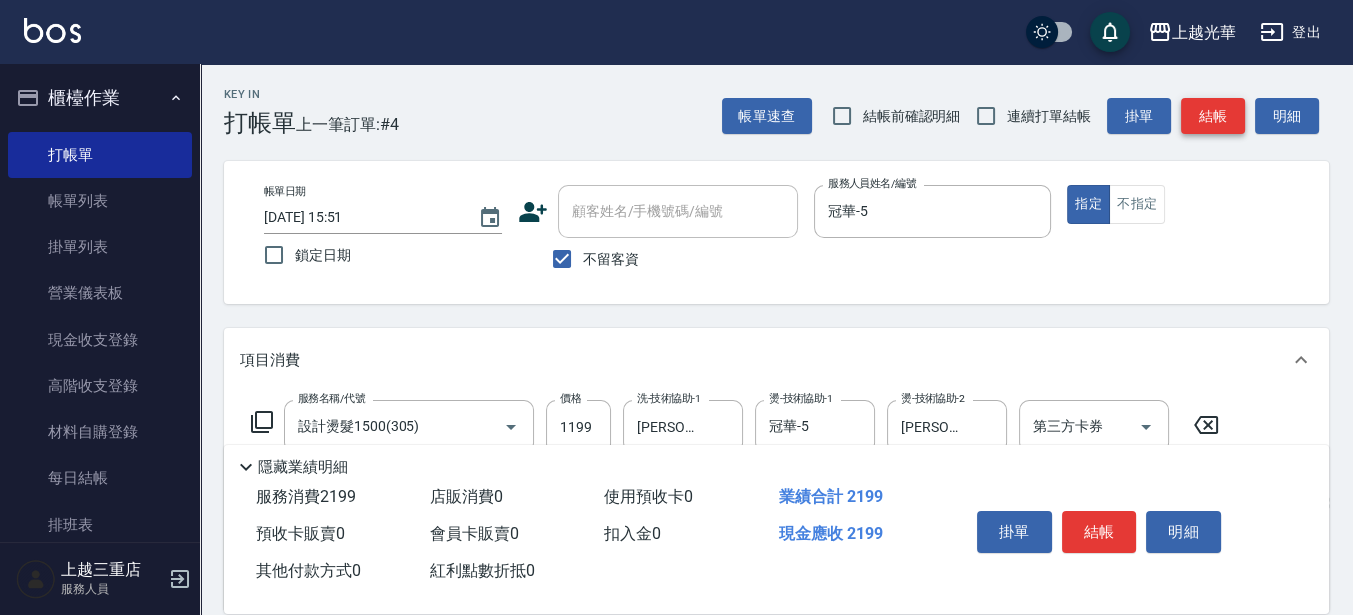 click on "結帳" at bounding box center [1213, 116] 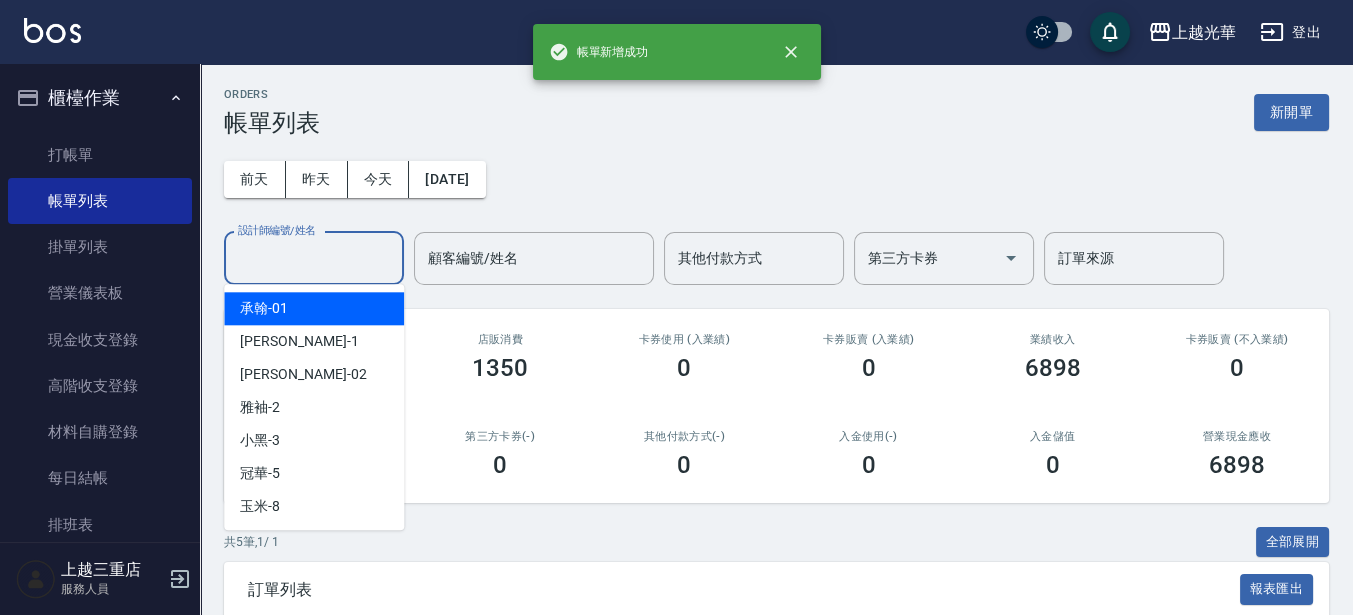 drag, startPoint x: 357, startPoint y: 270, endPoint x: 367, endPoint y: 260, distance: 14.142136 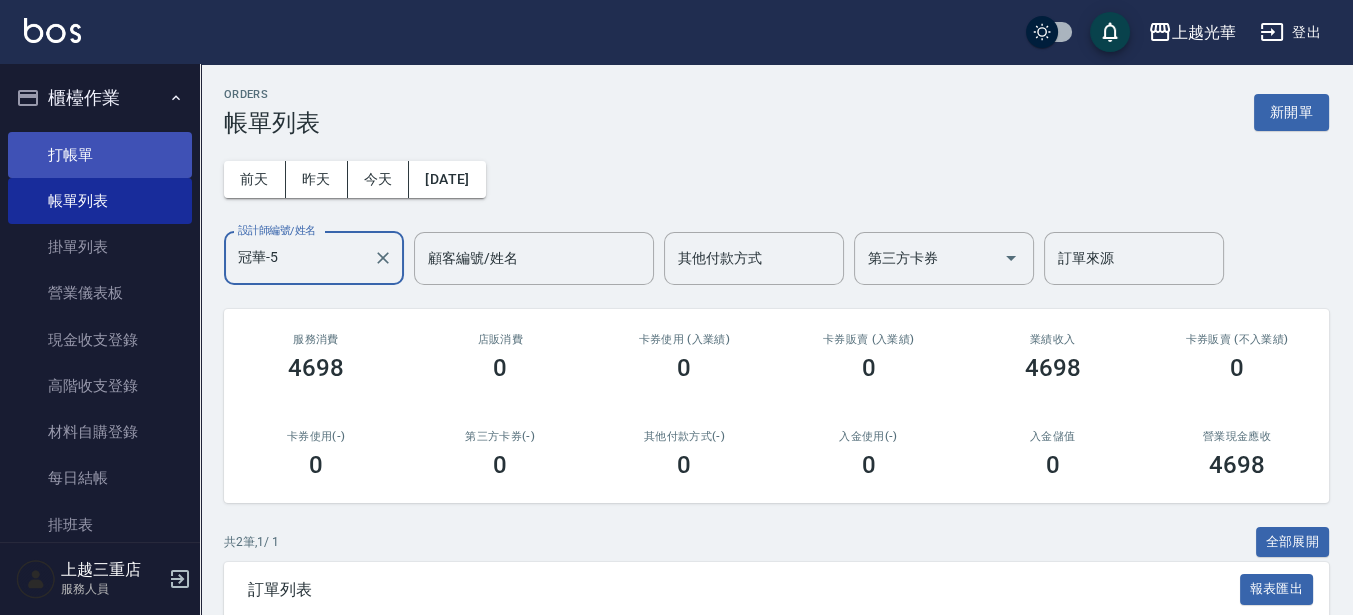 type on "冠華-5" 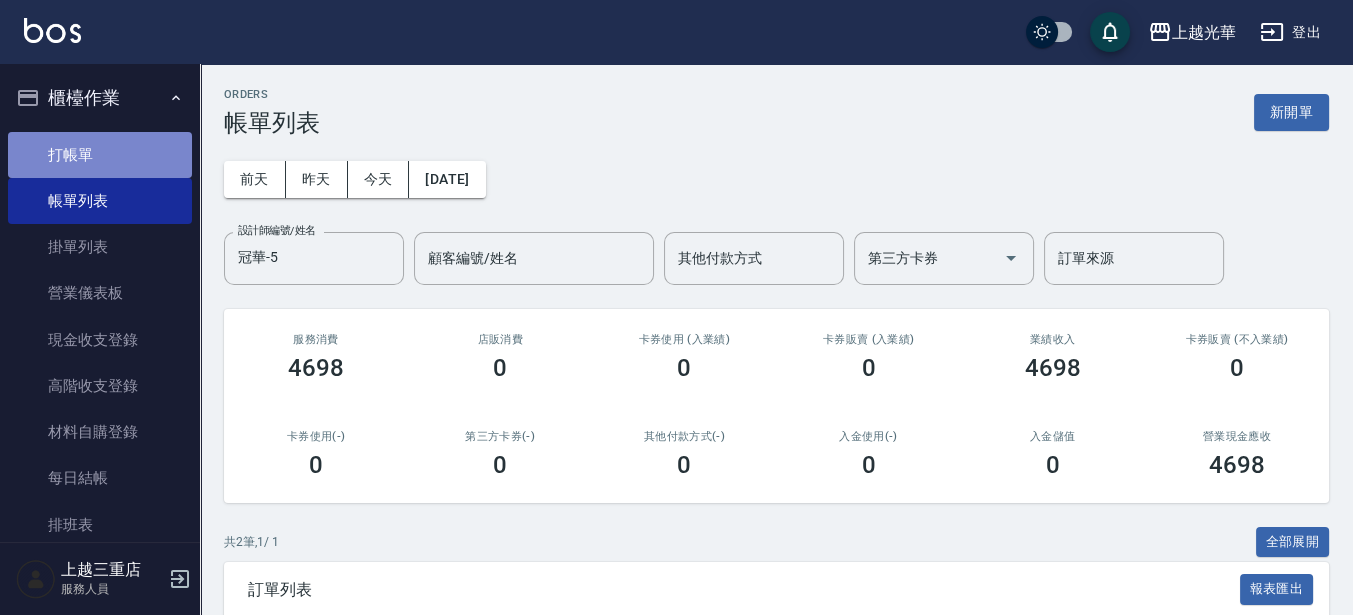 click on "打帳單" at bounding box center [100, 155] 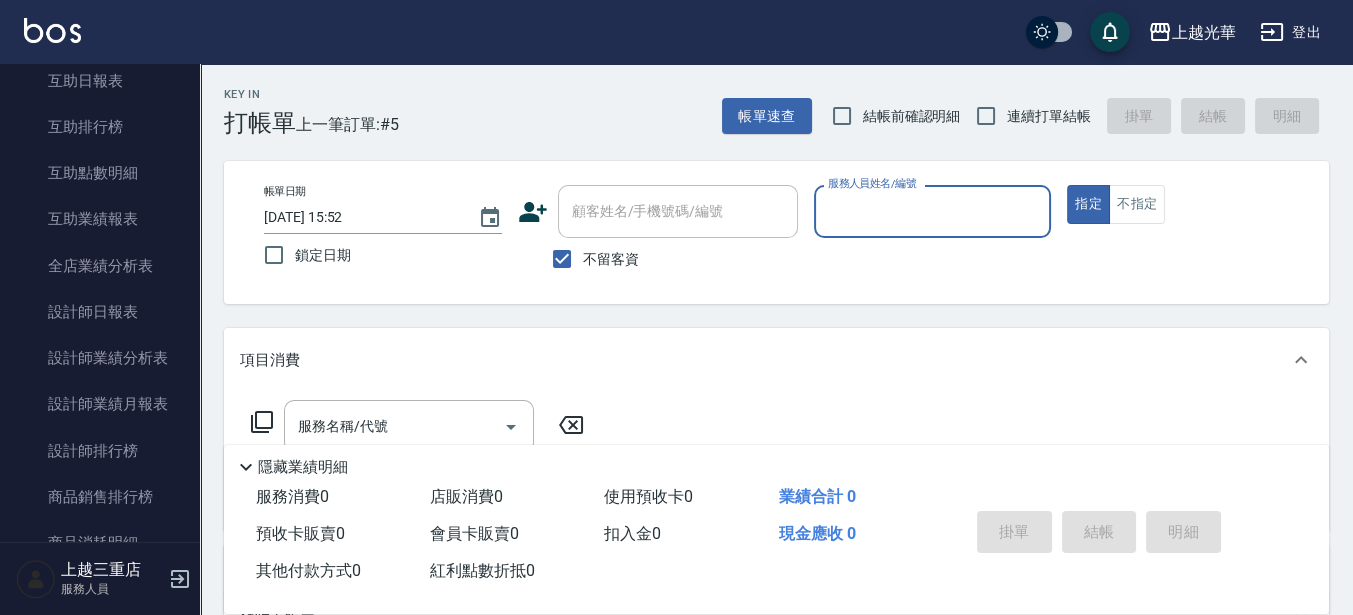 scroll, scrollTop: 750, scrollLeft: 0, axis: vertical 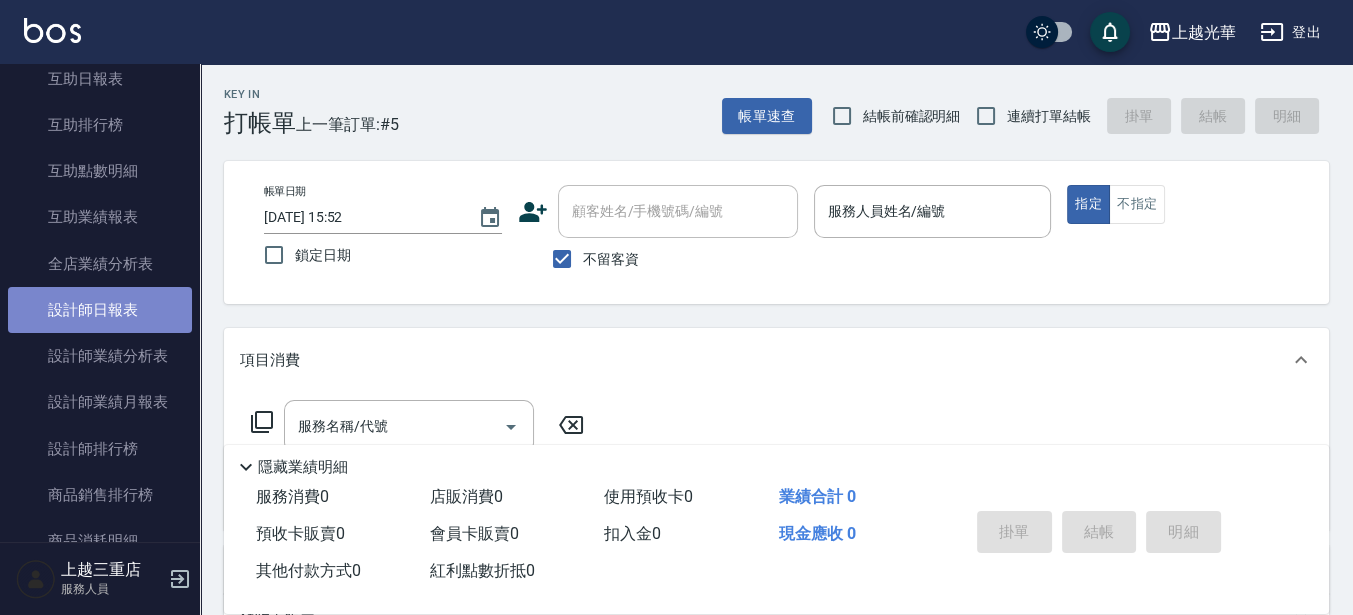 click on "設計師日報表" at bounding box center (100, 310) 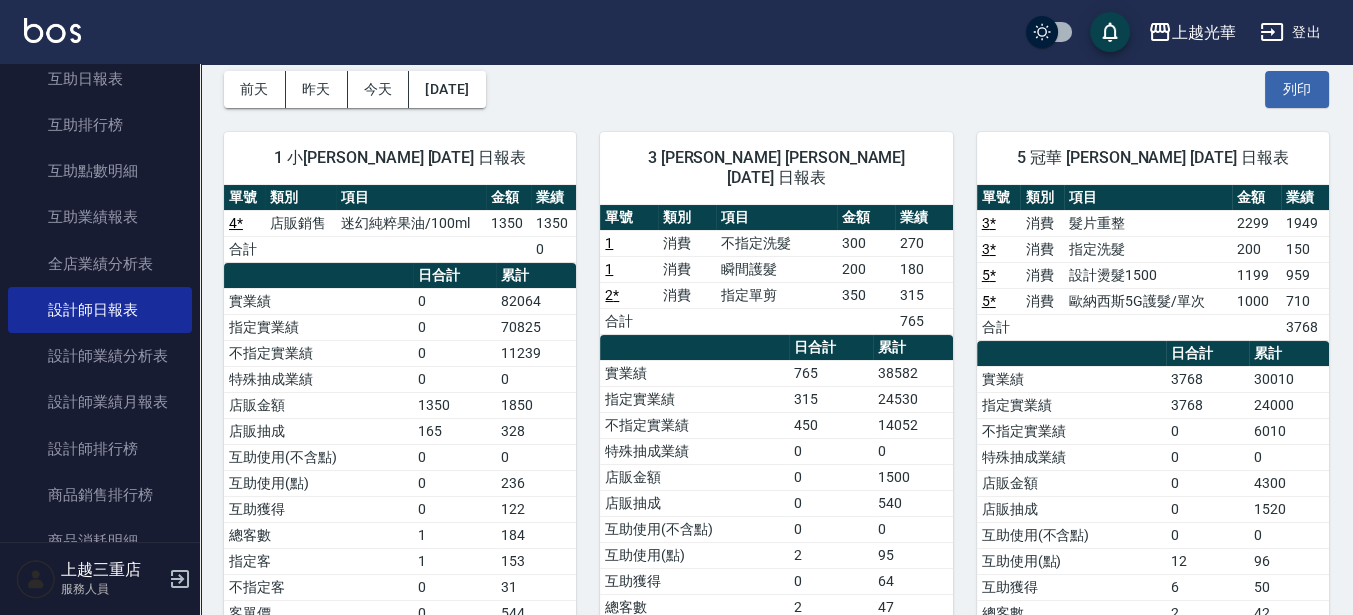 scroll, scrollTop: 125, scrollLeft: 0, axis: vertical 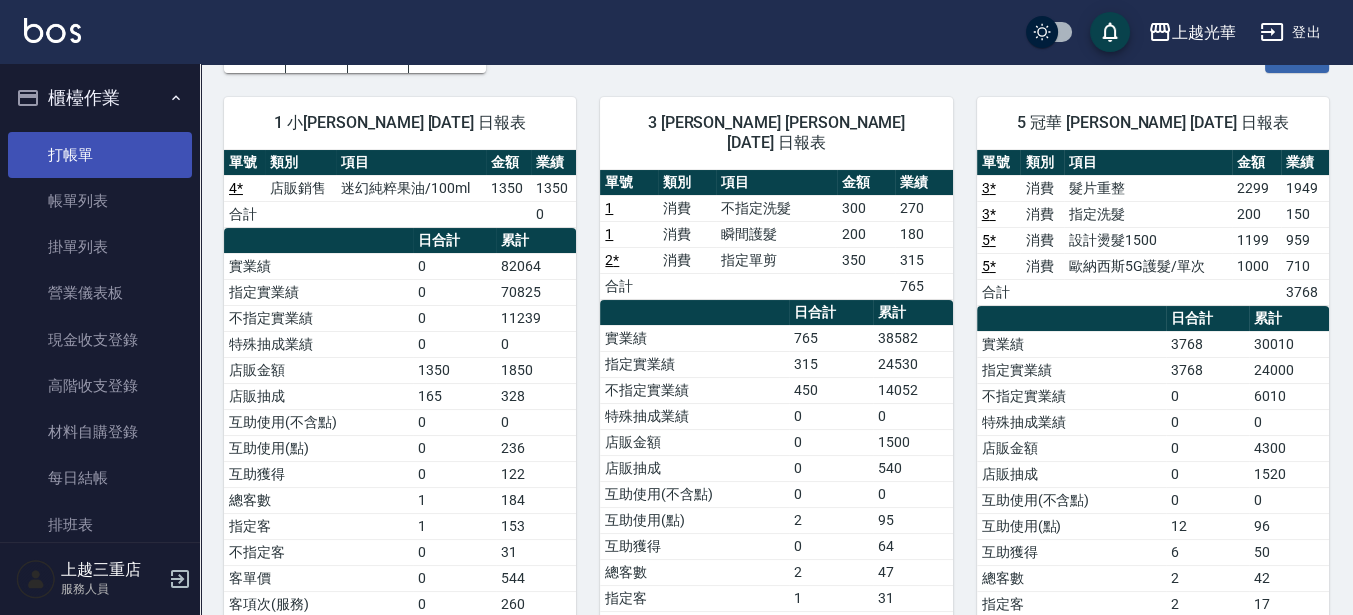 click on "打帳單" at bounding box center (100, 155) 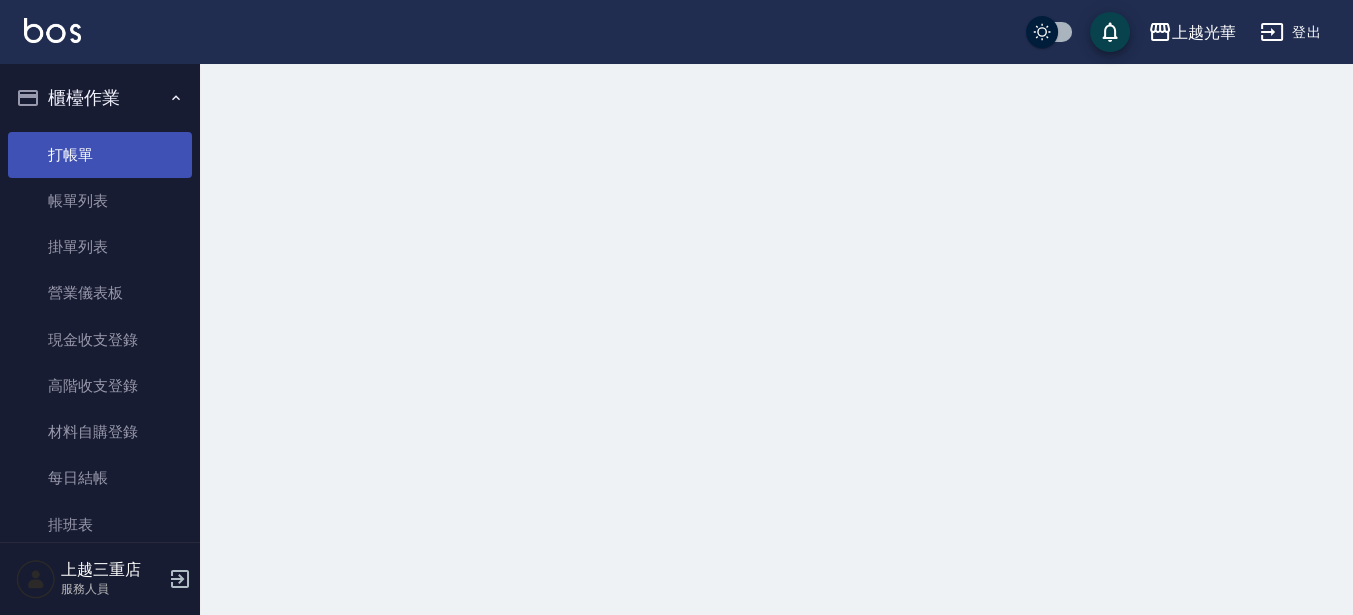 scroll, scrollTop: 0, scrollLeft: 0, axis: both 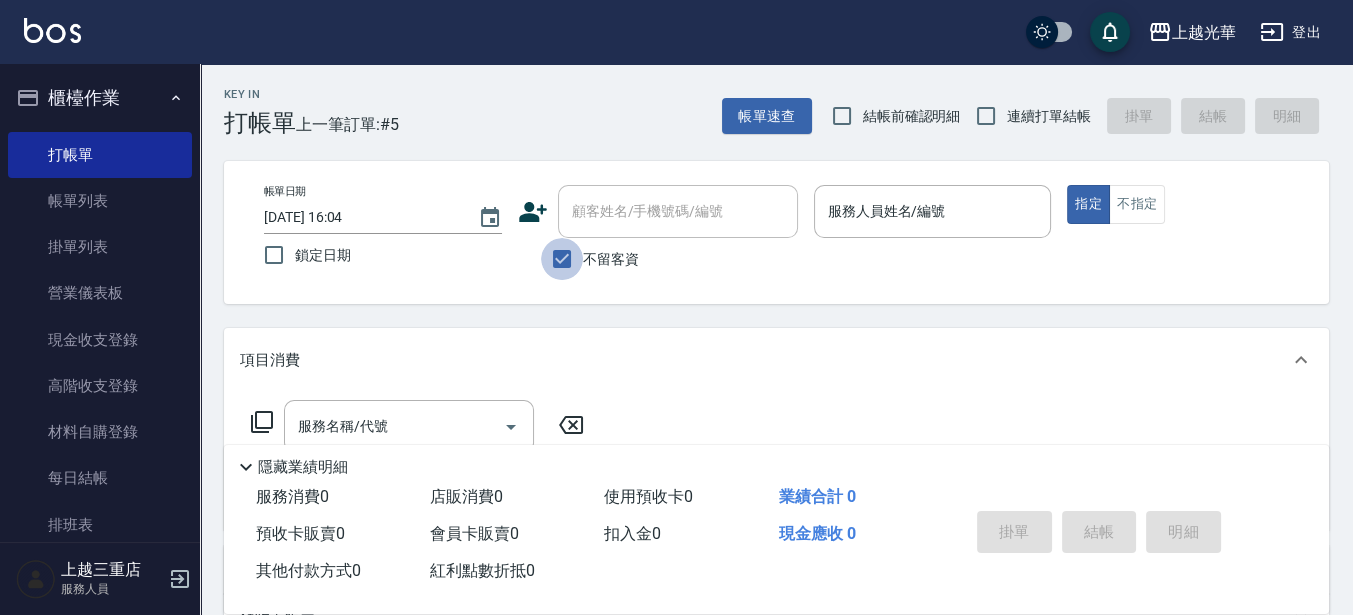 click on "不留客資" at bounding box center [562, 259] 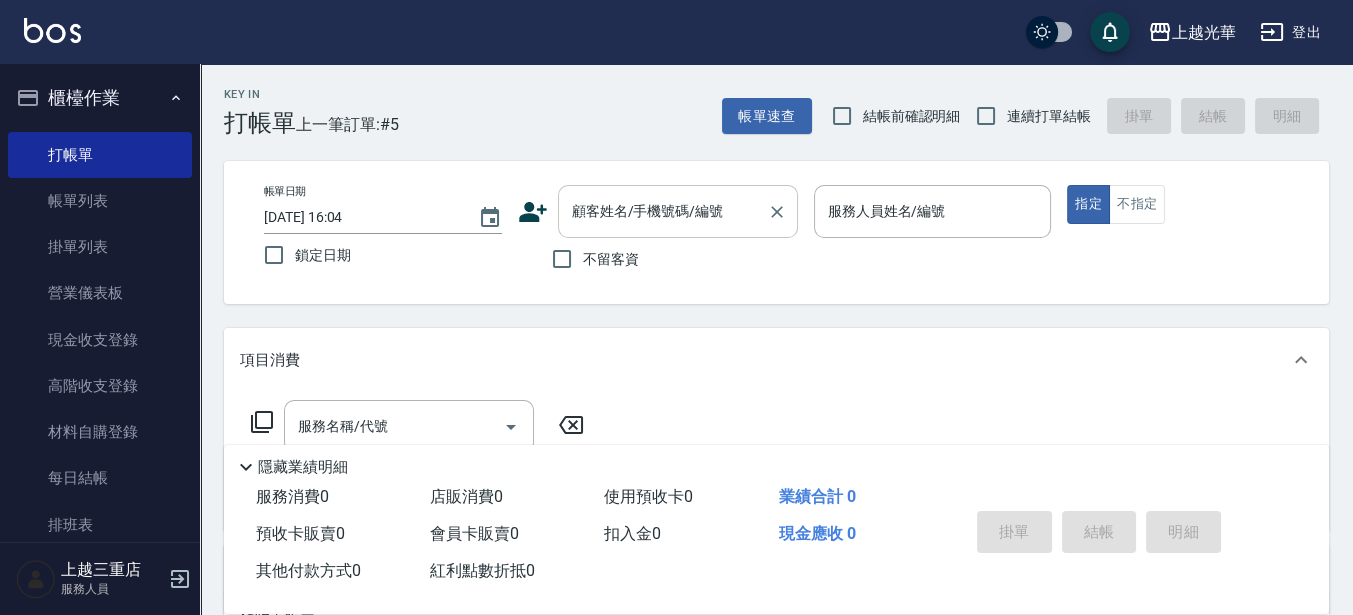 click on "顧客姓名/手機號碼/編號" at bounding box center [663, 211] 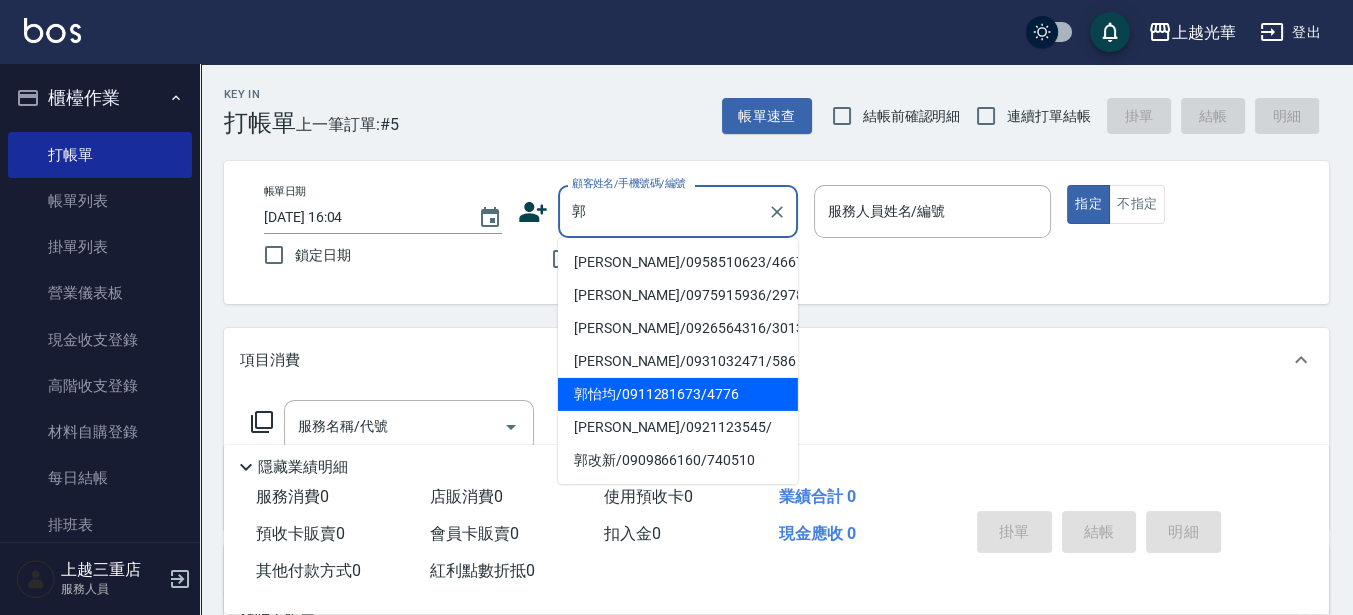 click on "郭怡均/0911281673/4776" at bounding box center [678, 394] 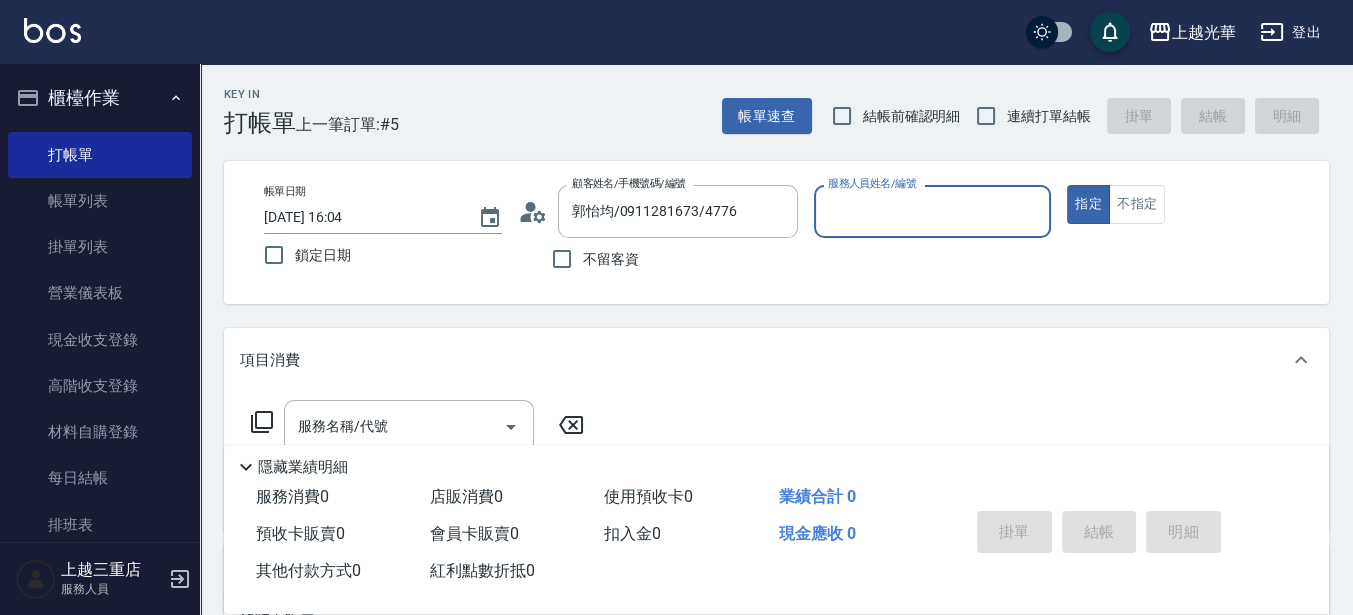 type on "小黑-3" 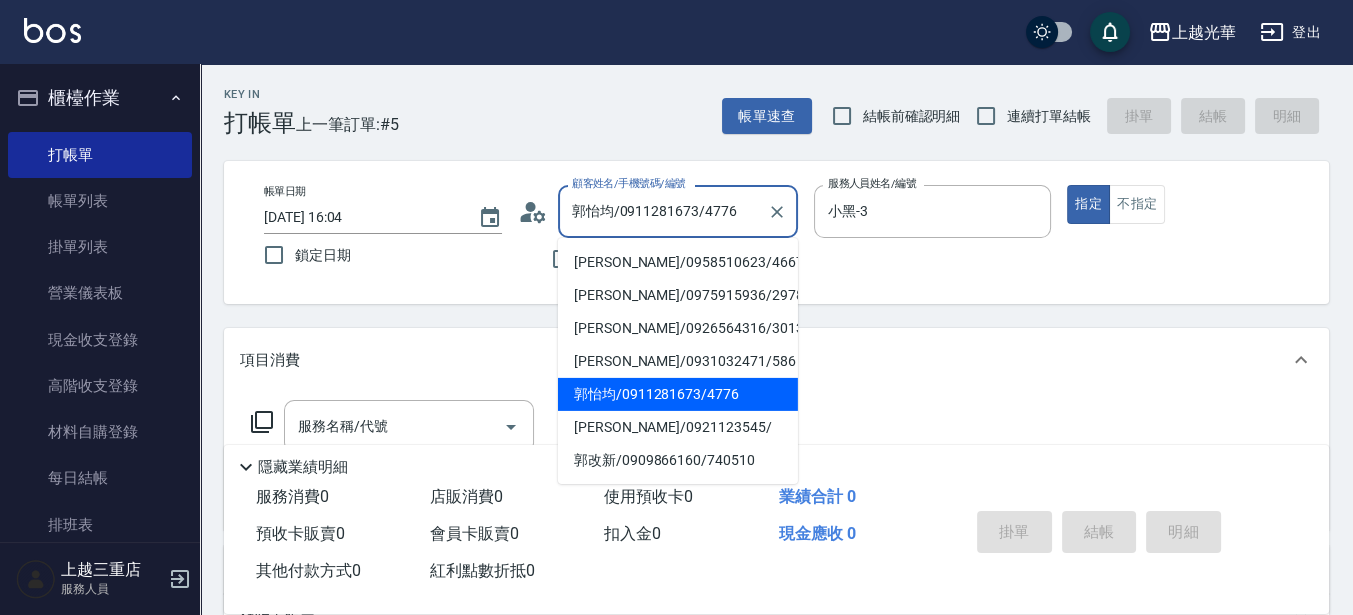 click on "郭怡均/0911281673/4776" at bounding box center [663, 211] 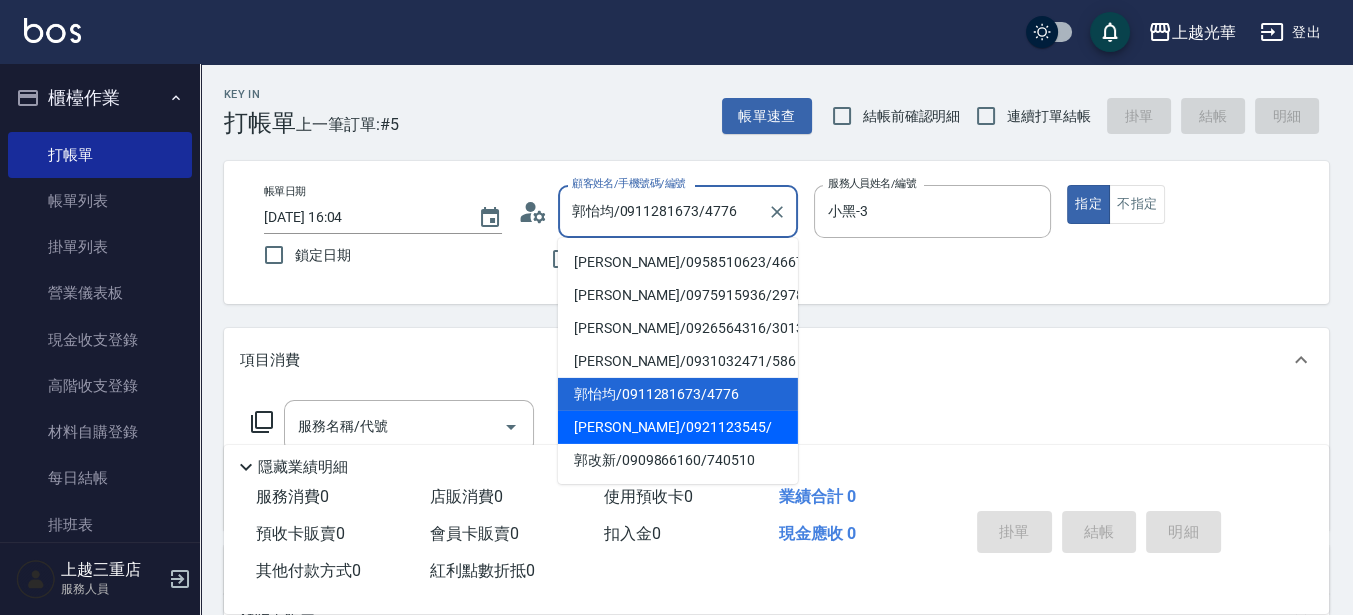 click on "[PERSON_NAME]/0921123545/" at bounding box center [678, 427] 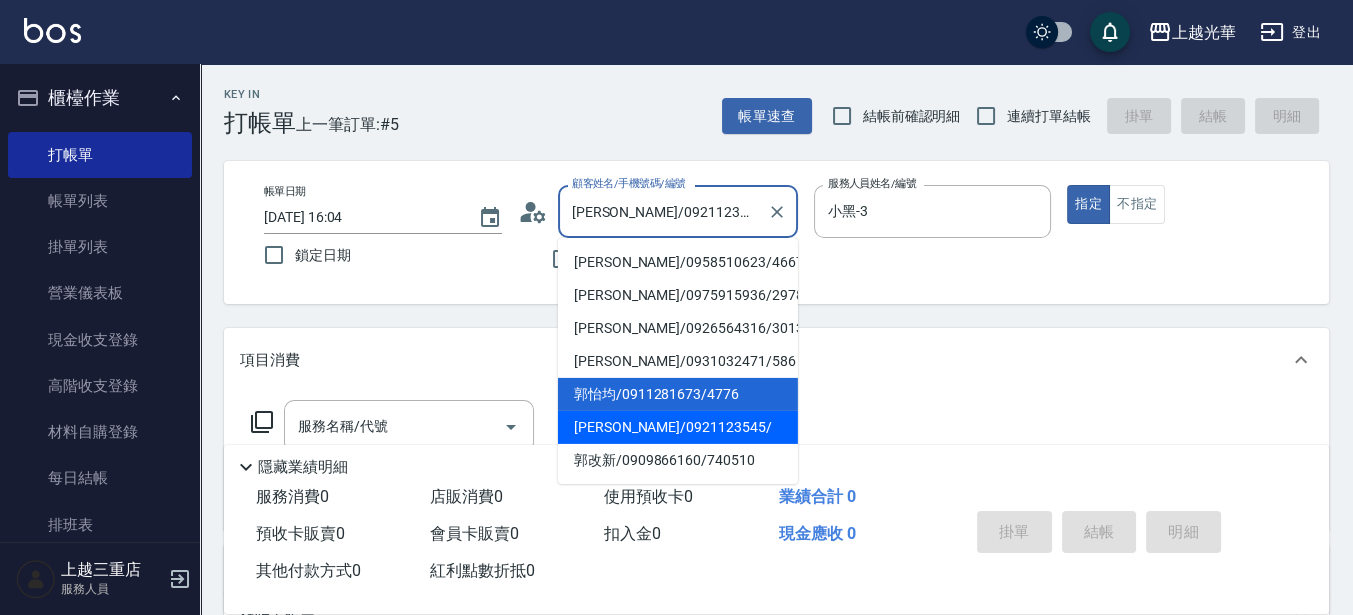 type on "喨喨-9" 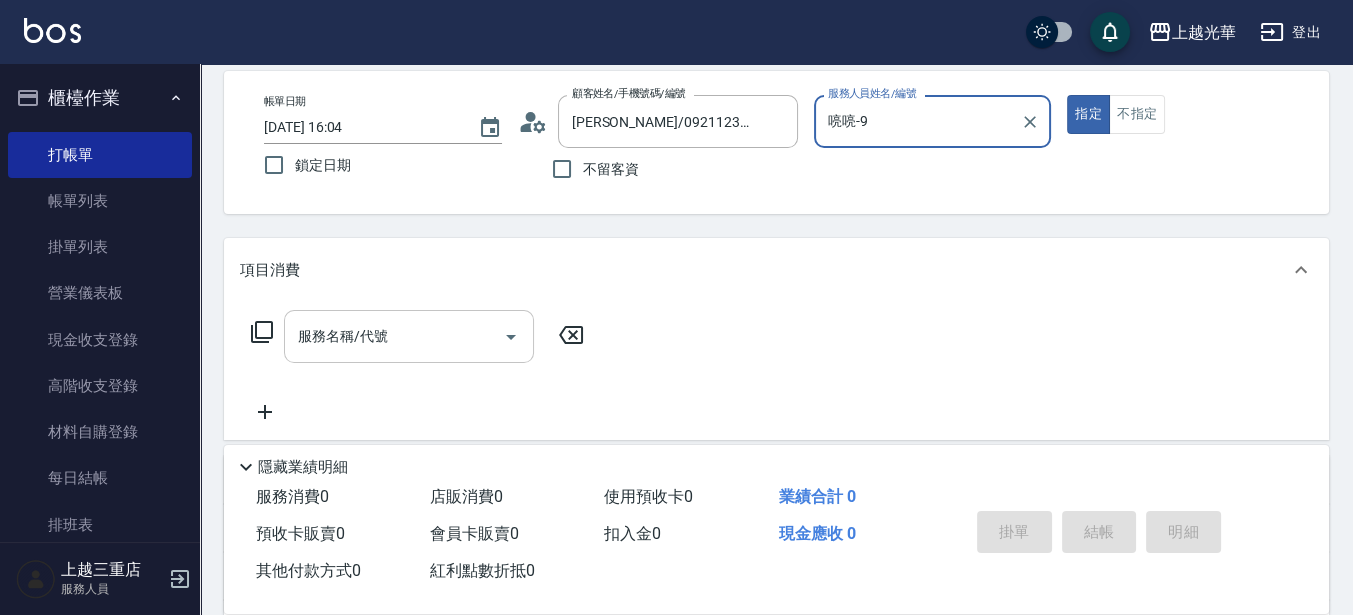 scroll, scrollTop: 125, scrollLeft: 0, axis: vertical 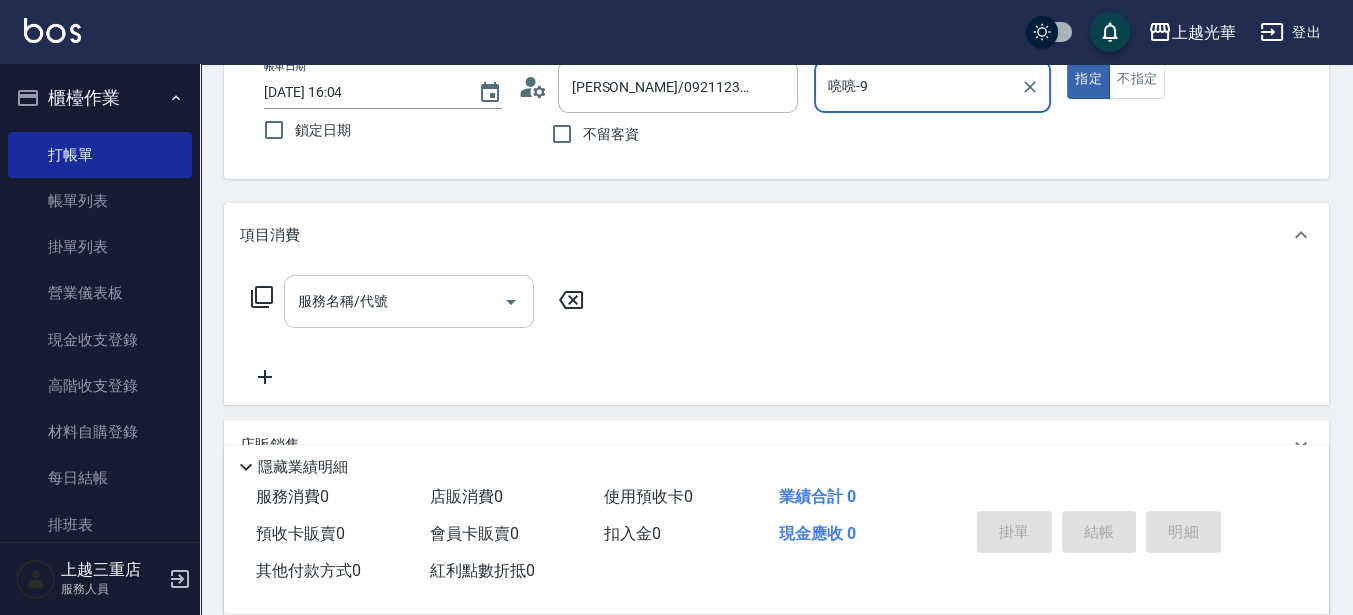 click on "服務名稱/代號" at bounding box center [409, 301] 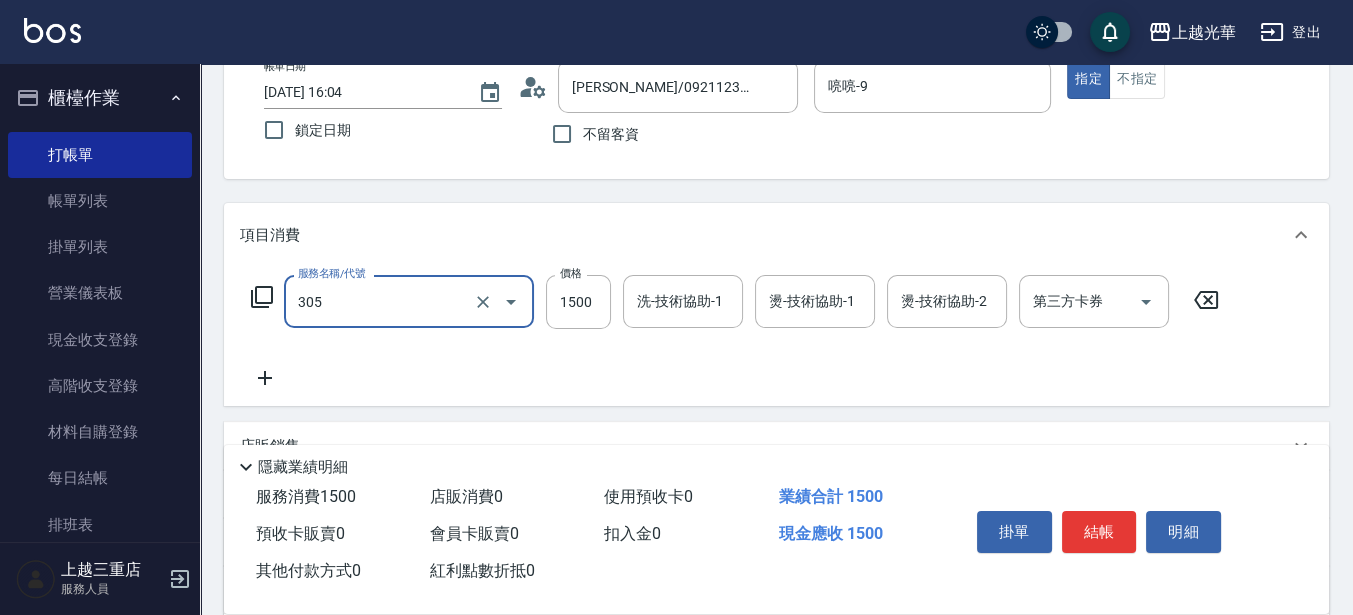 type on "1" 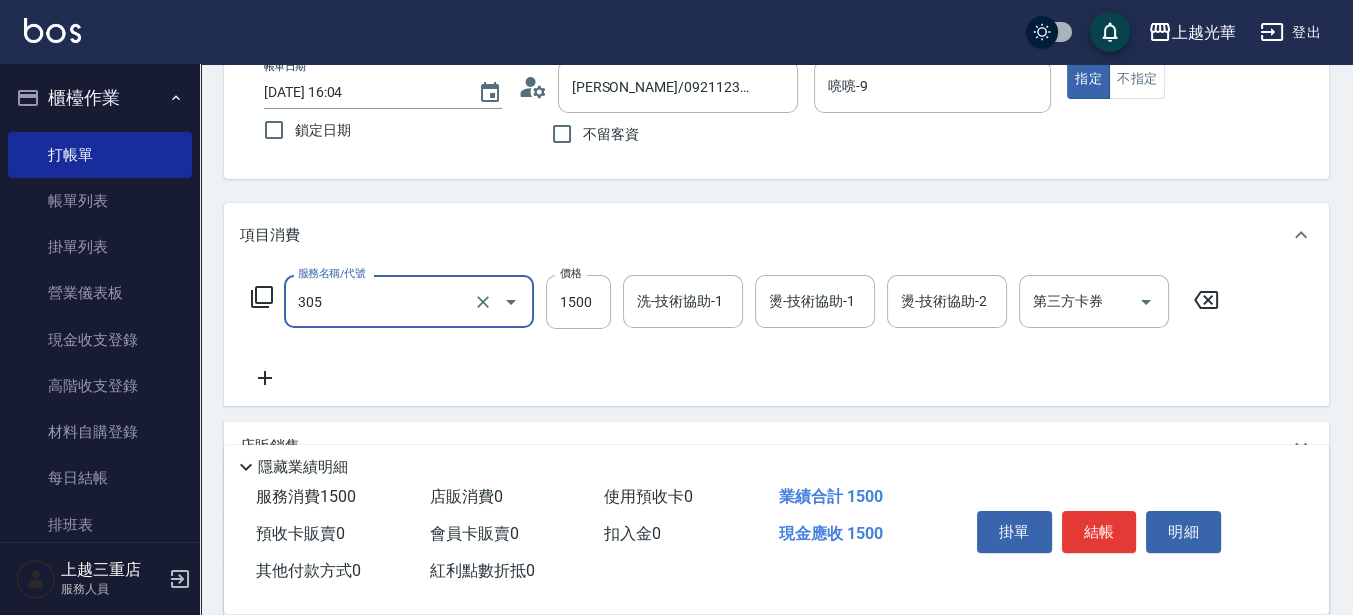 type on "設計燙髮1500(305)" 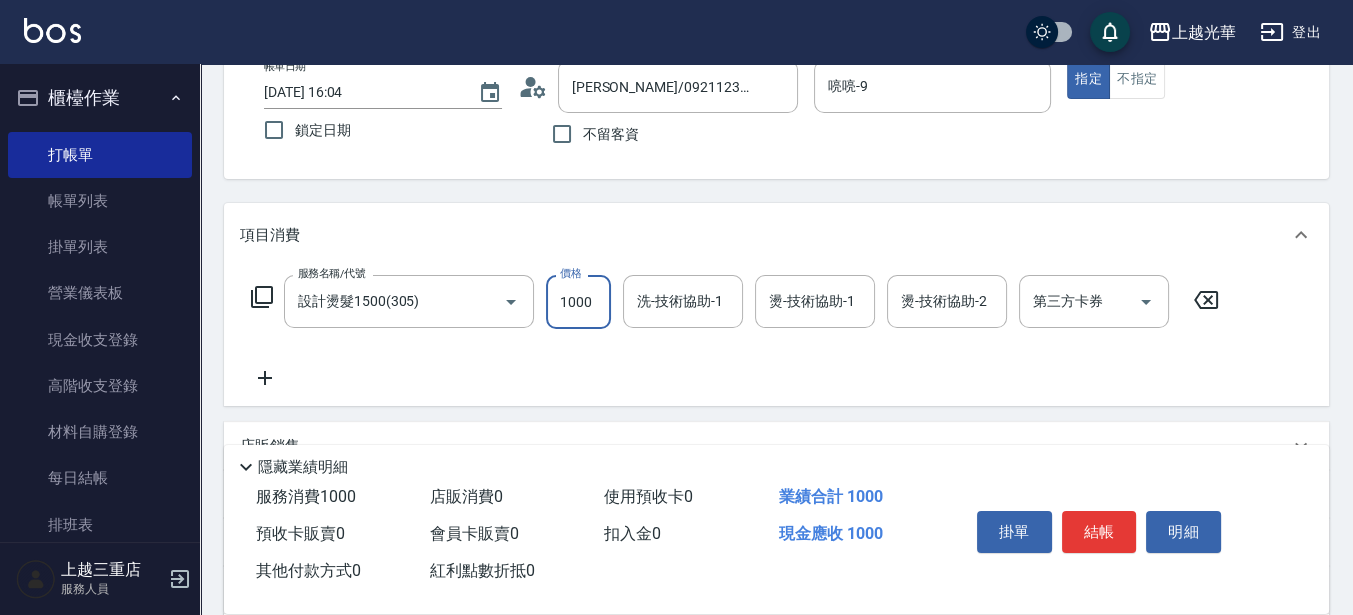 type on "1000" 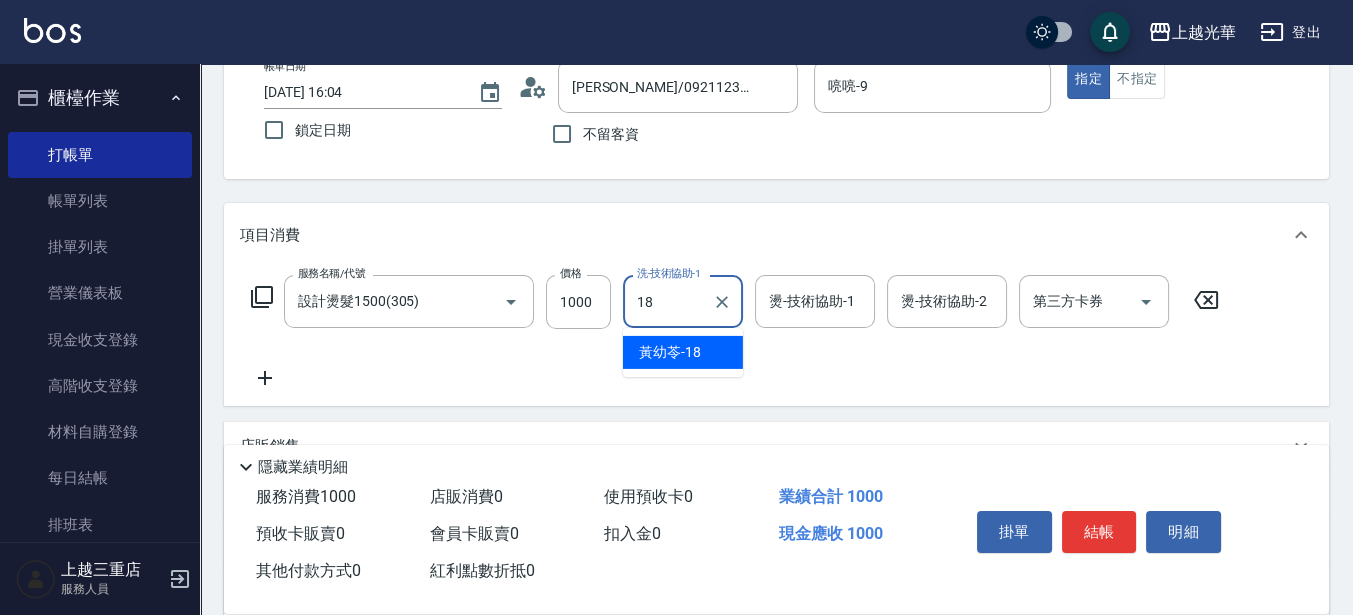 type on "[PERSON_NAME]-18" 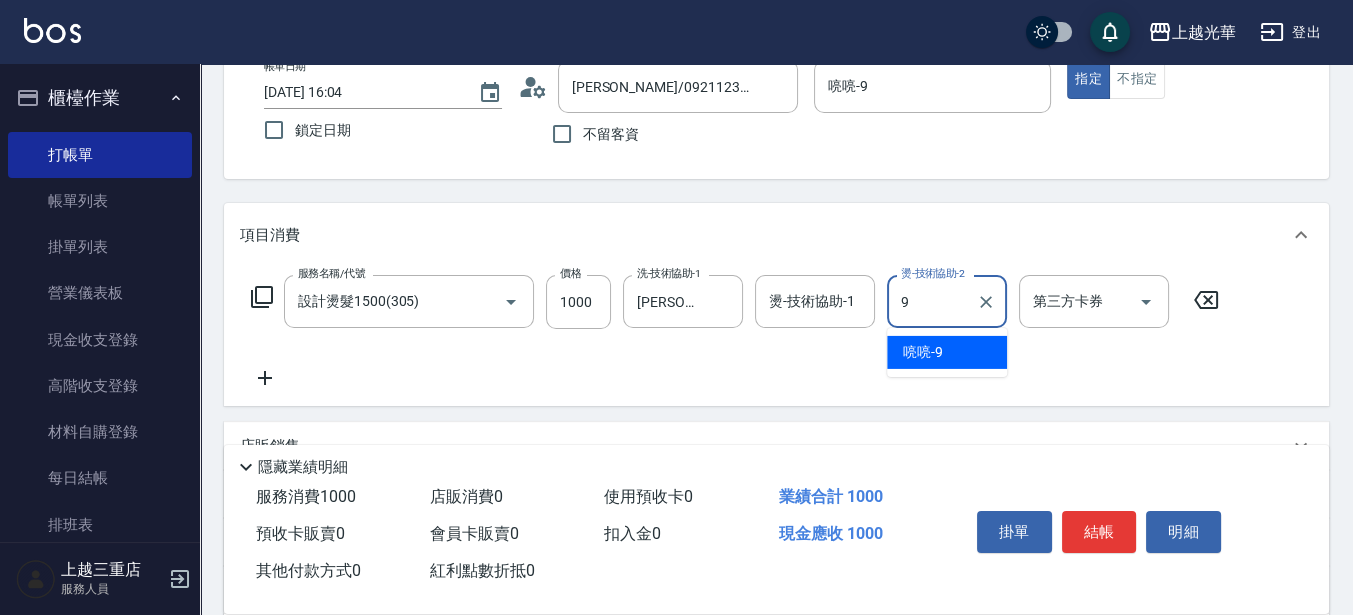 type on "喨喨-9" 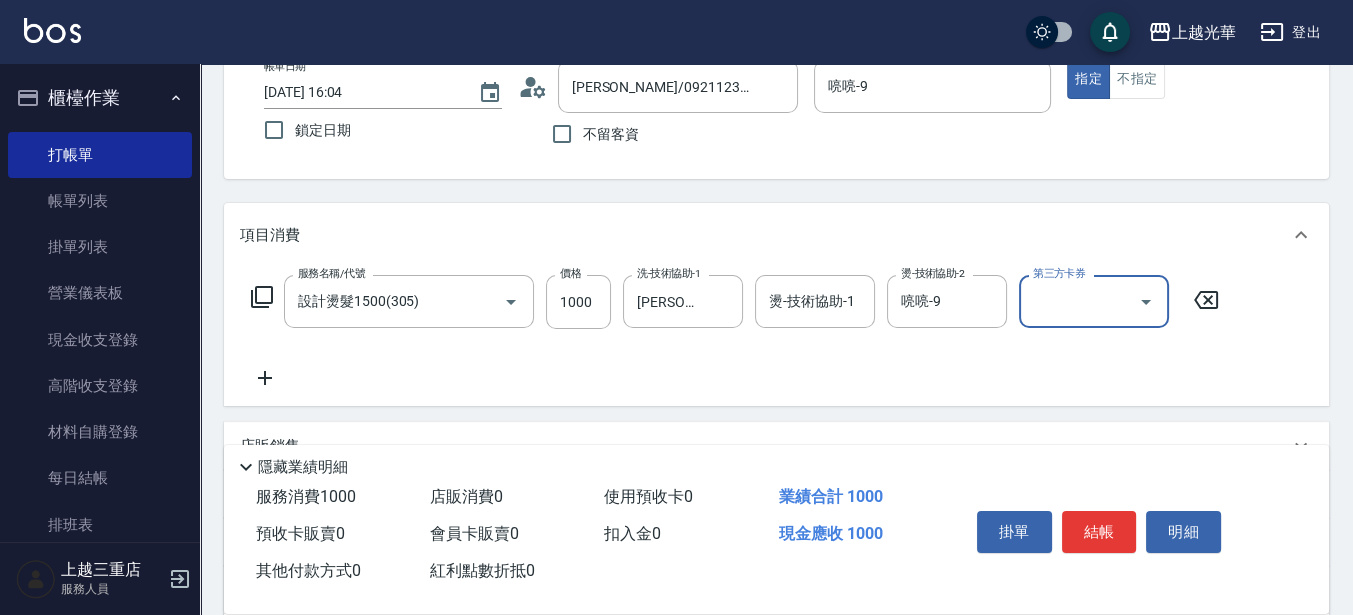 click on "結帳" at bounding box center (1099, 532) 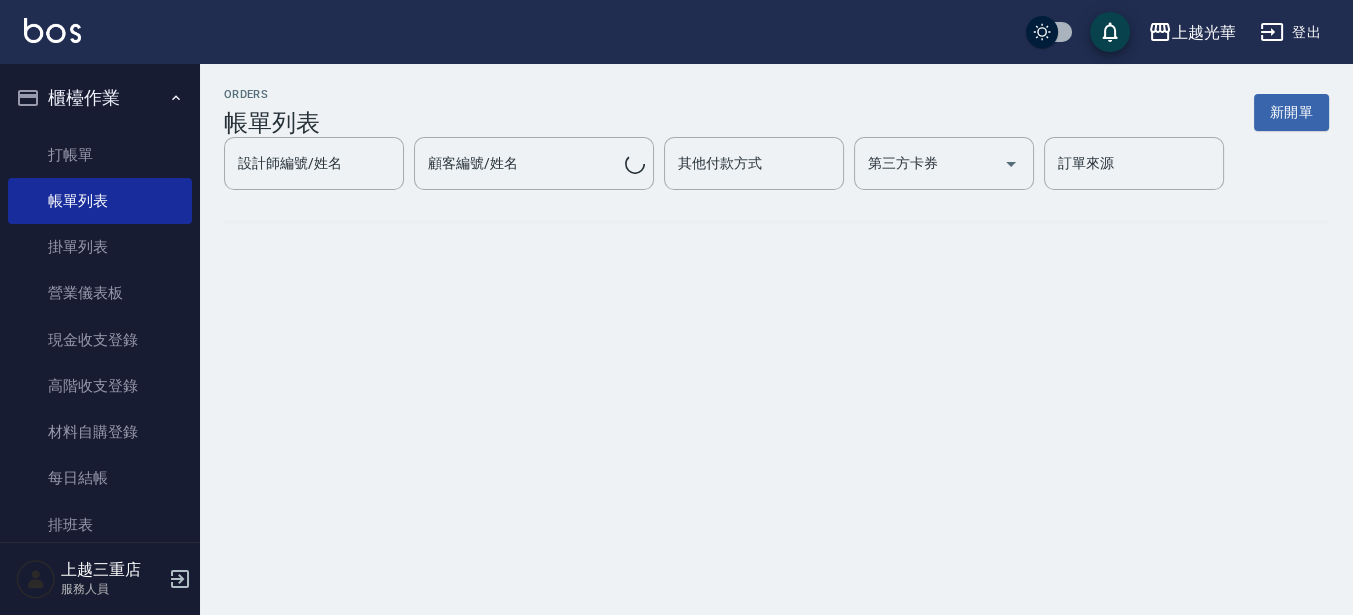 scroll, scrollTop: 0, scrollLeft: 0, axis: both 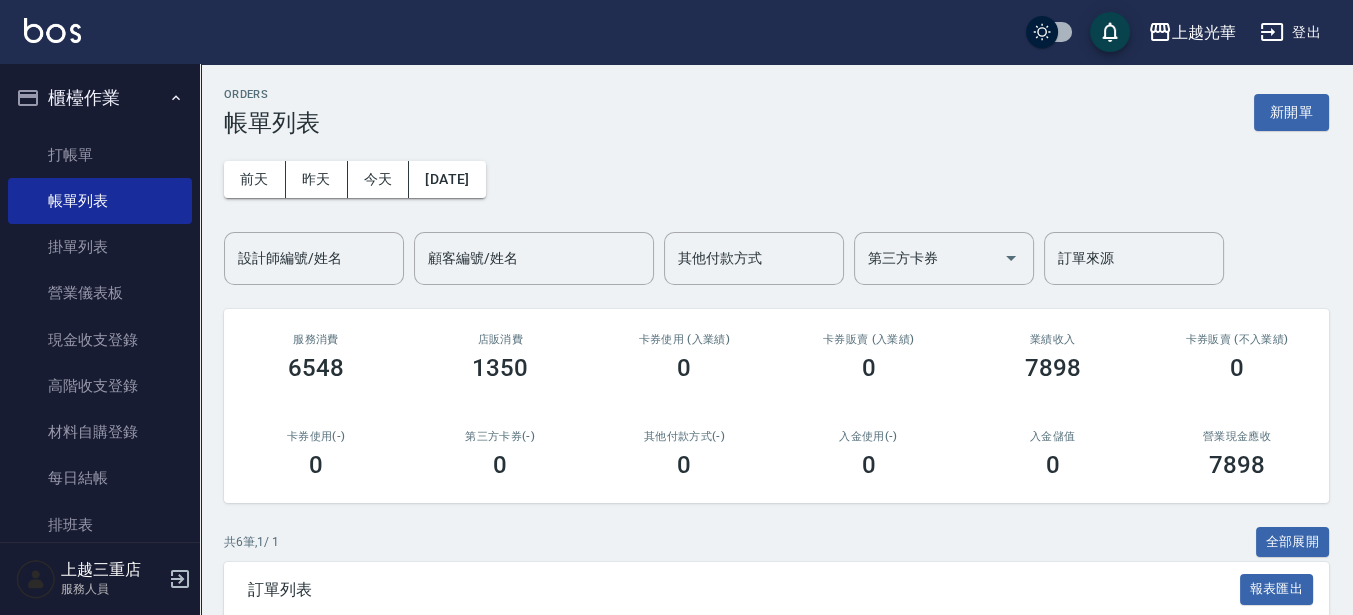 drag, startPoint x: 324, startPoint y: 238, endPoint x: 289, endPoint y: 251, distance: 37.336308 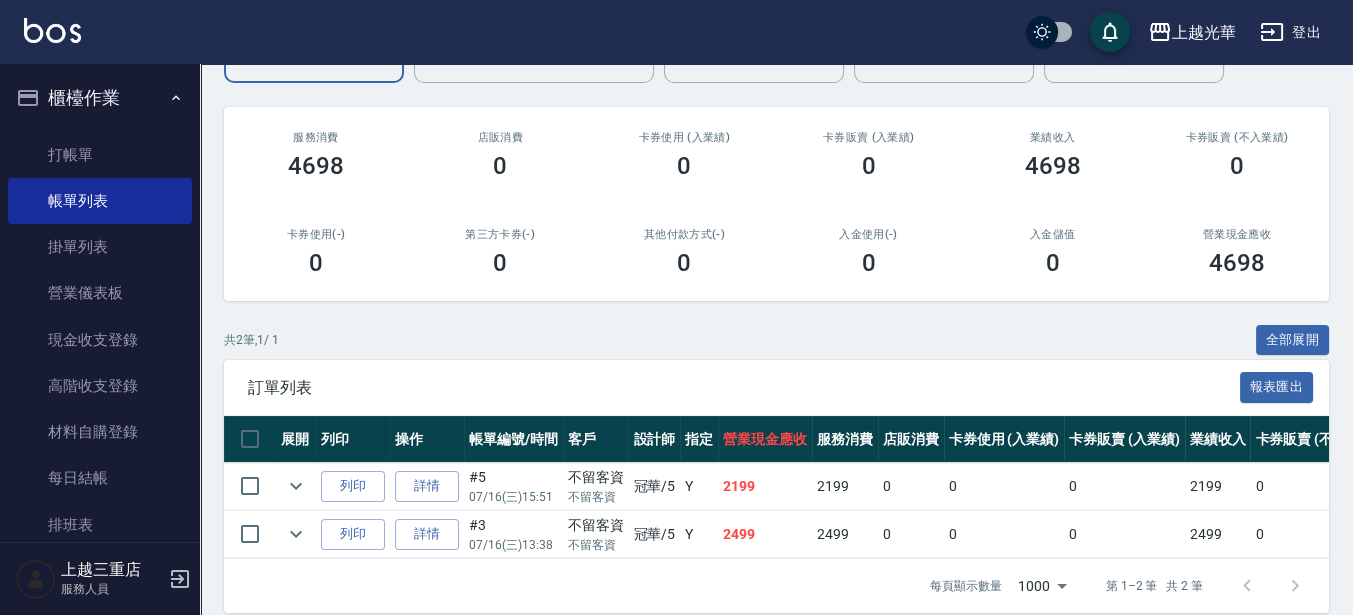 scroll, scrollTop: 240, scrollLeft: 0, axis: vertical 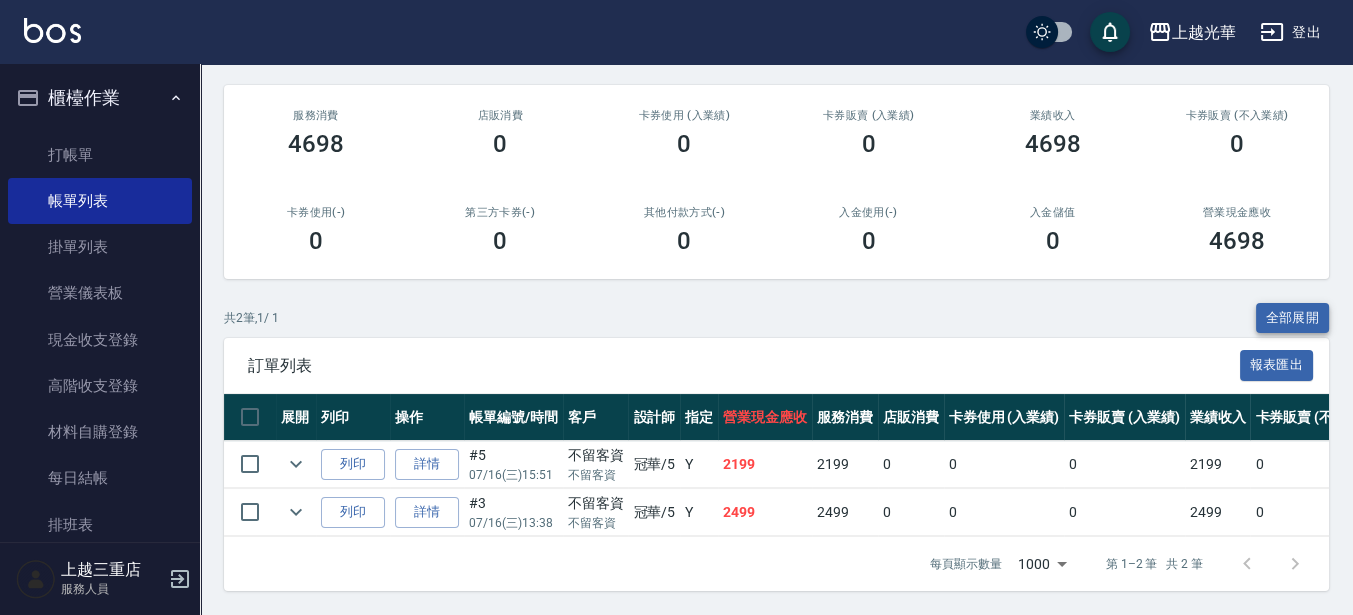 type on "冠華-5" 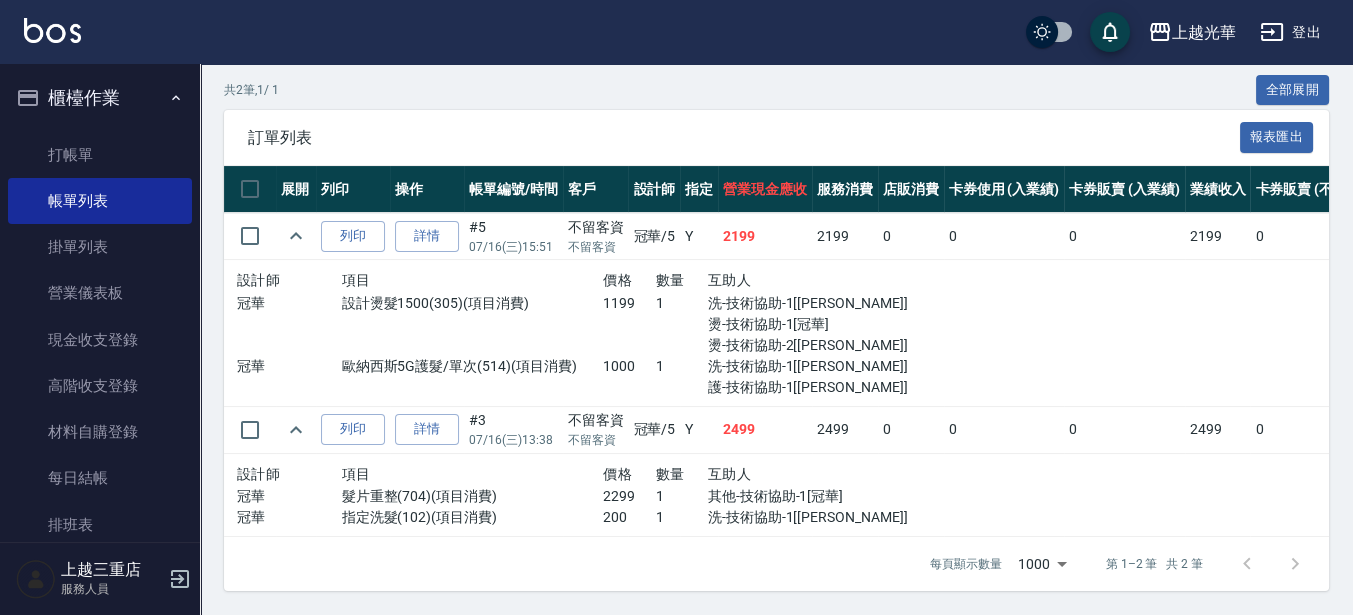 scroll, scrollTop: 467, scrollLeft: 0, axis: vertical 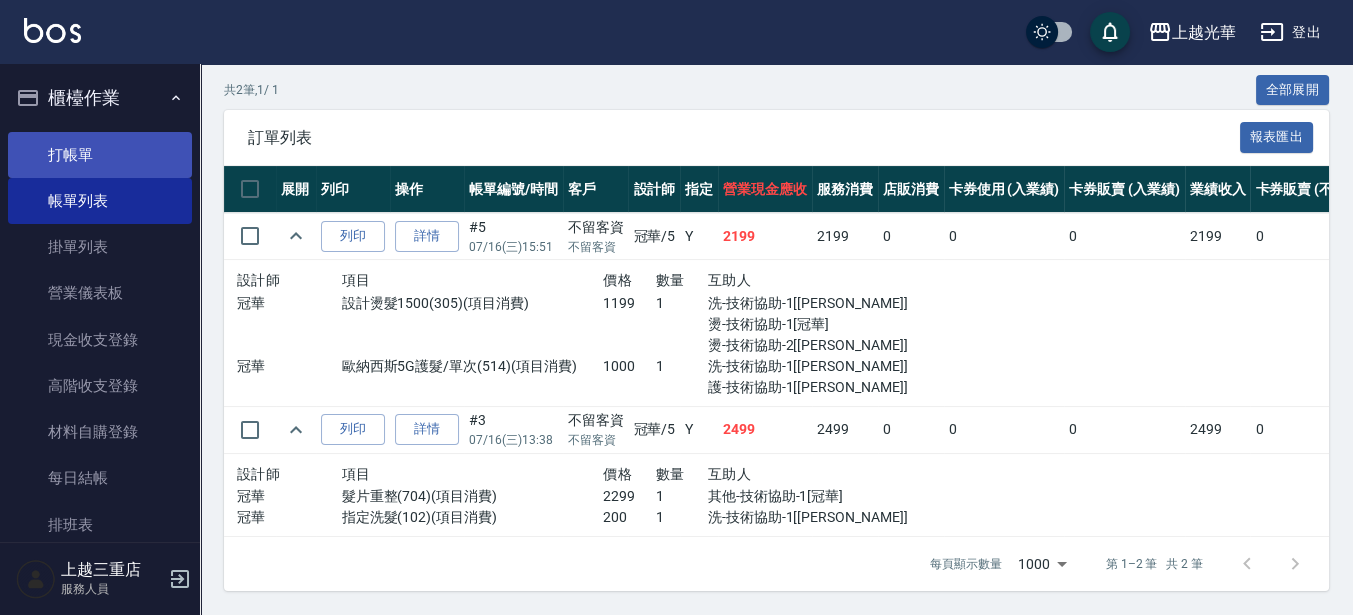click on "打帳單" at bounding box center (100, 155) 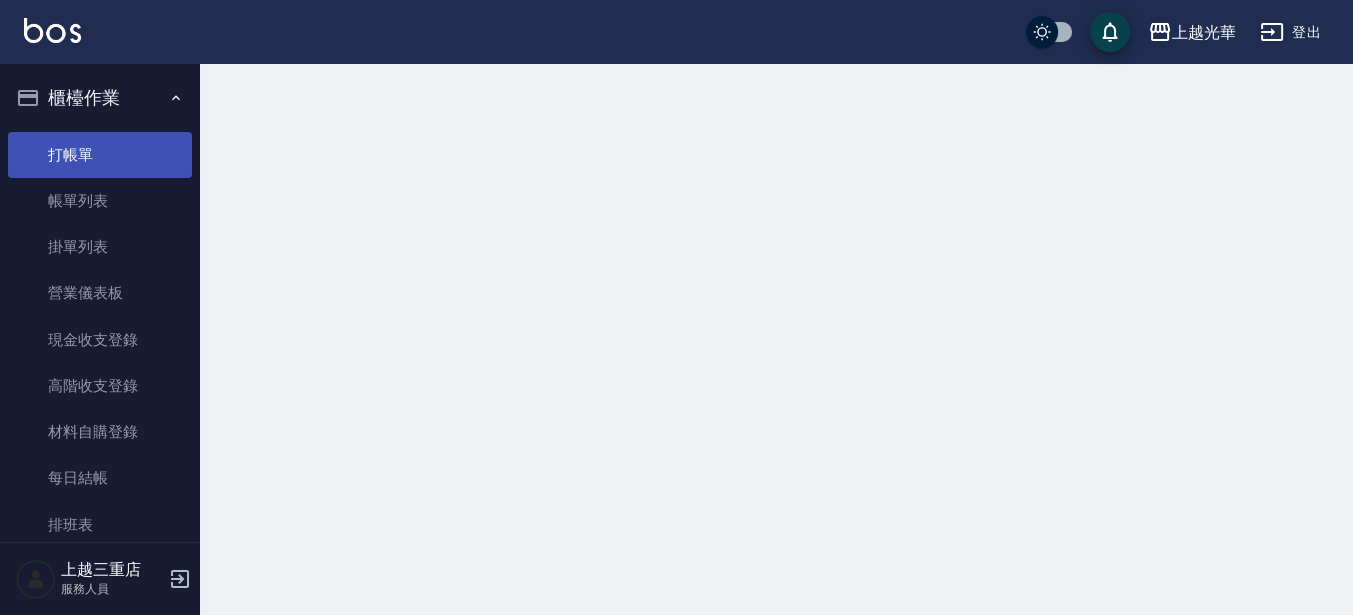 scroll, scrollTop: 0, scrollLeft: 0, axis: both 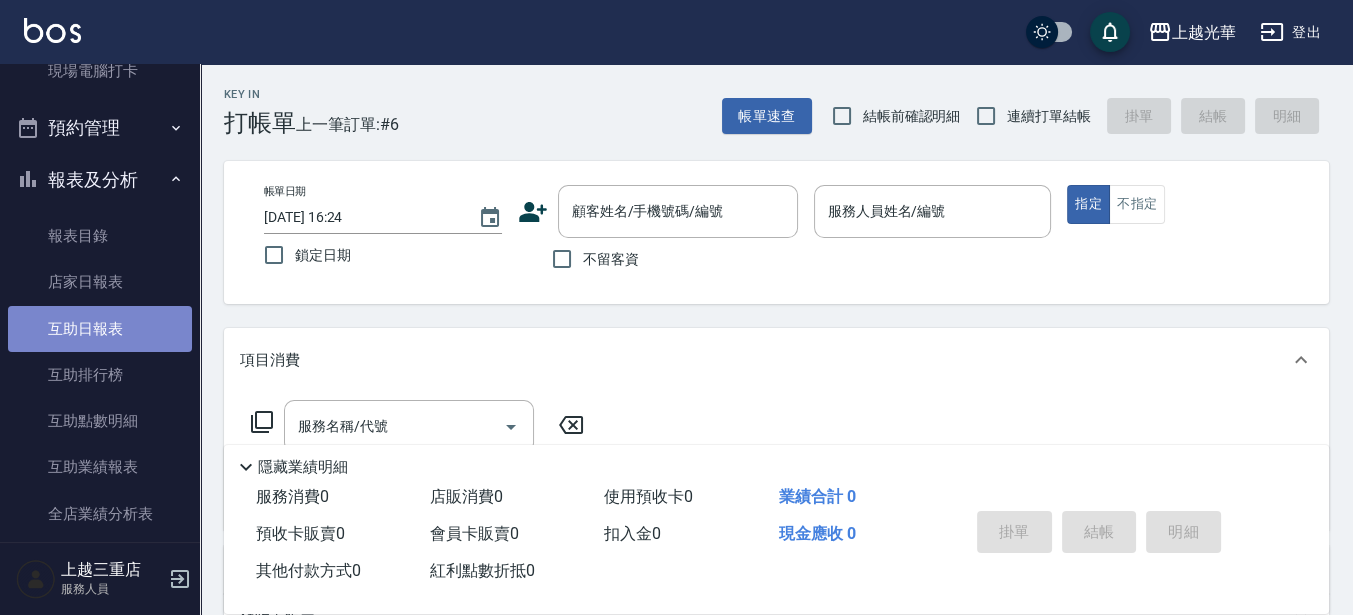 click on "互助日報表" at bounding box center [100, 329] 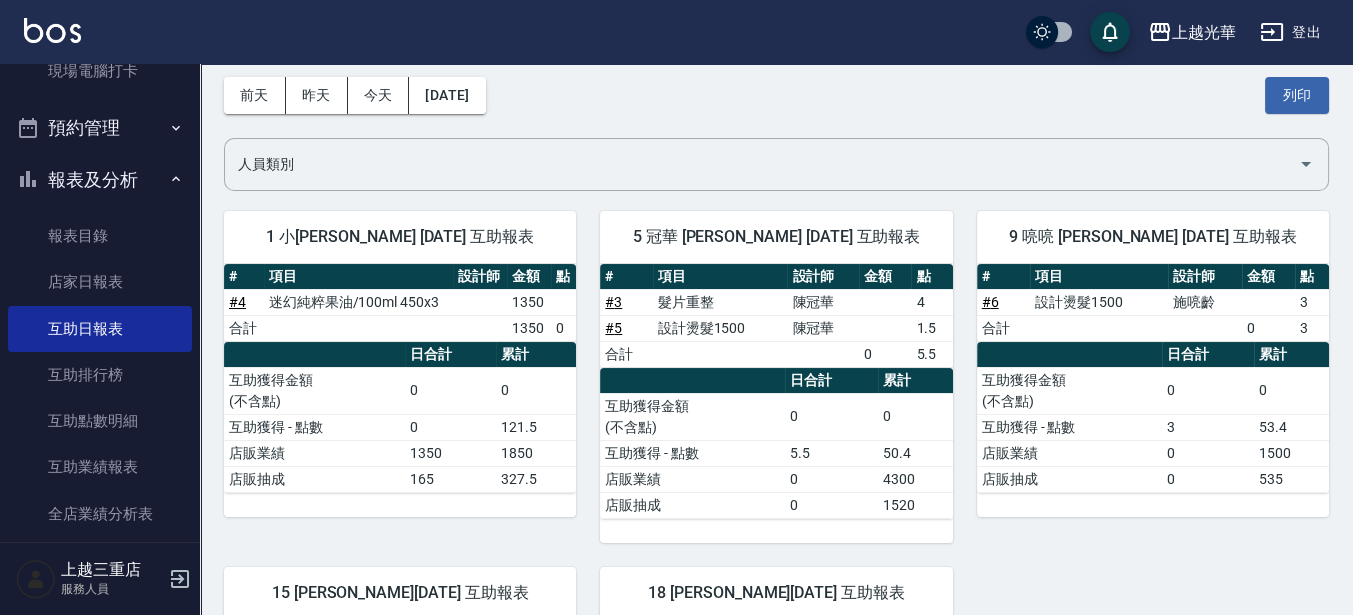 scroll, scrollTop: 0, scrollLeft: 0, axis: both 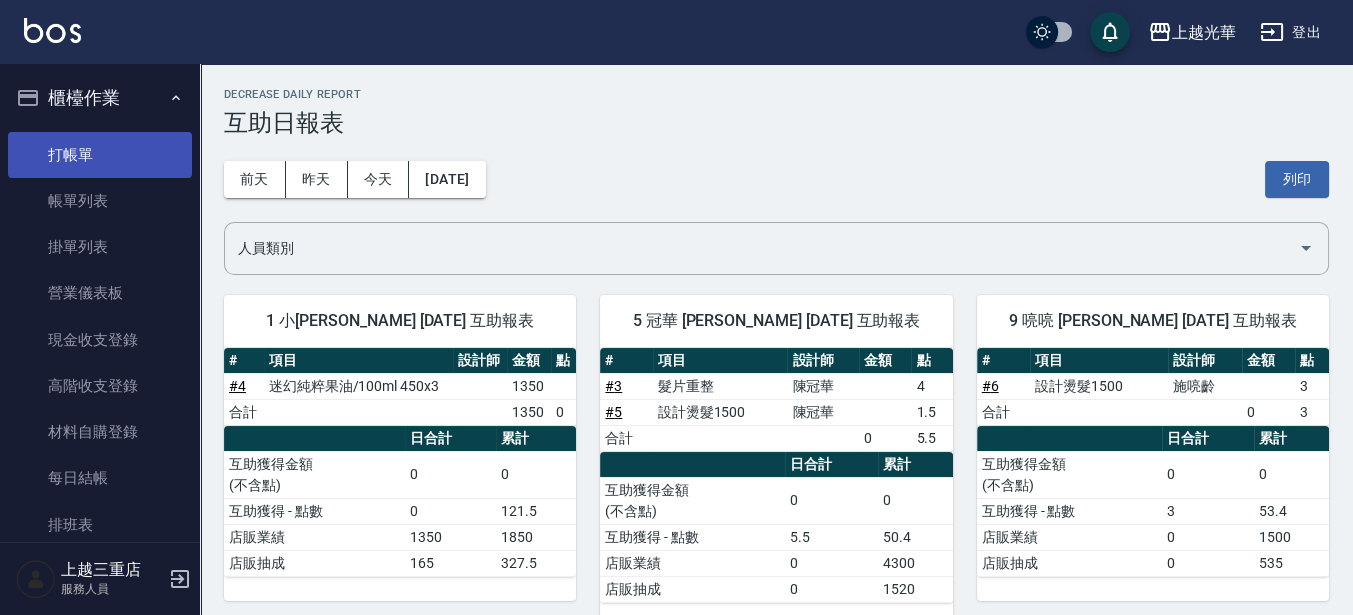 click on "打帳單" at bounding box center [100, 155] 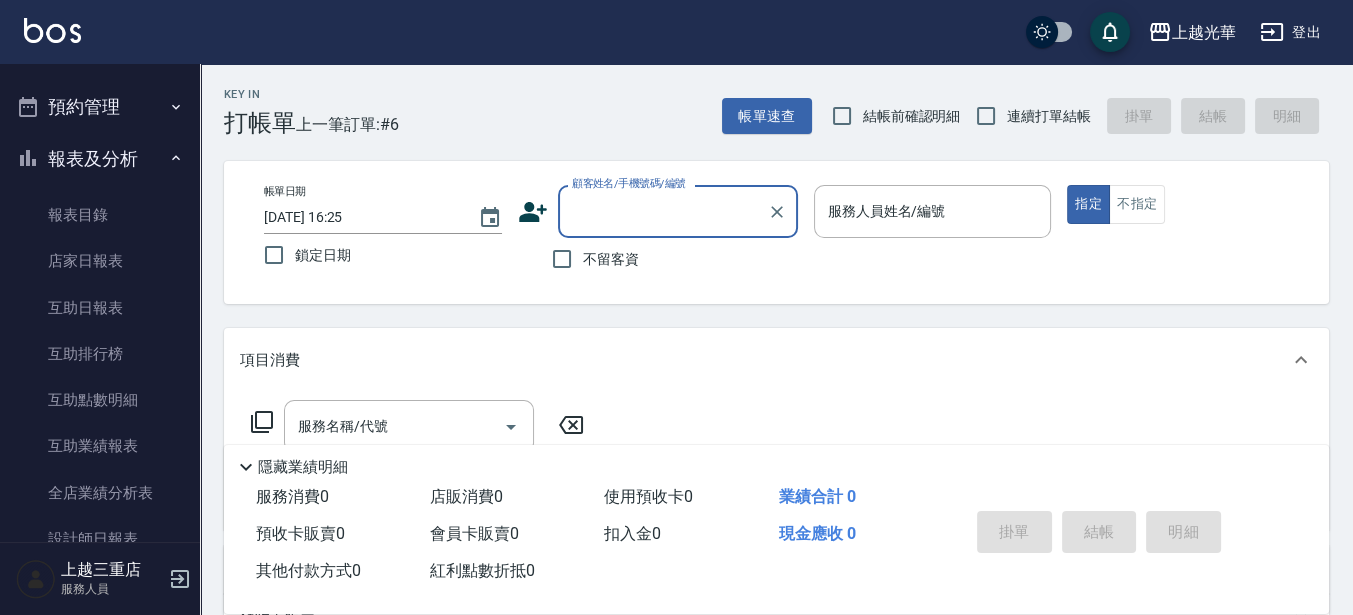 scroll, scrollTop: 750, scrollLeft: 0, axis: vertical 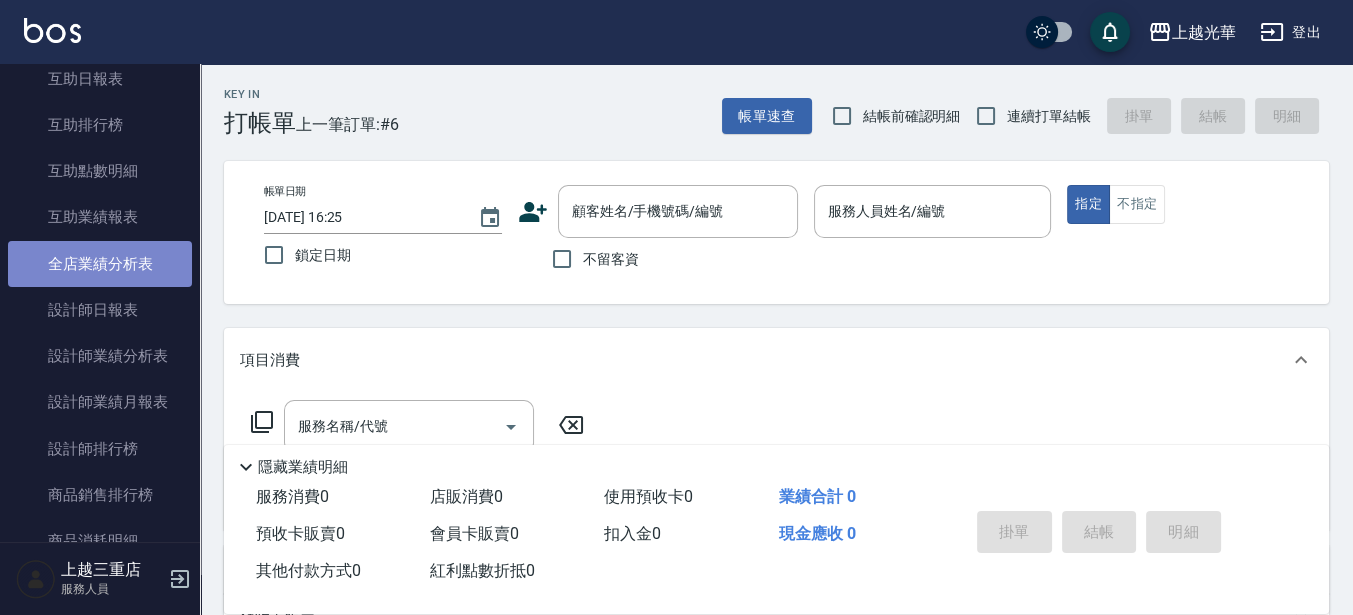 click on "全店業績分析表" at bounding box center (100, 264) 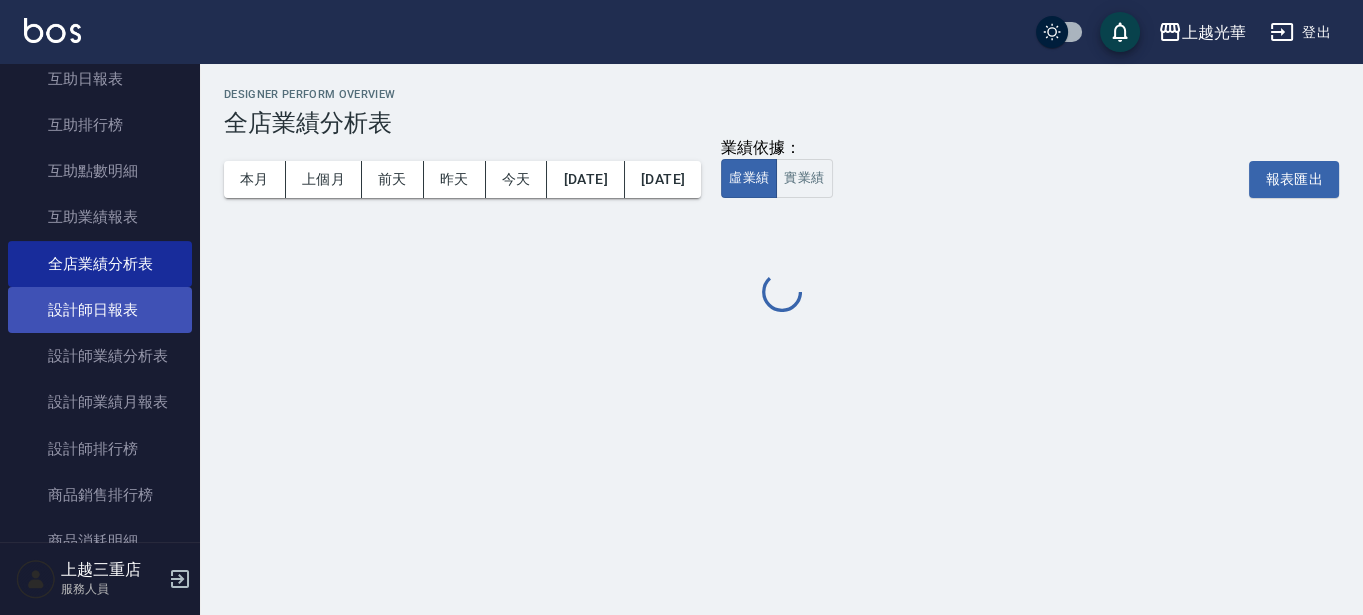 click on "設計師日報表" at bounding box center (100, 310) 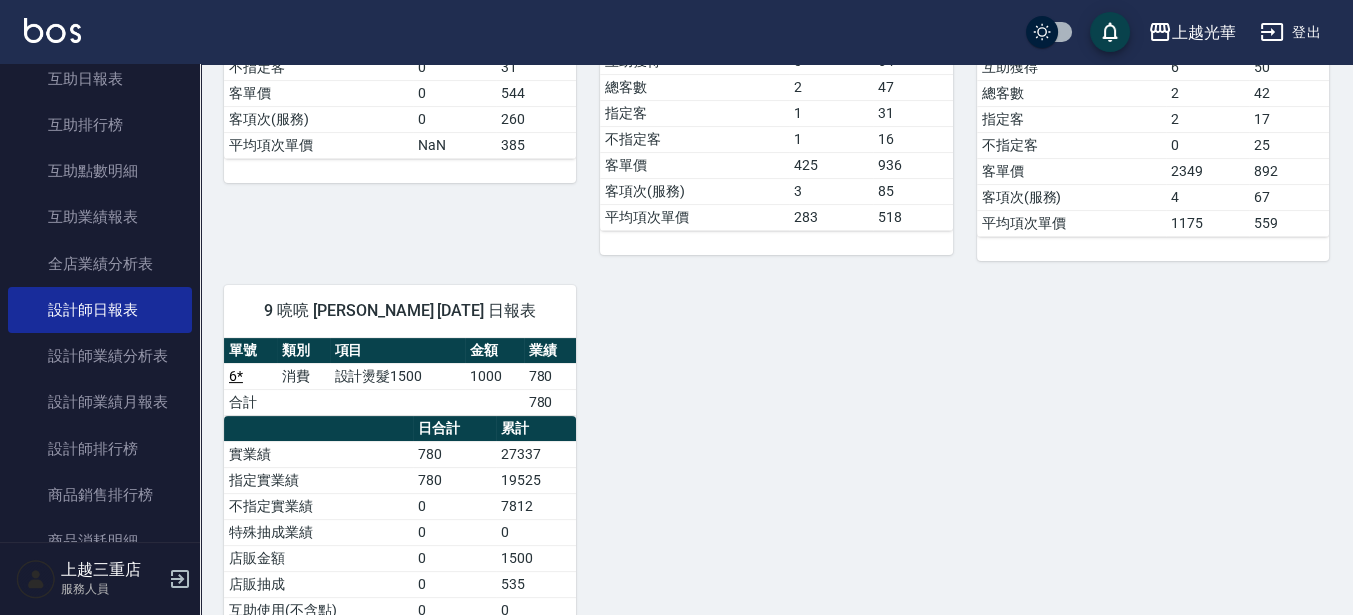 scroll, scrollTop: 862, scrollLeft: 0, axis: vertical 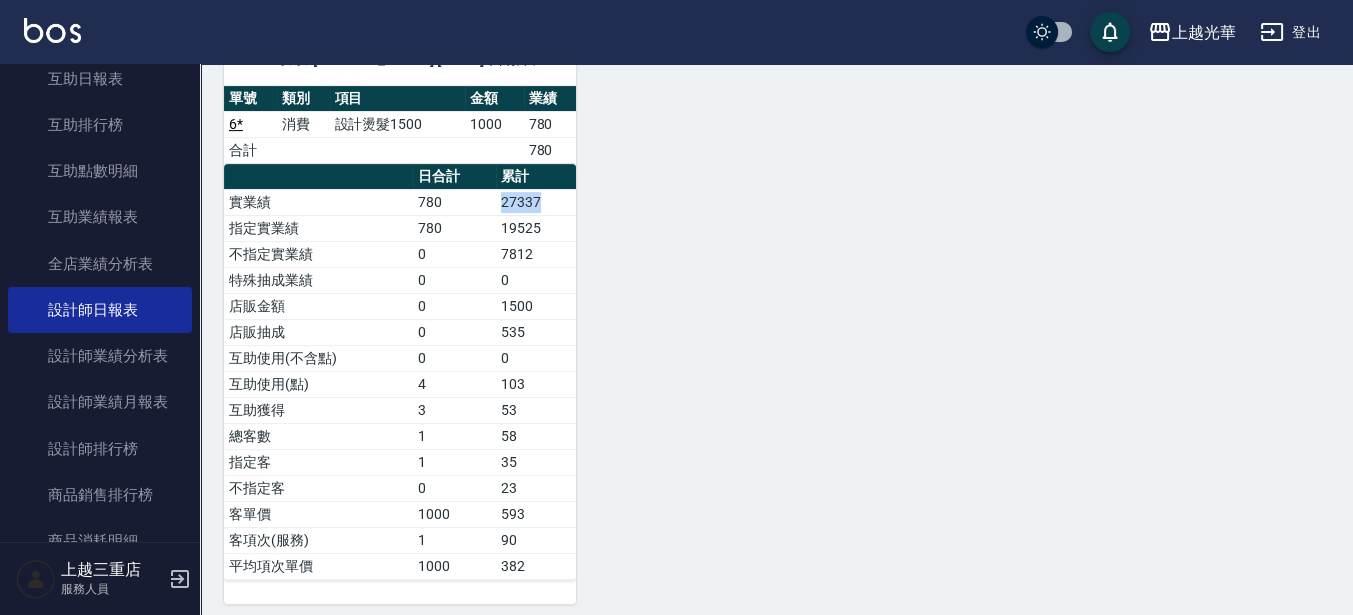 drag, startPoint x: 493, startPoint y: 184, endPoint x: 622, endPoint y: 299, distance: 172.81783 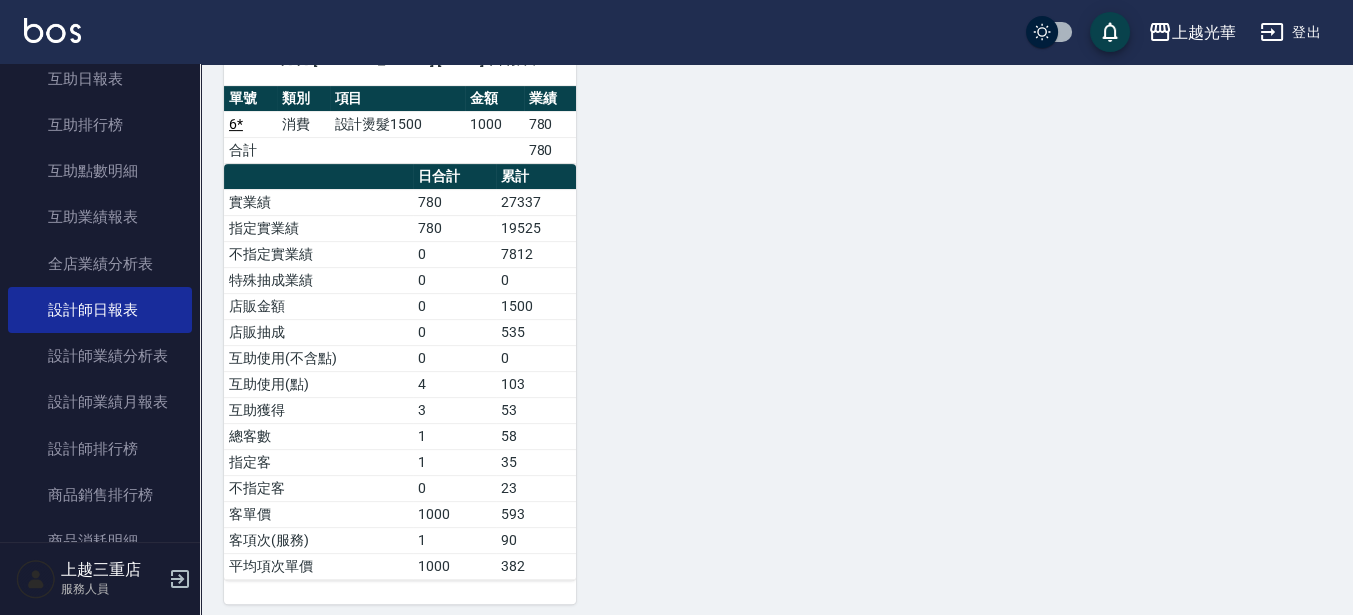 drag, startPoint x: 628, startPoint y: 310, endPoint x: 585, endPoint y: 329, distance: 47.010635 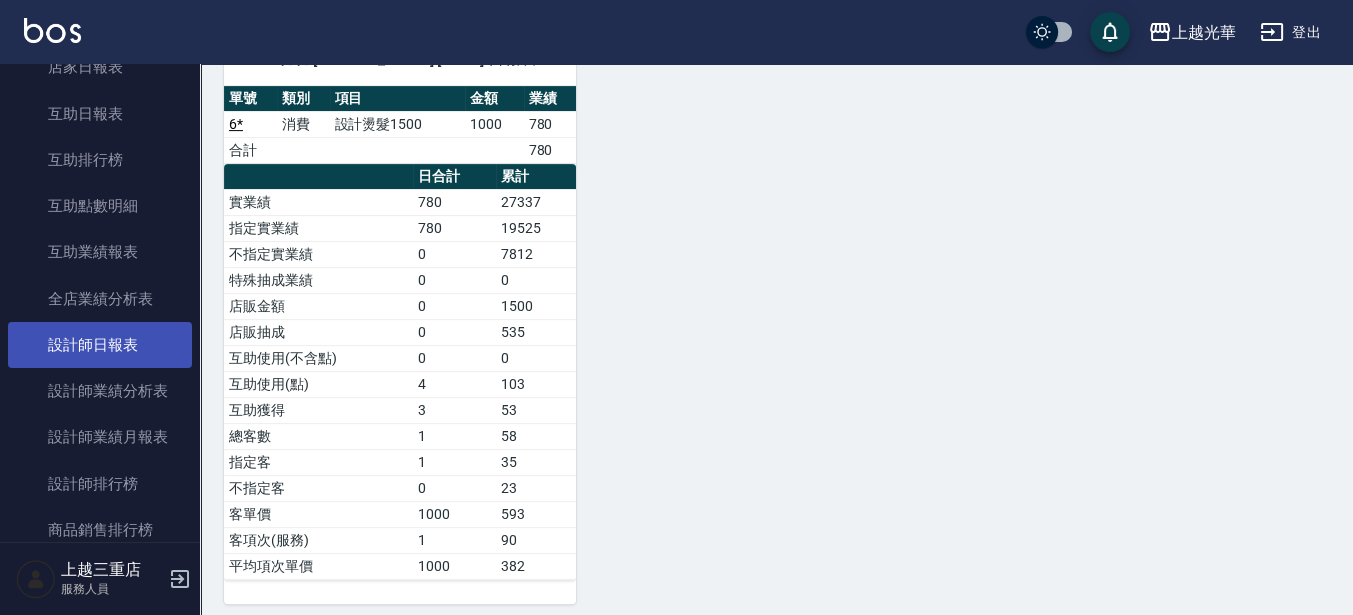 scroll, scrollTop: 750, scrollLeft: 0, axis: vertical 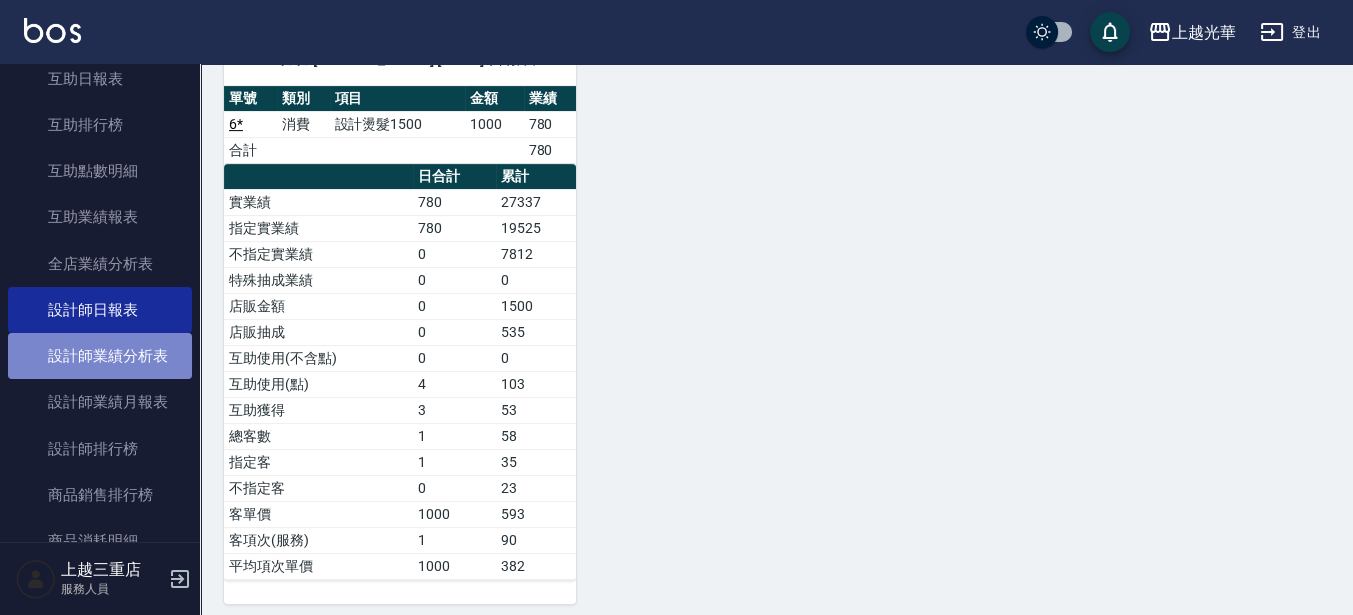 click on "設計師業績分析表" at bounding box center [100, 356] 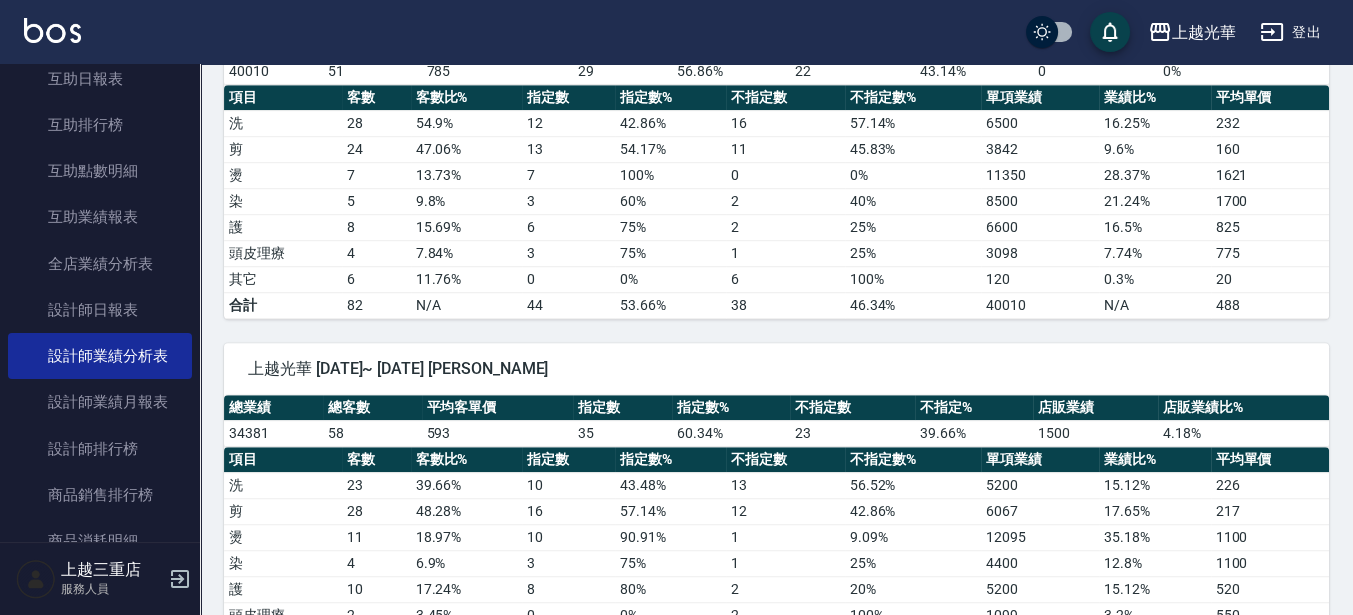 scroll, scrollTop: 2000, scrollLeft: 0, axis: vertical 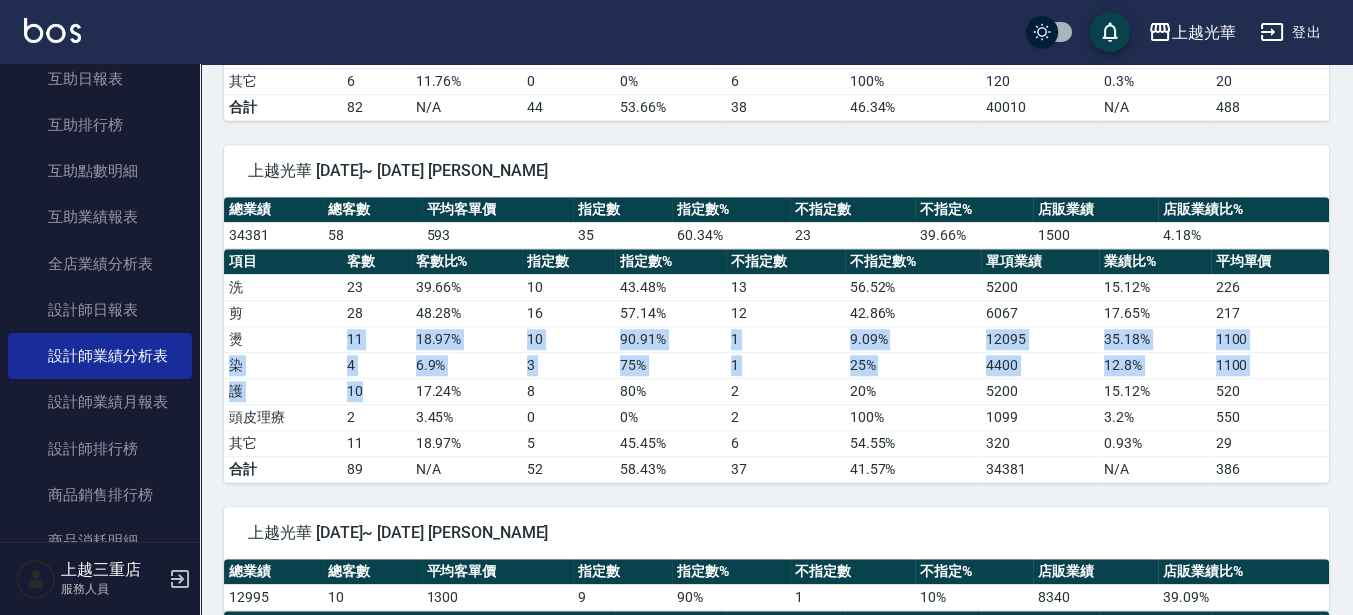 drag, startPoint x: 350, startPoint y: 319, endPoint x: 489, endPoint y: 385, distance: 153.87332 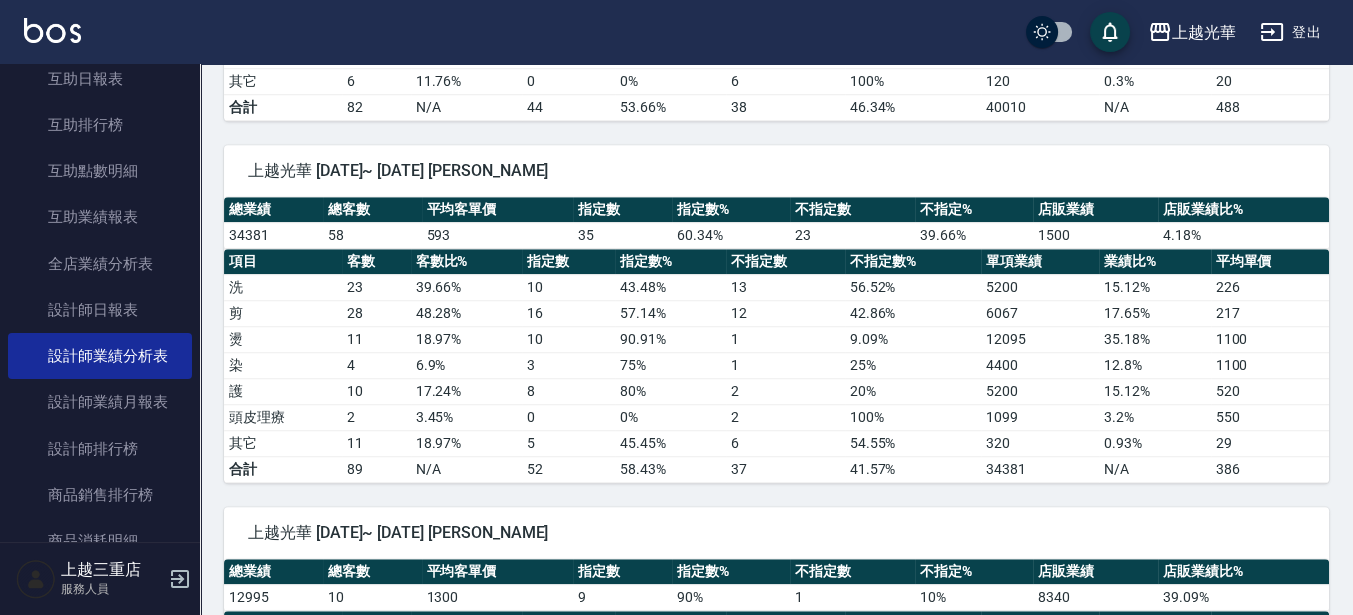 click on "0" at bounding box center (568, 417) 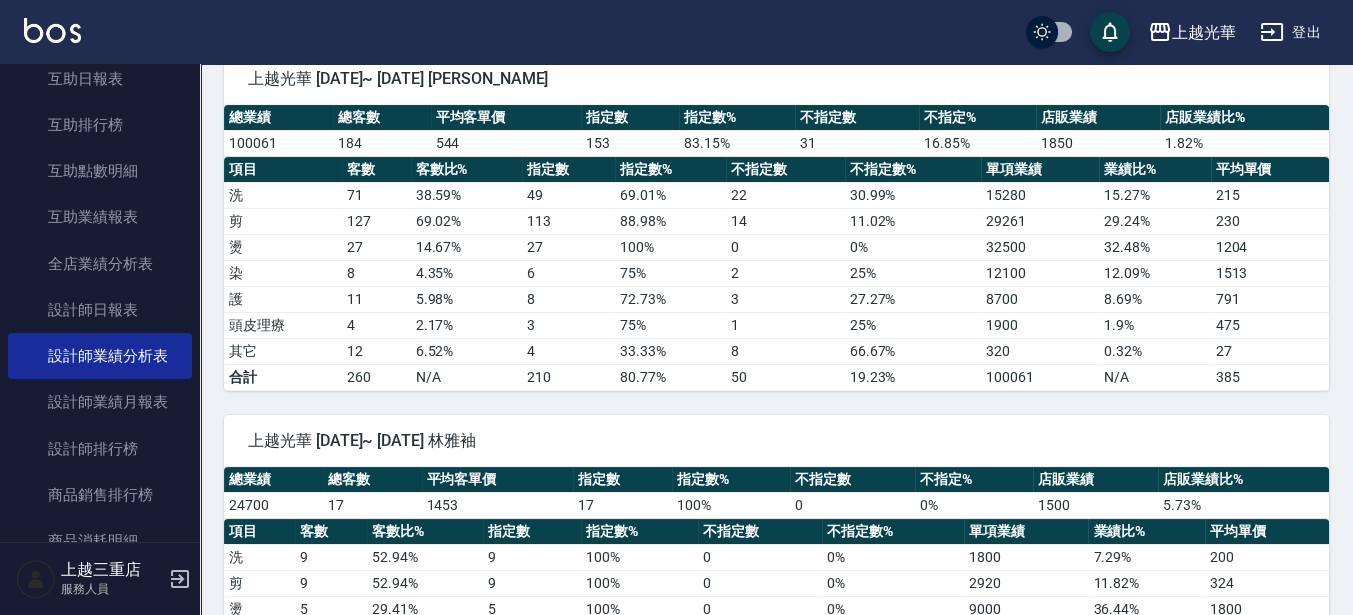 scroll, scrollTop: 0, scrollLeft: 0, axis: both 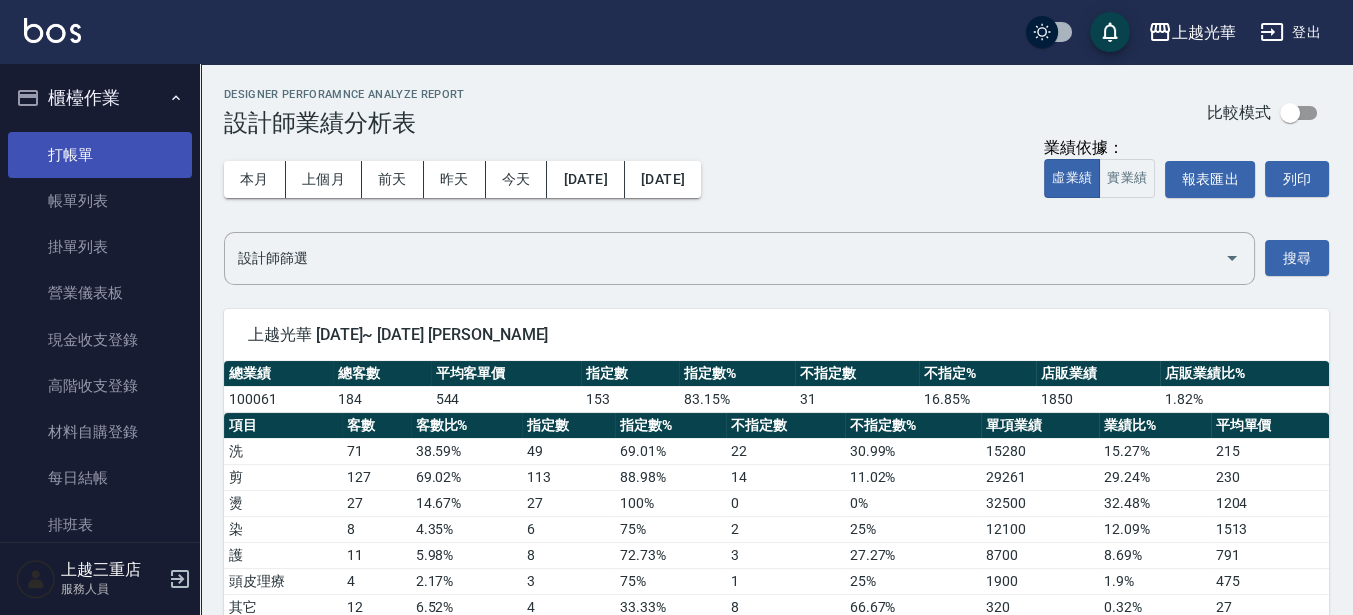 click on "打帳單" at bounding box center [100, 155] 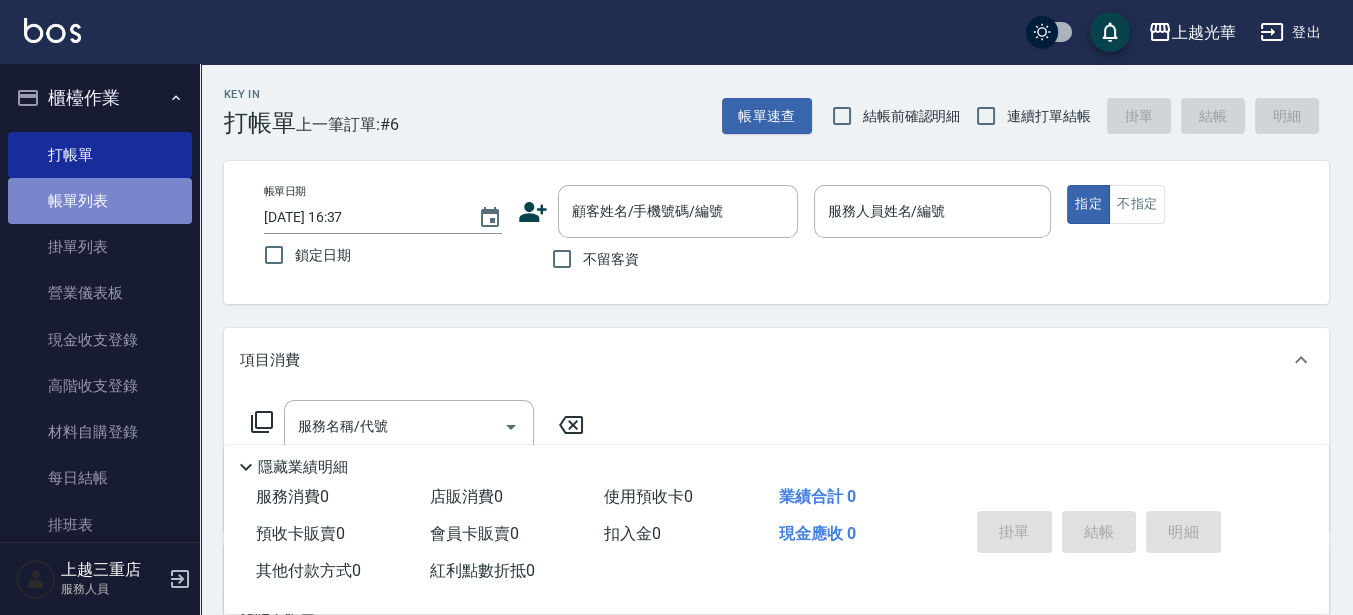 drag, startPoint x: 129, startPoint y: 181, endPoint x: 110, endPoint y: 177, distance: 19.416489 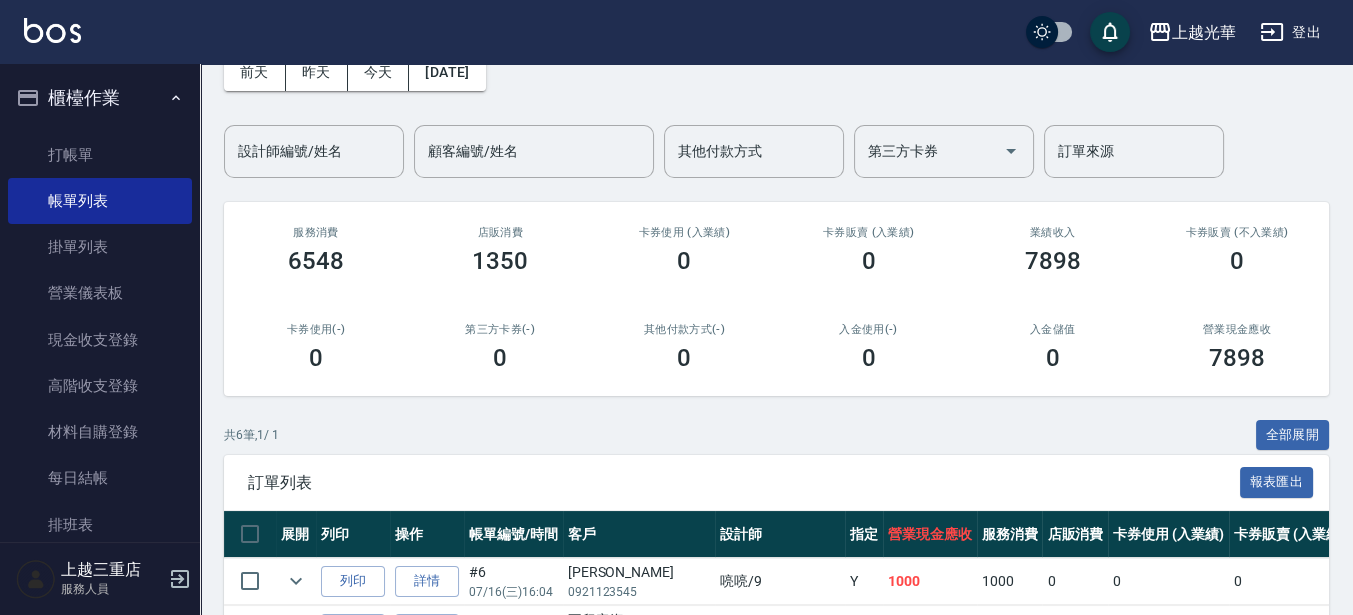 scroll, scrollTop: 0, scrollLeft: 0, axis: both 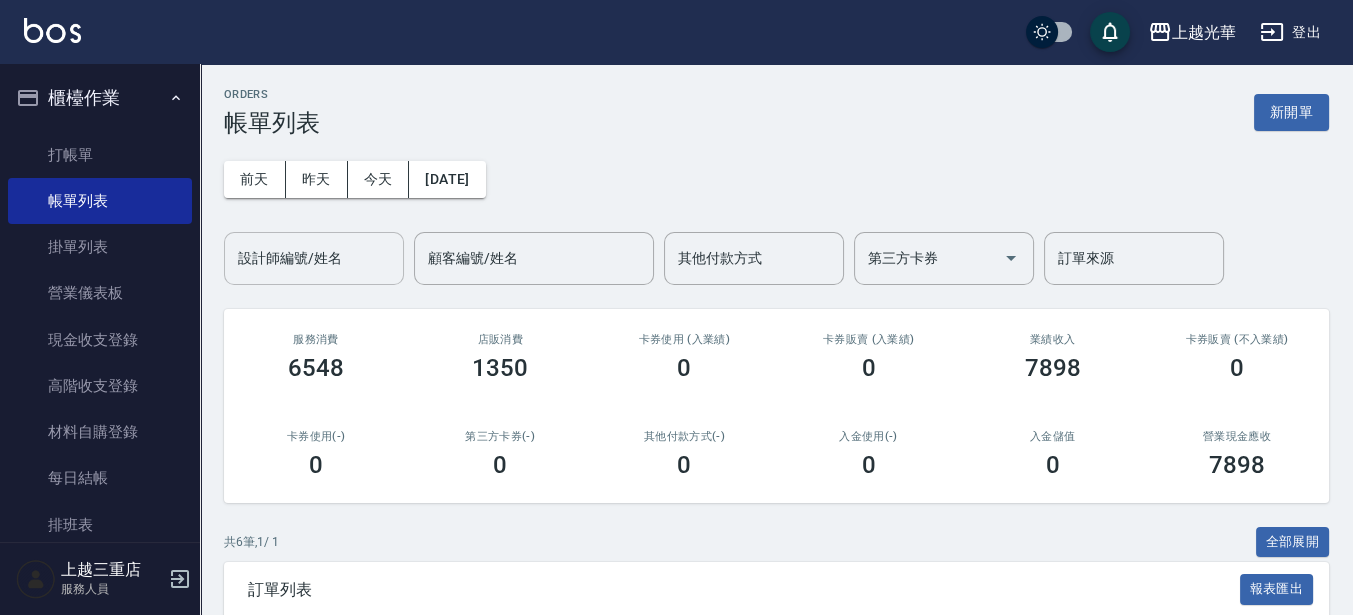 click on "設計師編號/姓名" at bounding box center [314, 258] 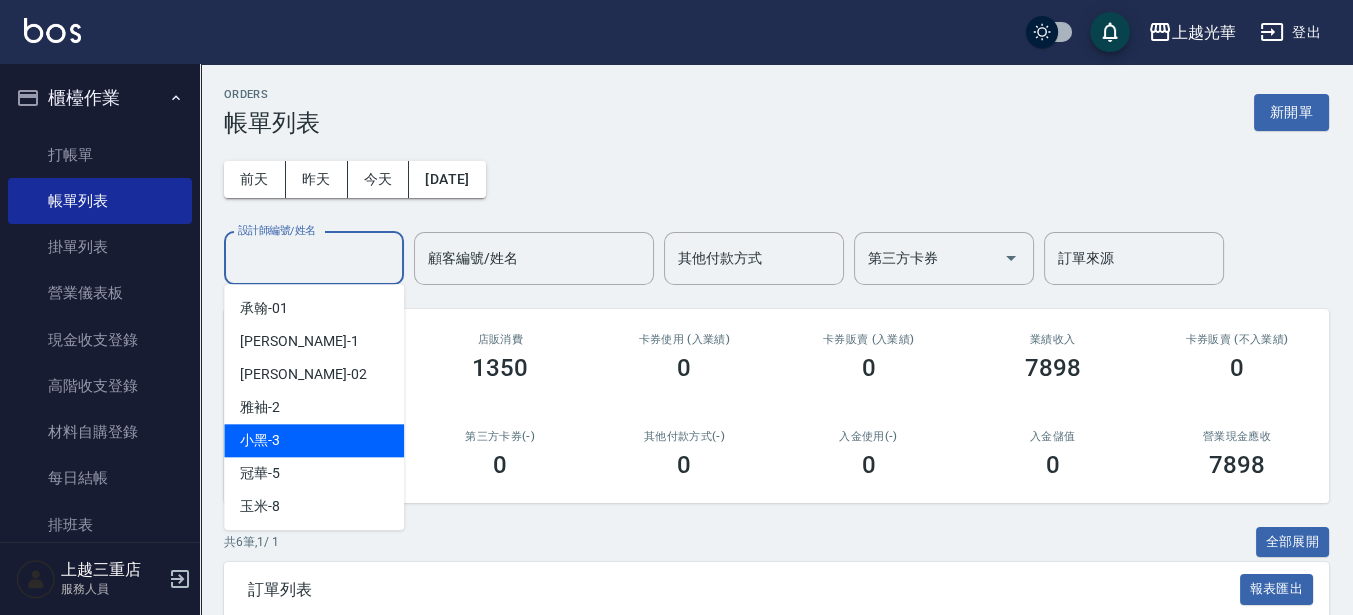 click on "小黑 -3" at bounding box center [314, 440] 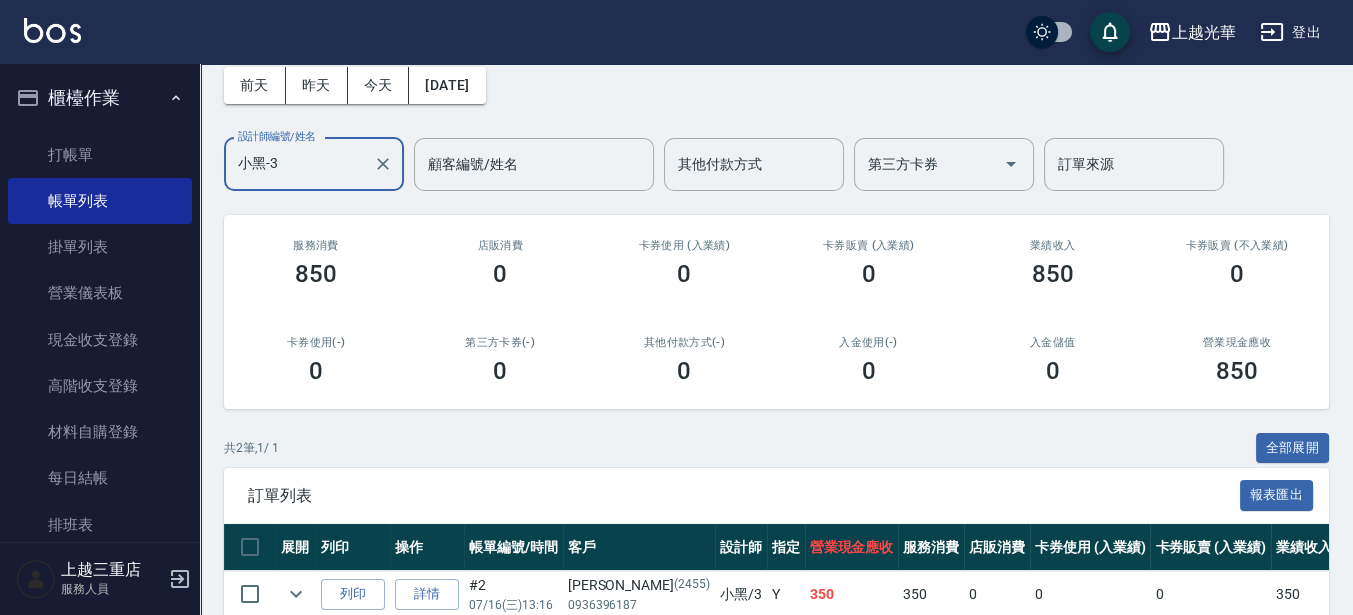 scroll, scrollTop: 240, scrollLeft: 0, axis: vertical 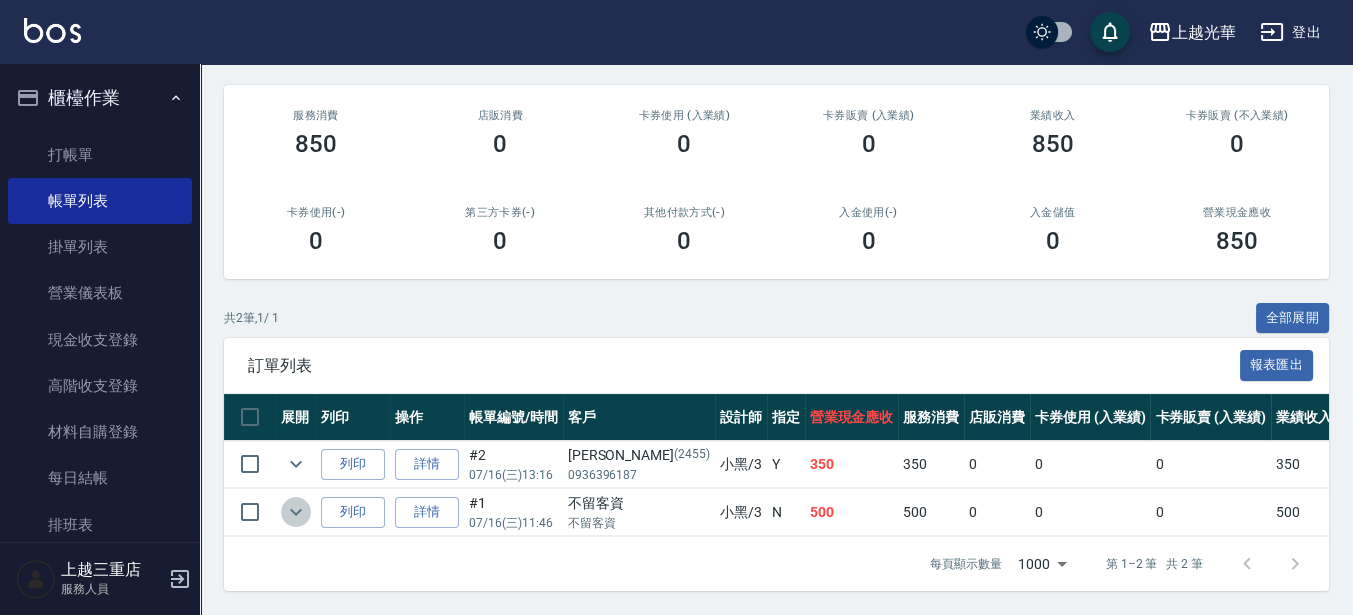 click 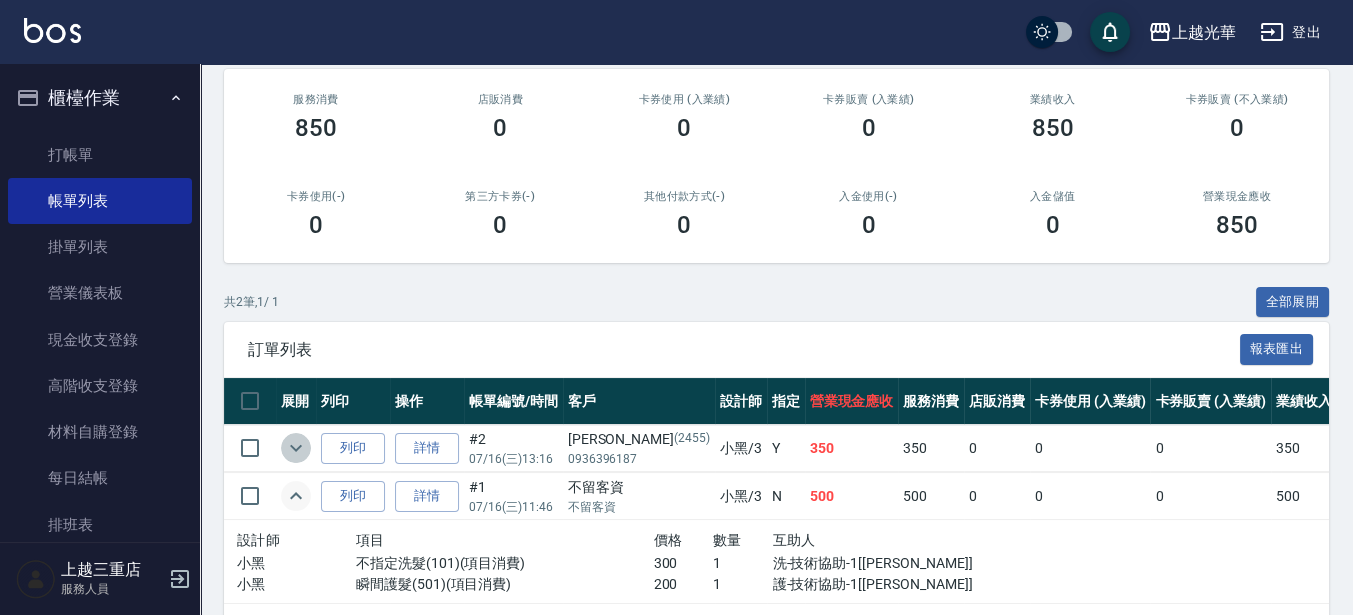 click 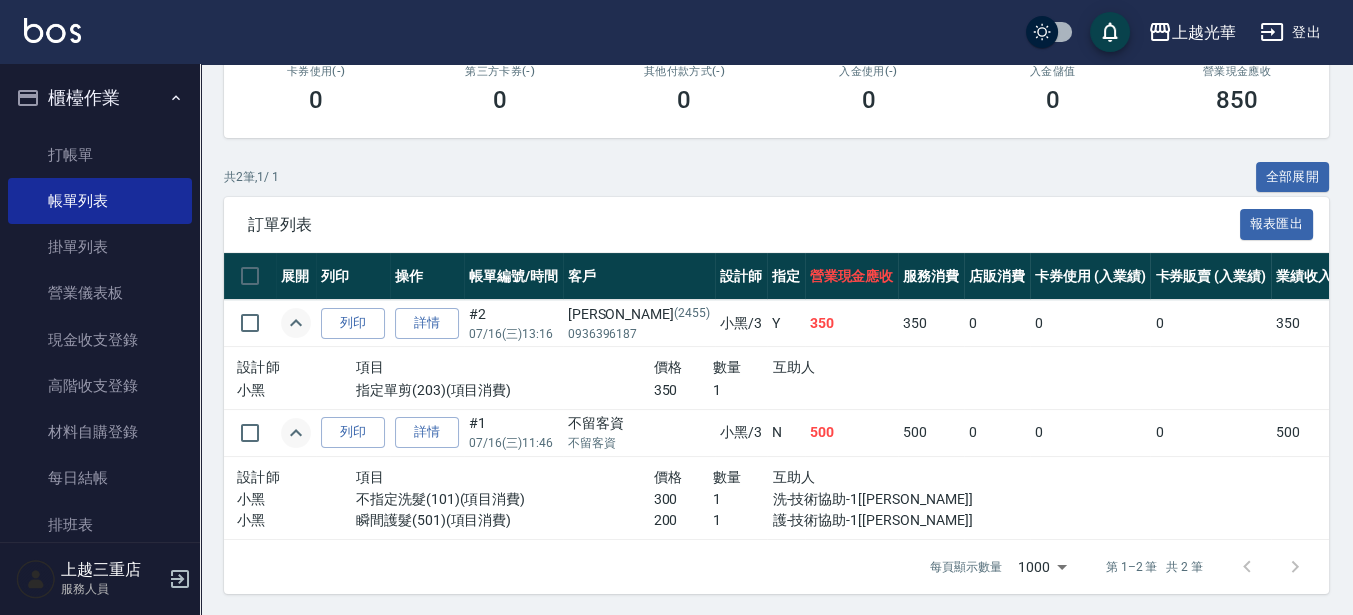 scroll, scrollTop: 0, scrollLeft: 0, axis: both 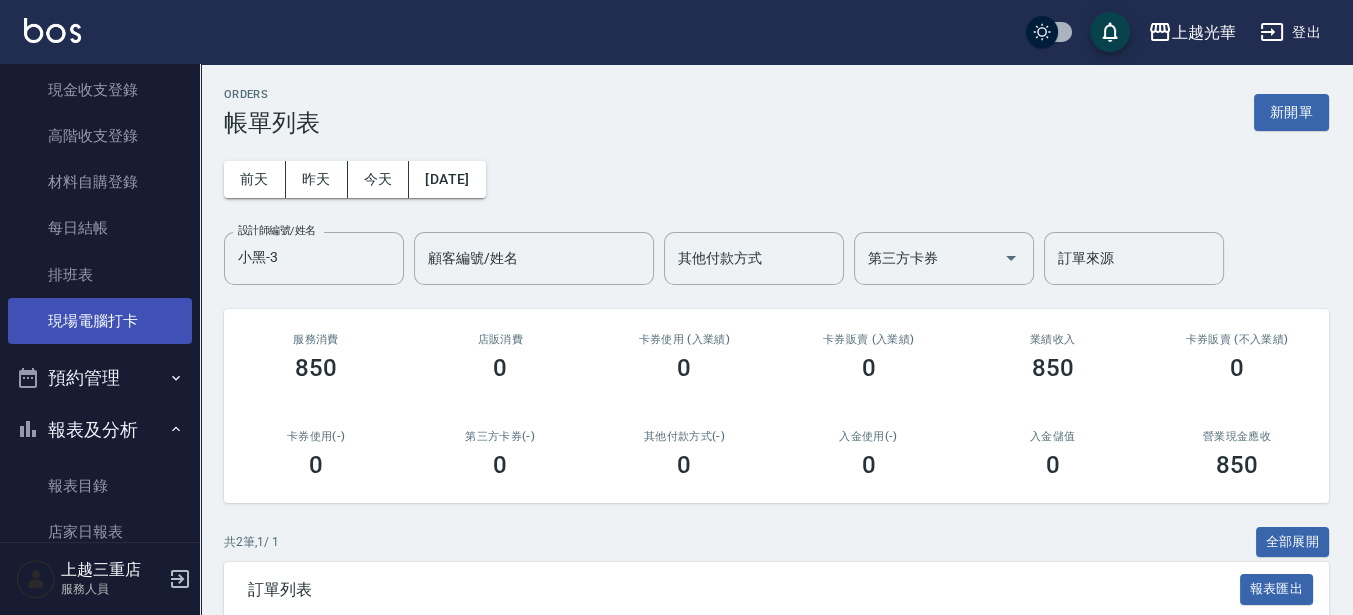 click on "現場電腦打卡" at bounding box center [100, 321] 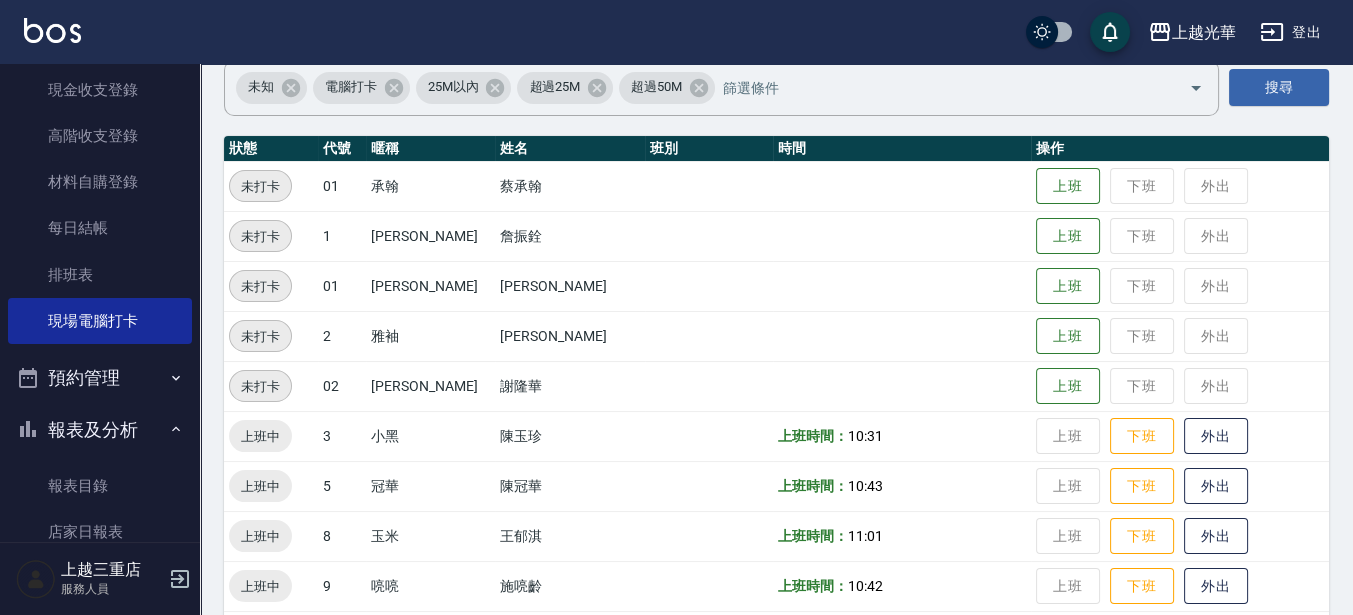 scroll, scrollTop: 375, scrollLeft: 0, axis: vertical 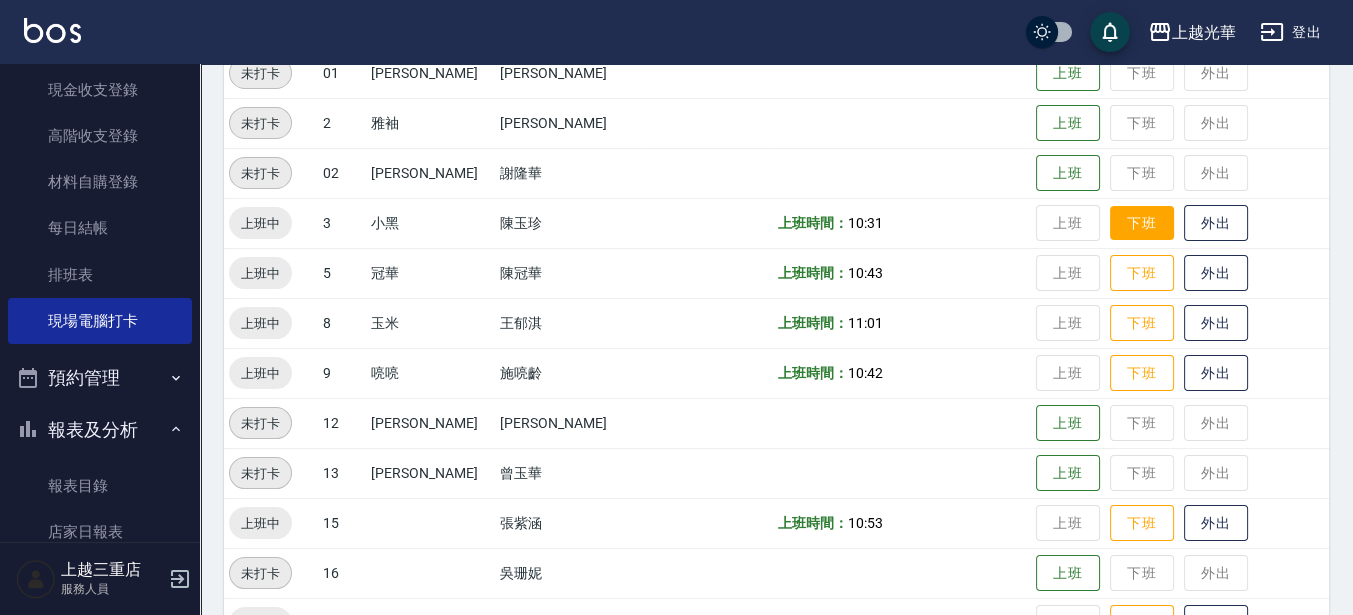 click on "下班" at bounding box center (1142, 223) 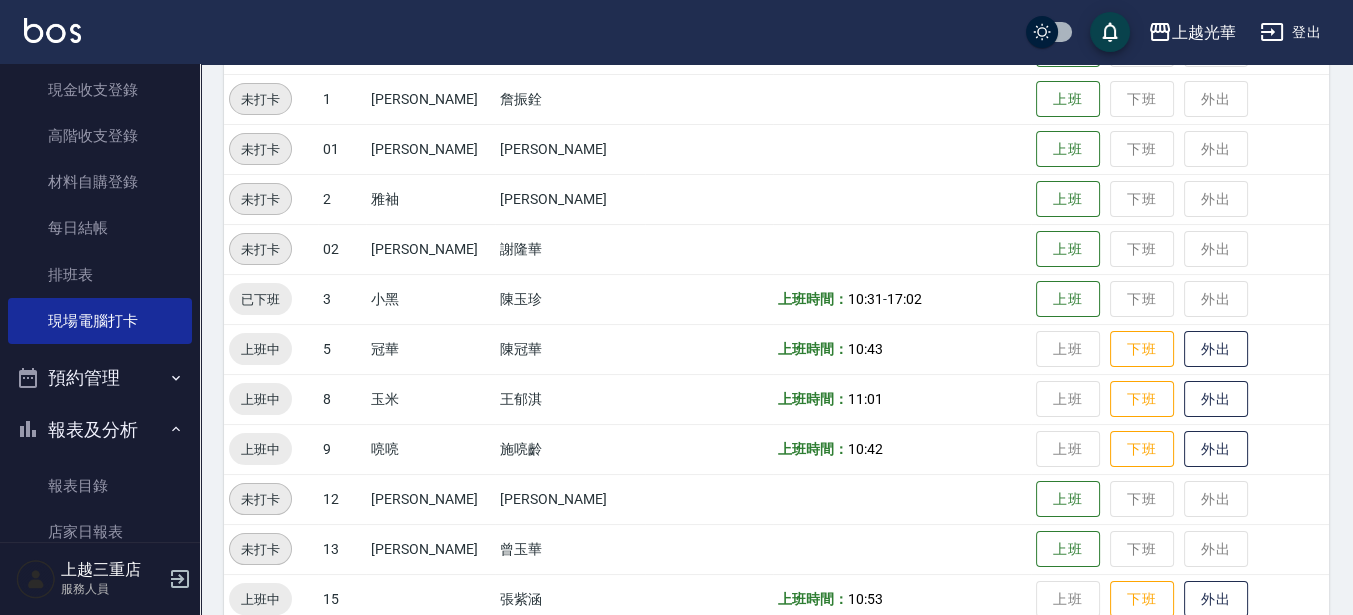 scroll, scrollTop: 250, scrollLeft: 0, axis: vertical 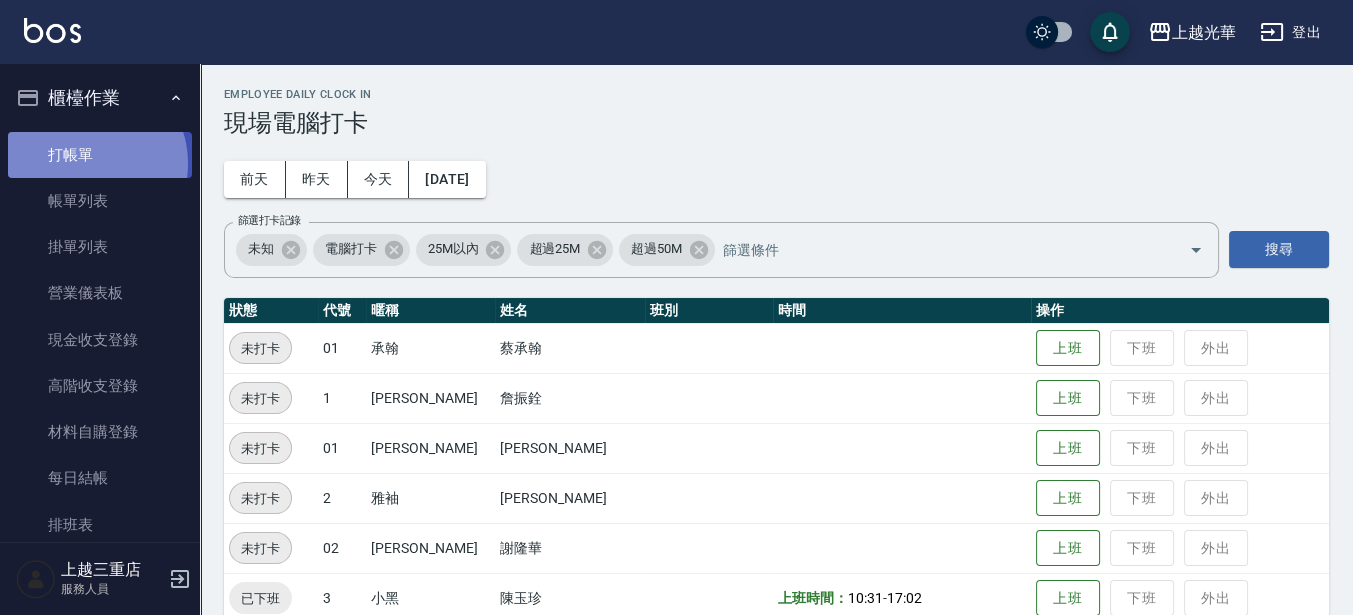 click on "打帳單" at bounding box center [100, 155] 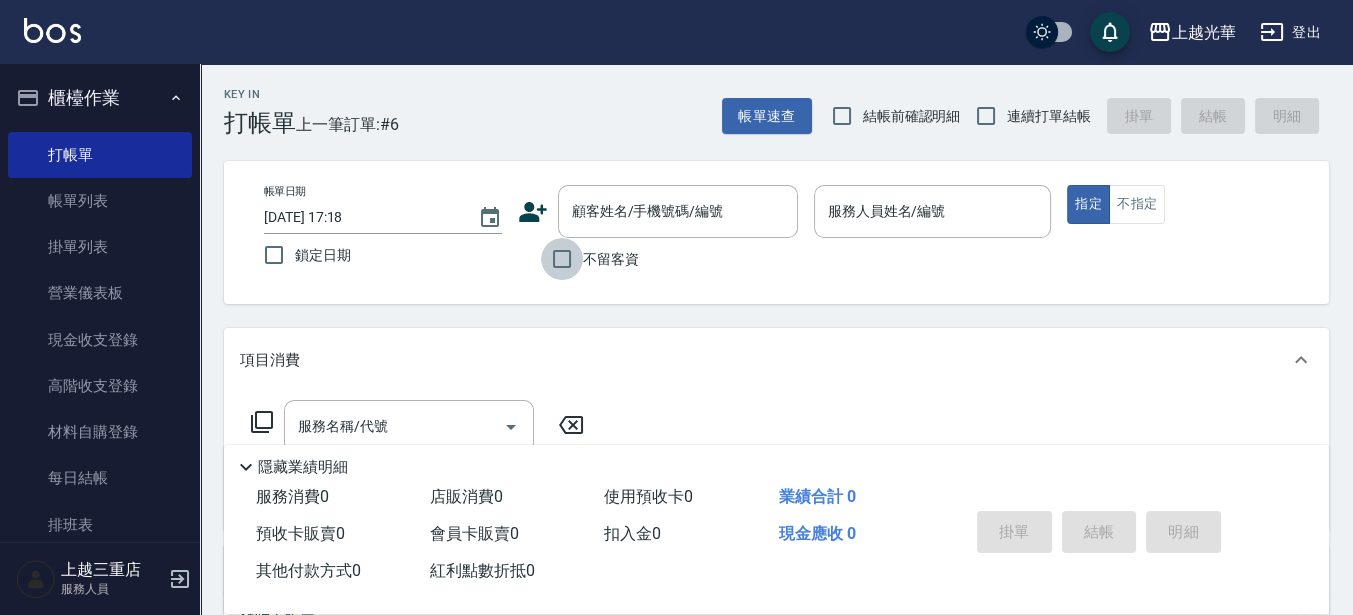 click on "不留客資" at bounding box center (562, 259) 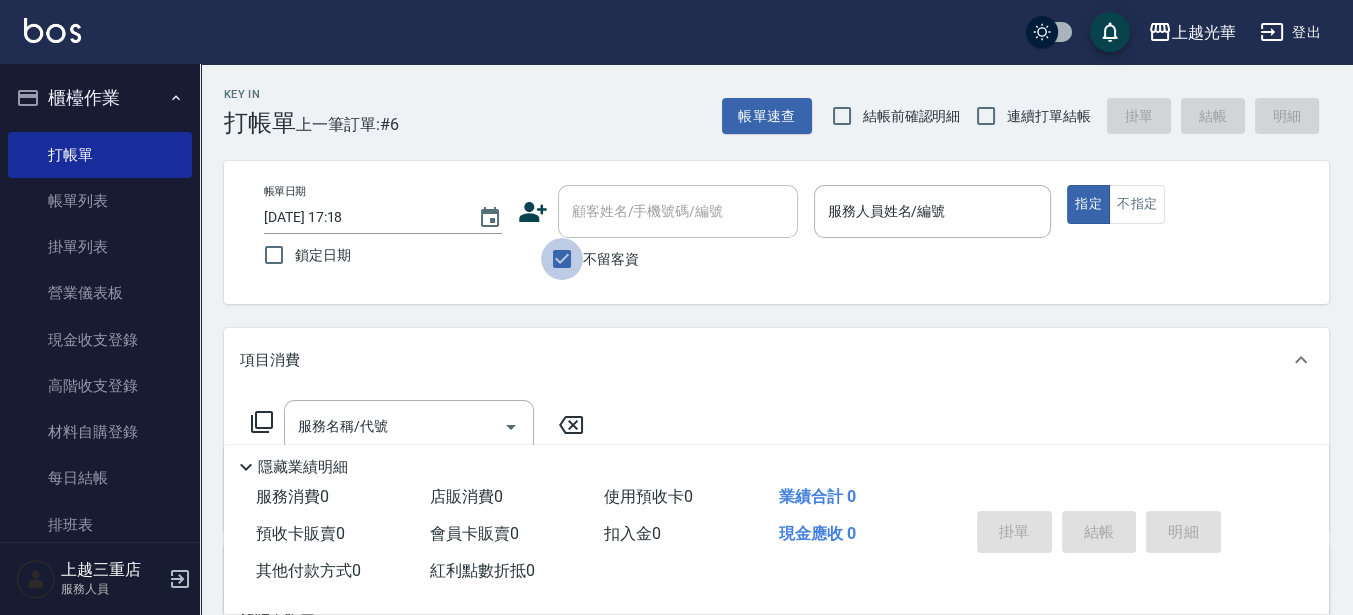 click on "不留客資" at bounding box center [562, 259] 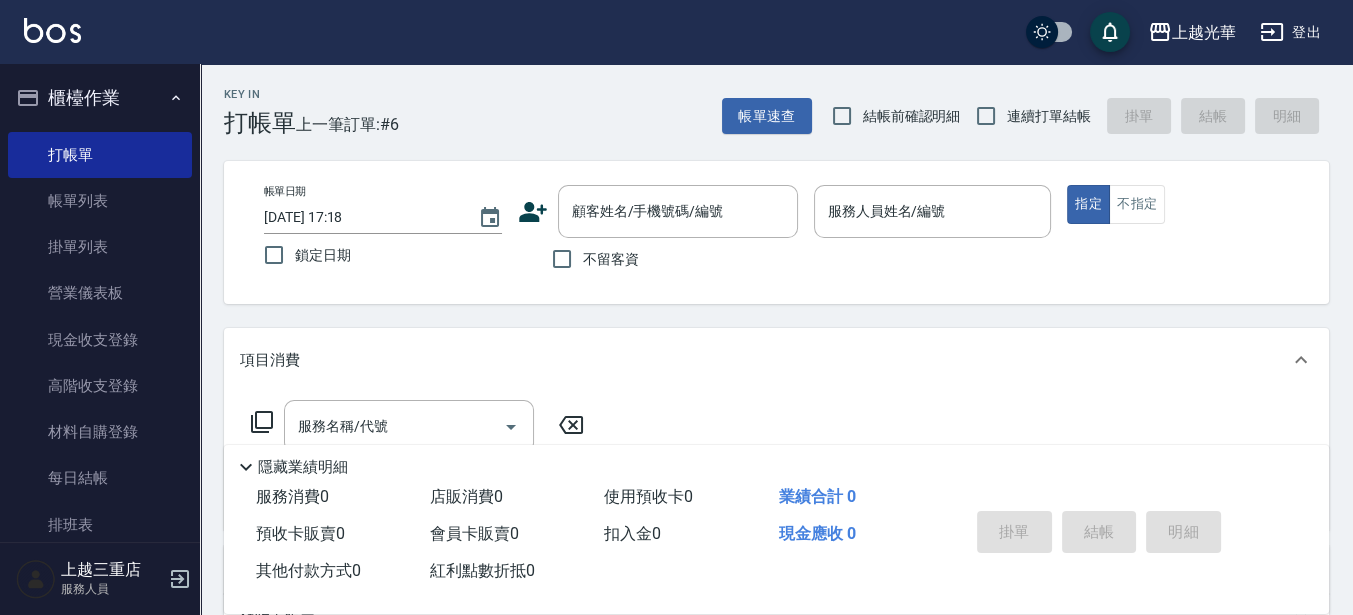 click 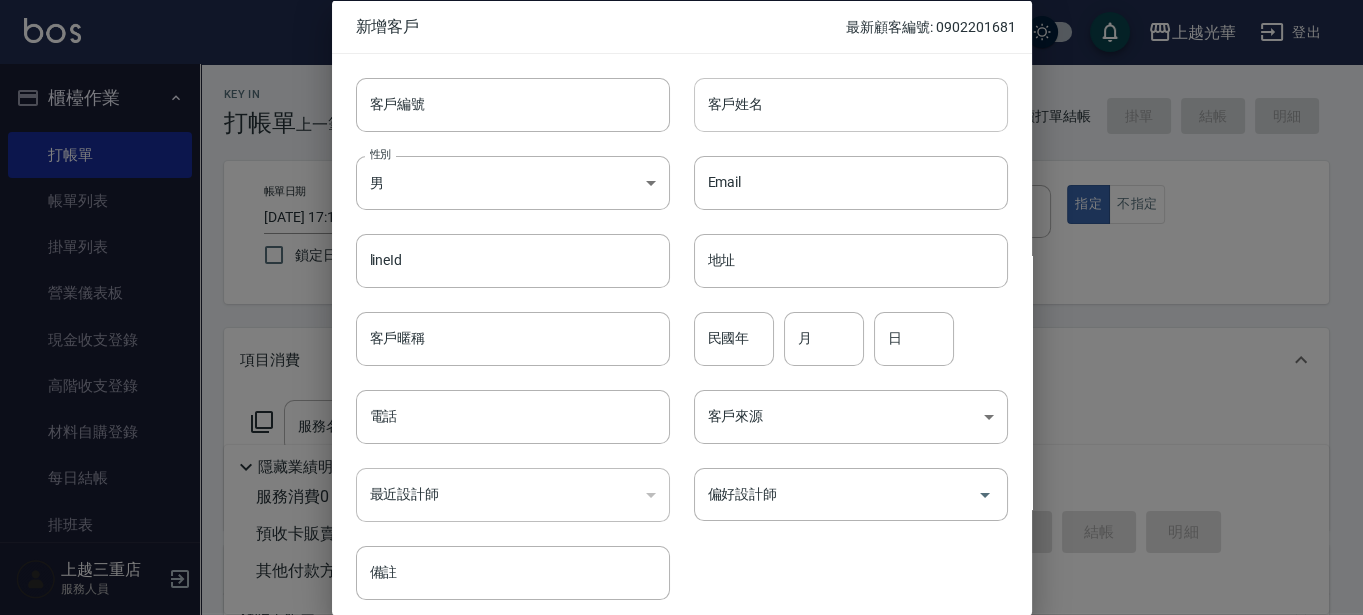 click on "客戶姓名" at bounding box center [851, 104] 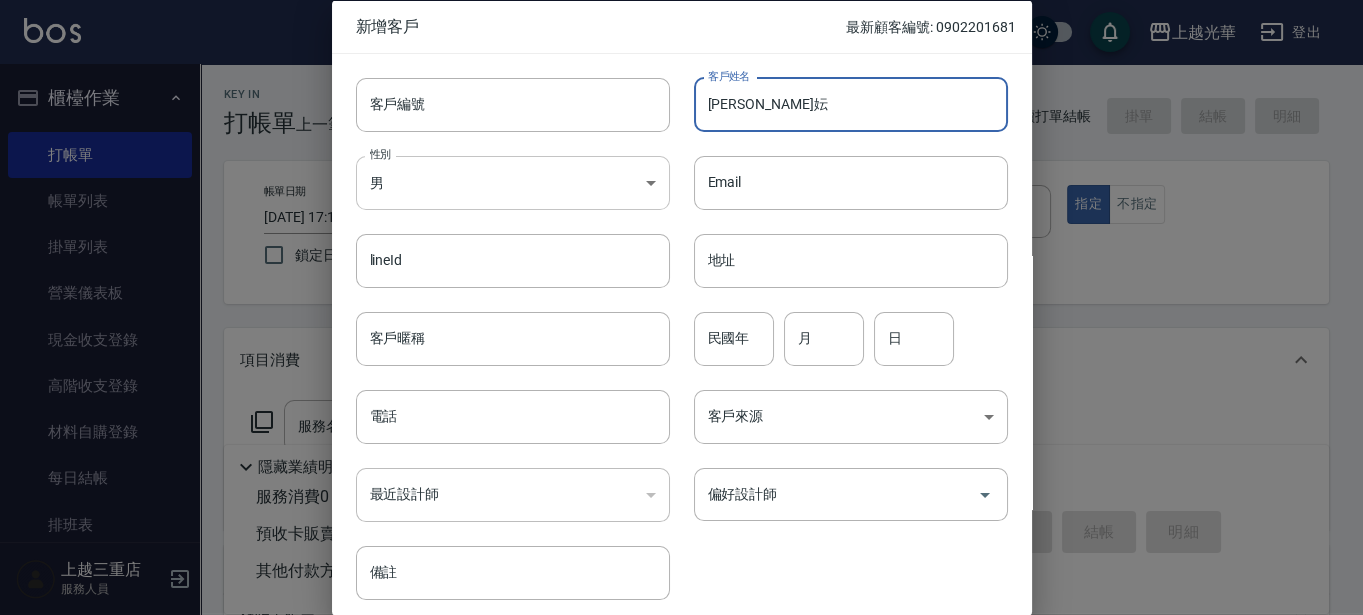 type on "[PERSON_NAME]妘" 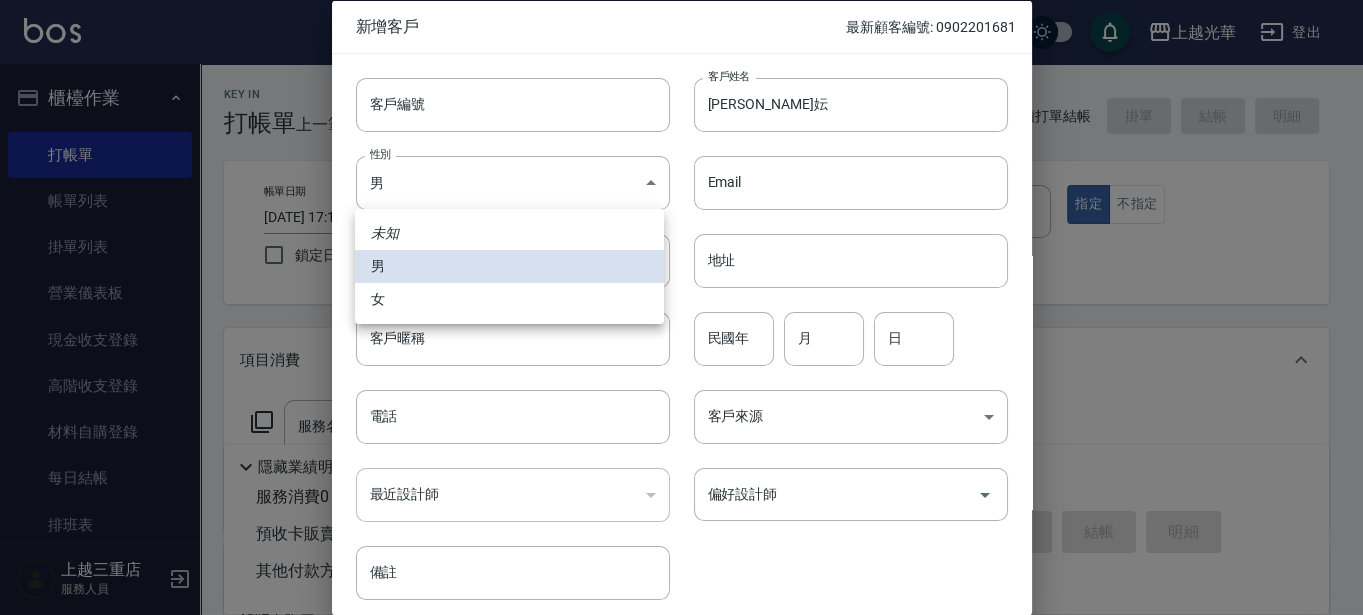 click on "女" at bounding box center (509, 299) 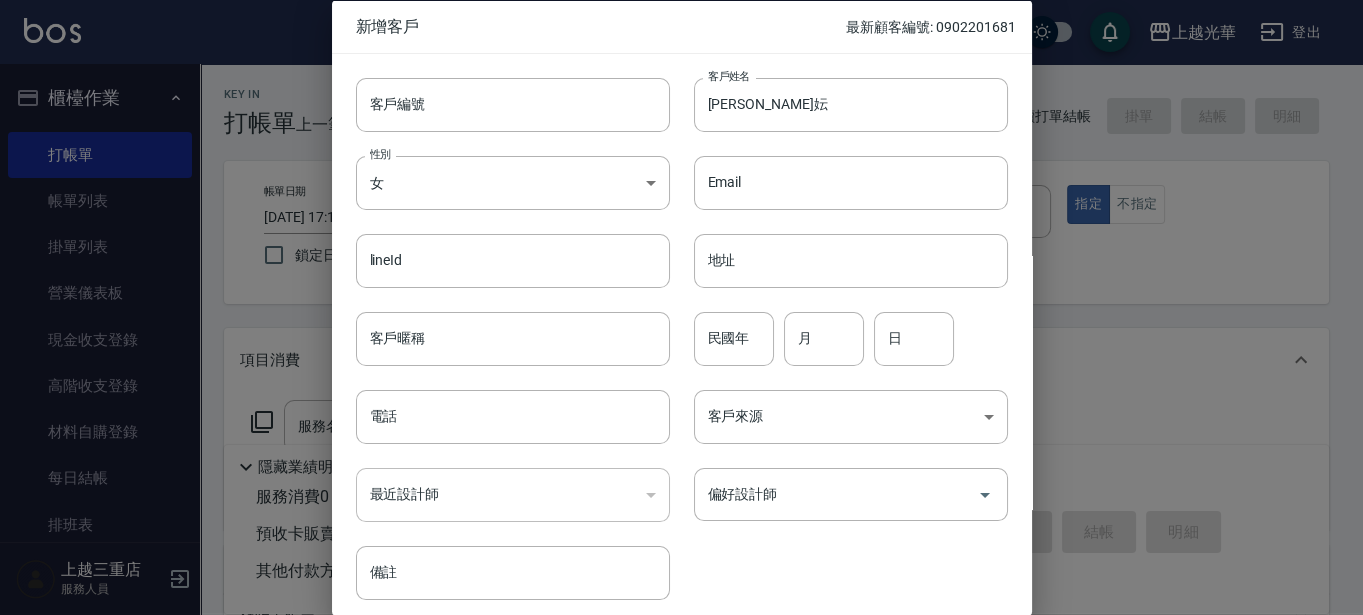 drag, startPoint x: 712, startPoint y: 333, endPoint x: 682, endPoint y: 341, distance: 31.04835 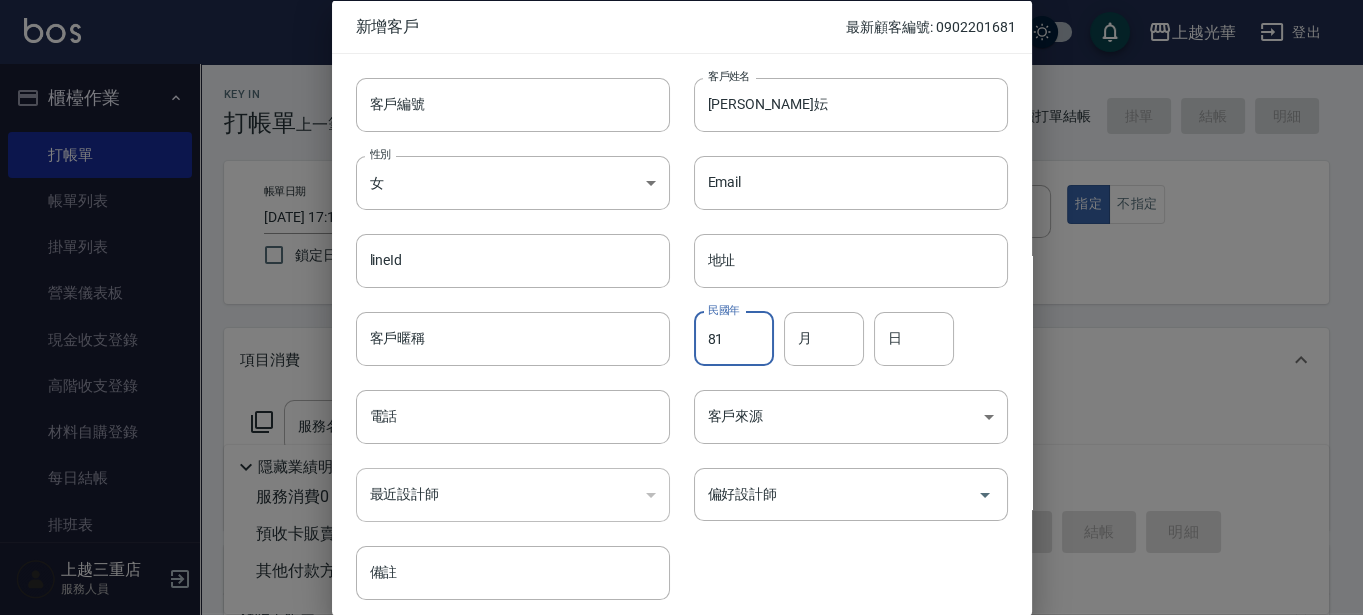type on "81" 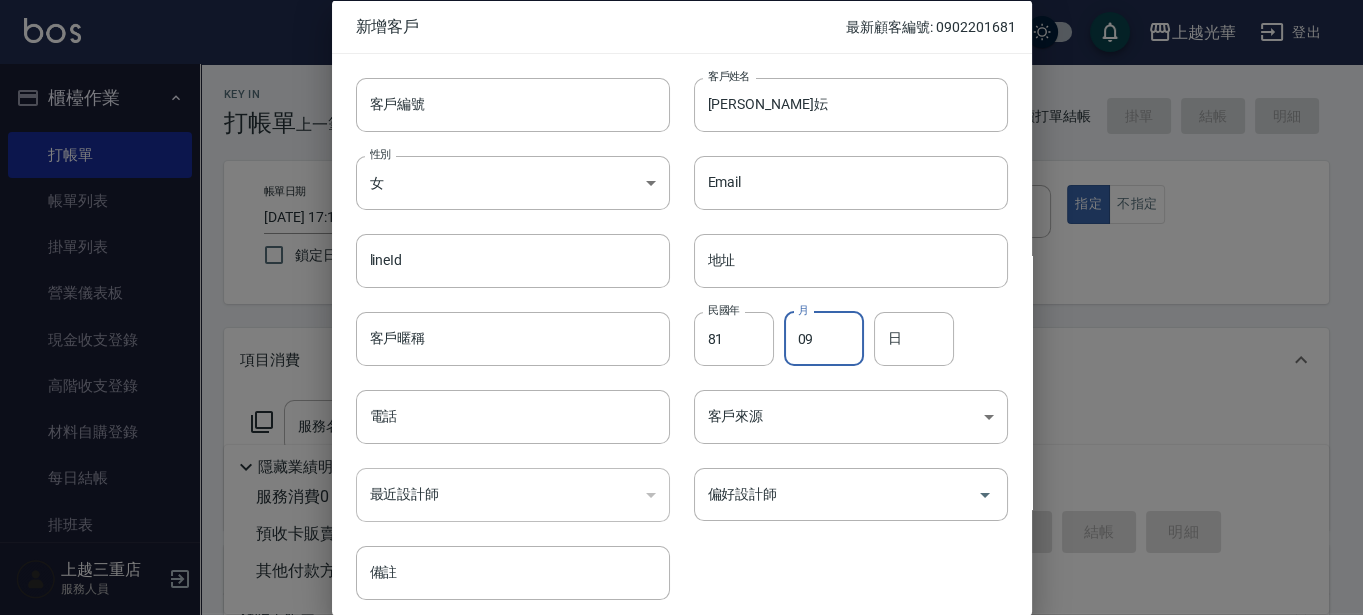 type on "09" 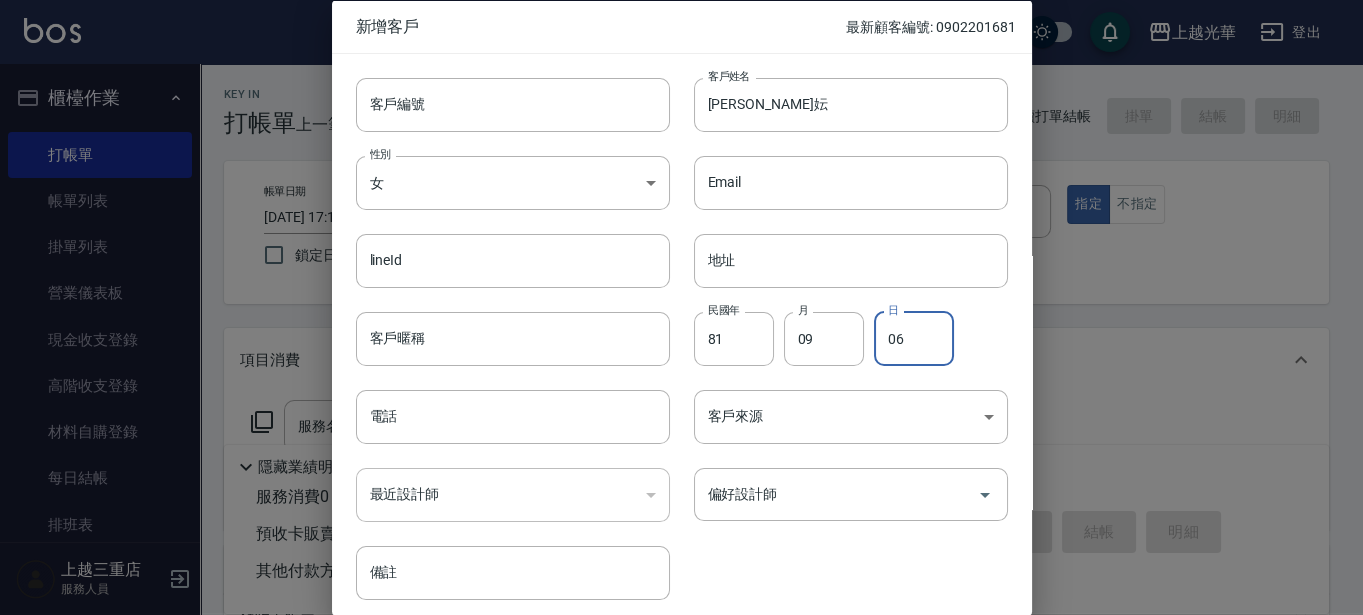 type on "06" 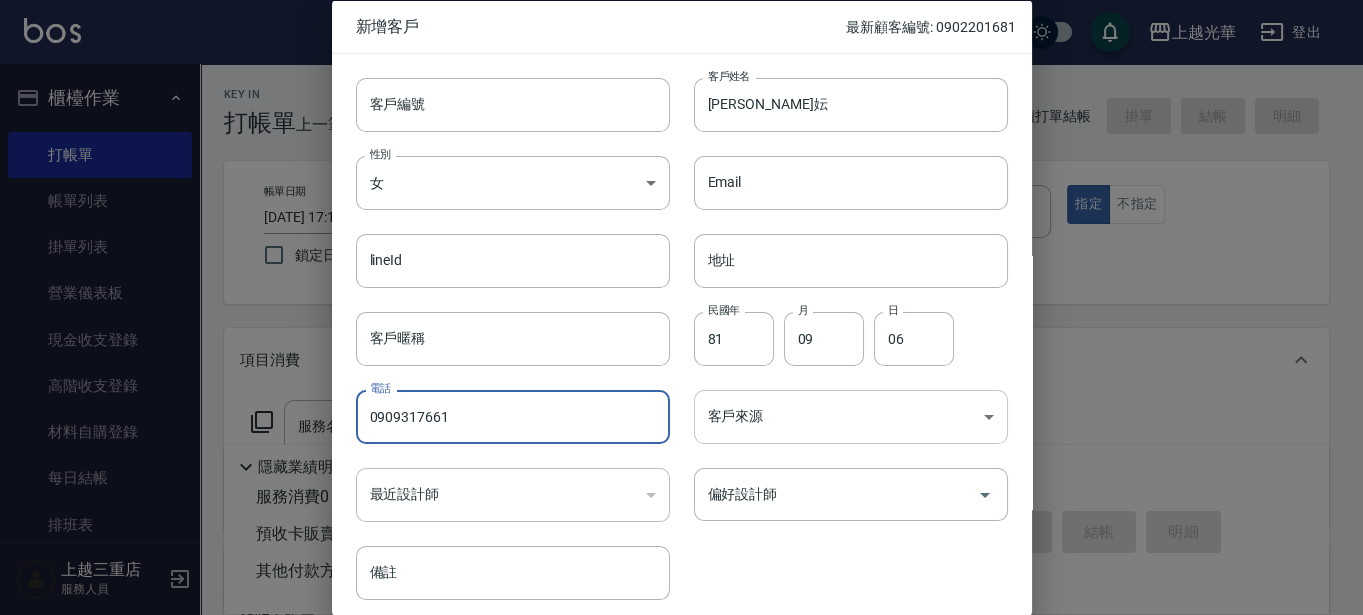 type on "0909317661" 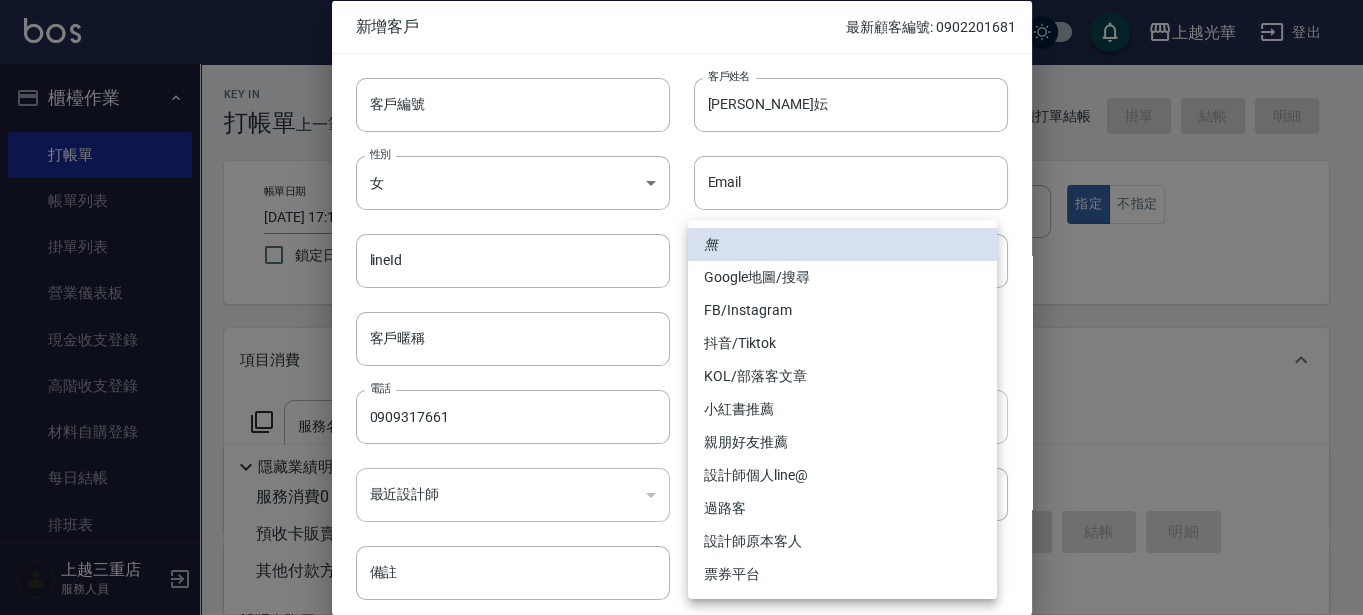 click on "上越光華 登出 櫃檯作業 打帳單 帳單列表 掛單列表 營業儀表板 現金收支登錄 高階收支登錄 材料自購登錄 每日結帳 排班表 現場電腦打卡 預約管理 預約管理 單日預約紀錄 單週預約紀錄 報表及分析 報表目錄 店家日報表 互助日報表 互助排行榜 互助點數明細 互助業績報表 全店業績分析表 設計師日報表 設計師業績分析表 設計師業績月報表 設計師排行榜 商品銷售排行榜 商品消耗明細 店販抽成明細 顧客入金餘額表 每日非現金明細 每日收支明細 收支分類明細表 客戶管理 客戶列表 卡券管理 入金管理 員工及薪資 員工列表 全店打卡記錄 上越三重店 服務人員 Key In 打帳單 上一筆訂單:#6 帳單速查 結帳前確認明細 連續打單結帳 掛單 結帳 明細 帳單日期 [DATE] 17:18 鎖定日期 顧客姓名/手機號碼/編號 顧客姓名/手機號碼/編號 不留客資 服務人員姓名/編號 指定 不指定 0" at bounding box center (681, 487) 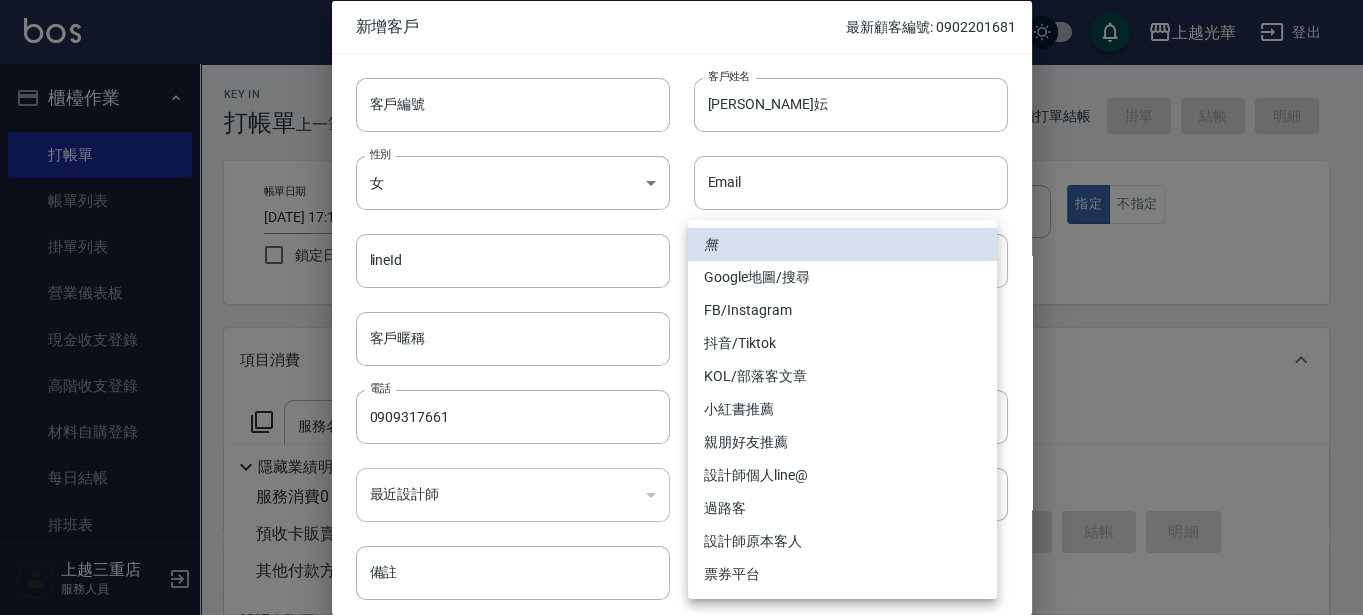 click on "FB/Instagram" at bounding box center (842, 310) 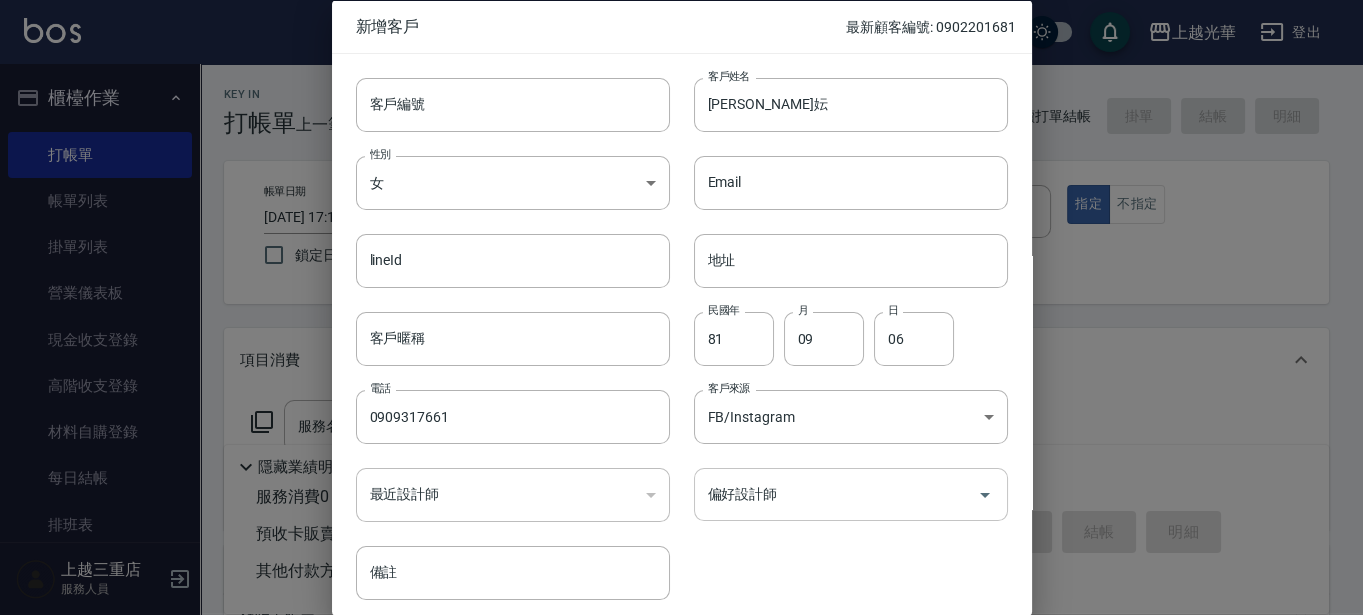 click on "偏好設計師" at bounding box center (836, 494) 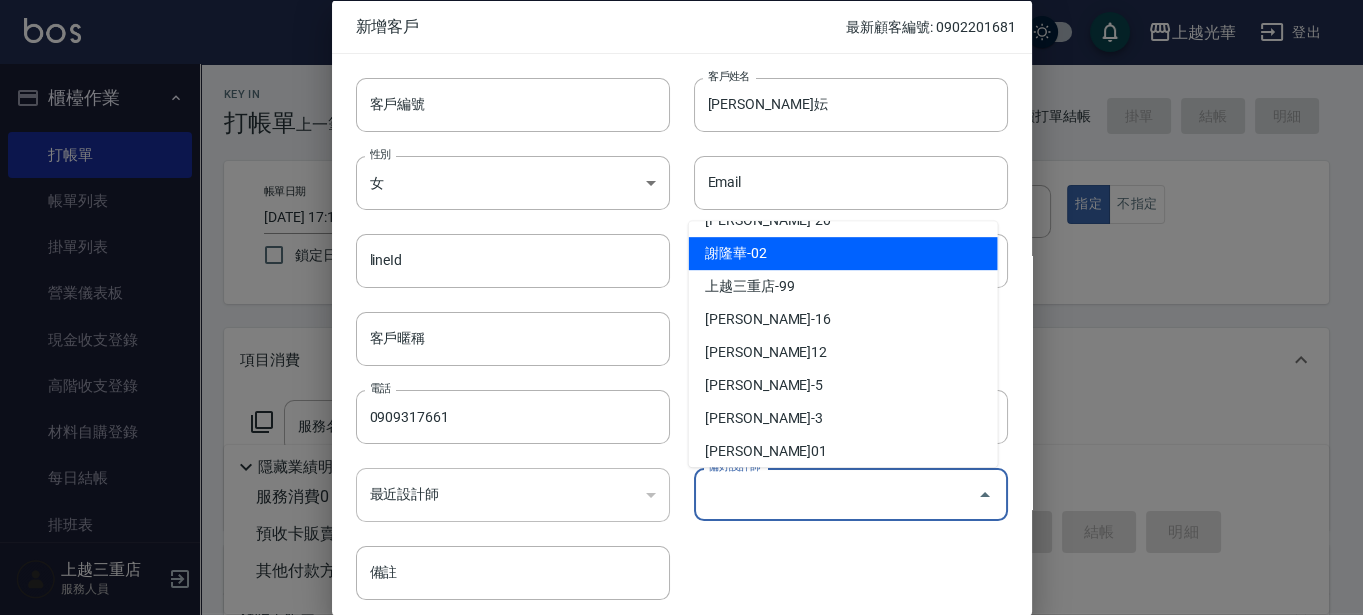 scroll, scrollTop: 125, scrollLeft: 0, axis: vertical 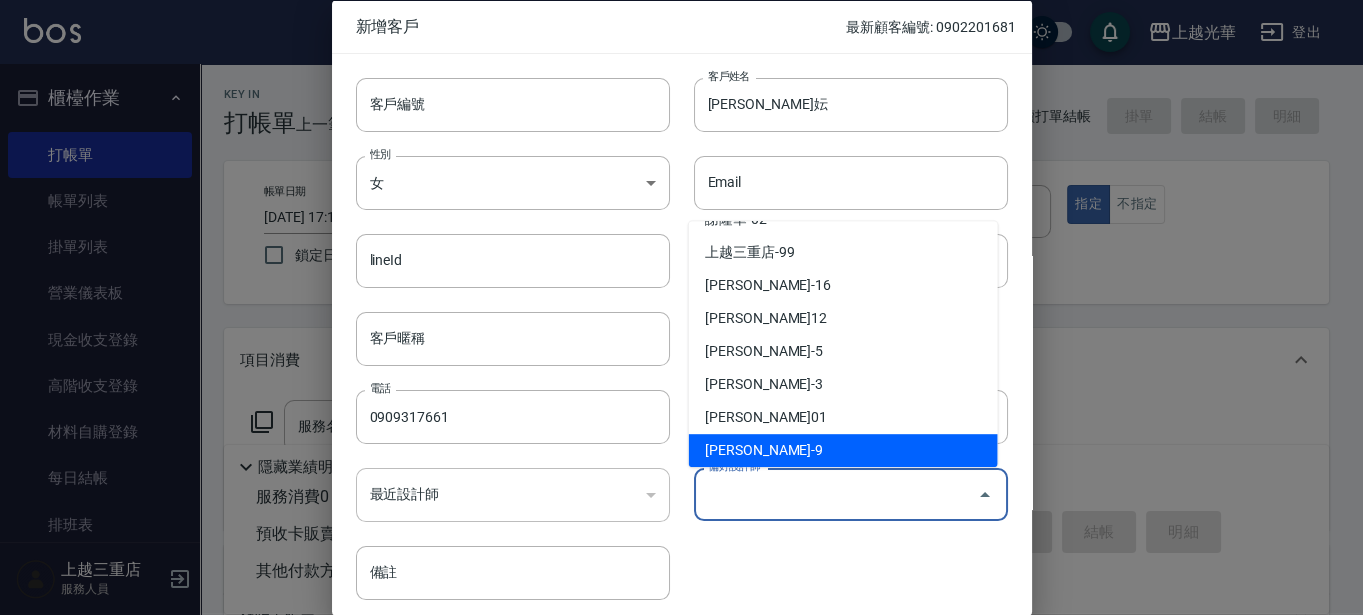 click on "[PERSON_NAME]-9" at bounding box center (843, 450) 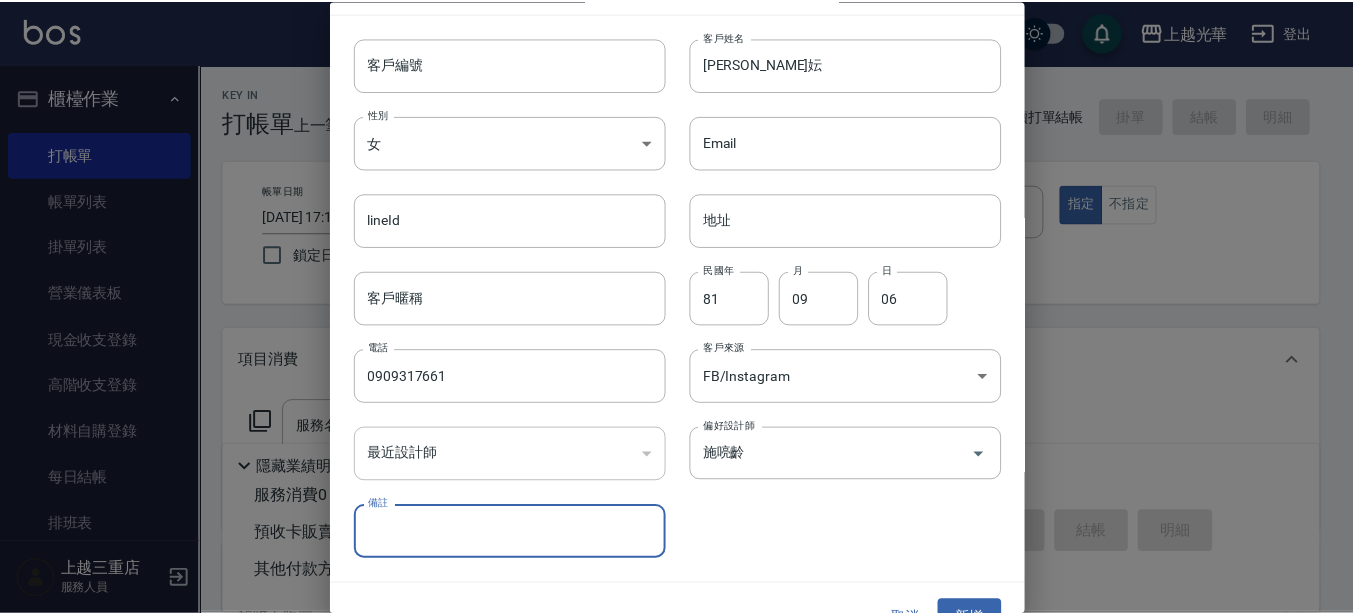 scroll, scrollTop: 77, scrollLeft: 0, axis: vertical 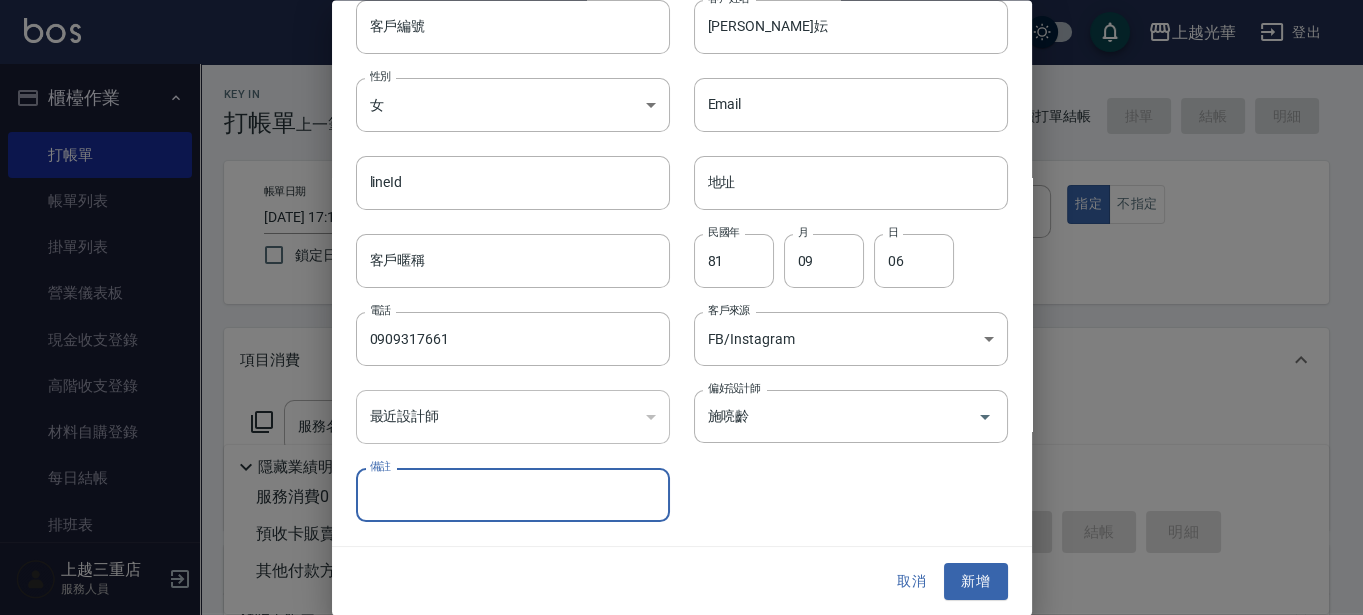 click on "新增" at bounding box center (976, 582) 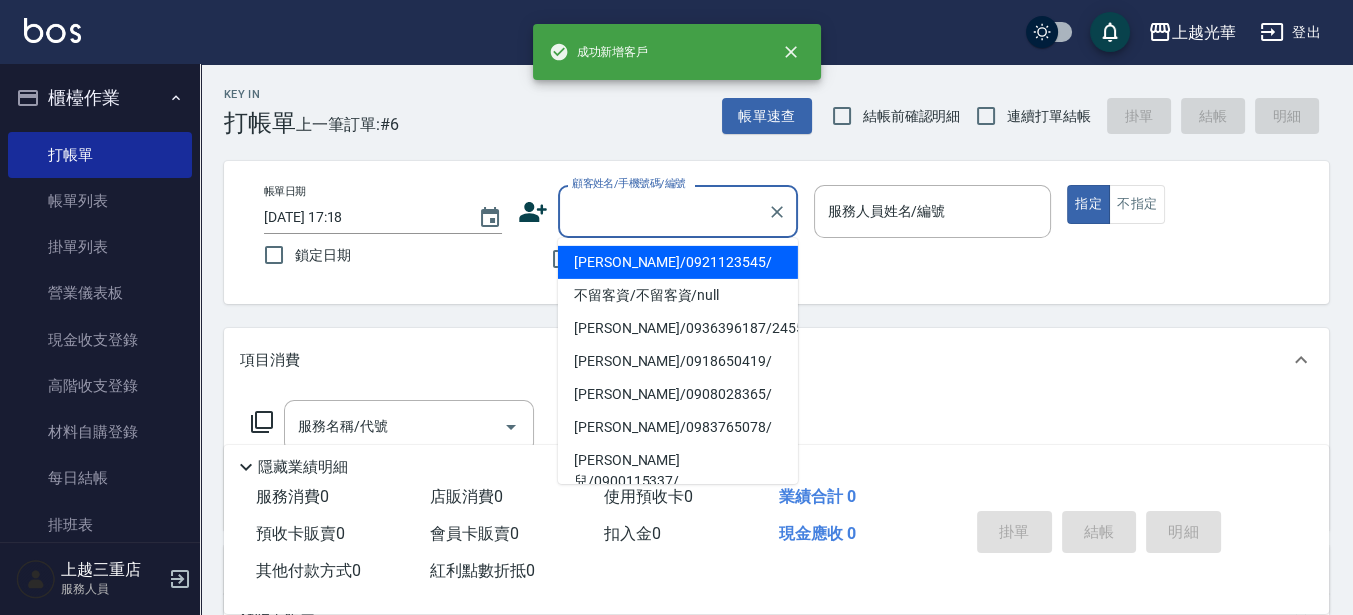 click on "顧客姓名/手機號碼/編號" at bounding box center (663, 211) 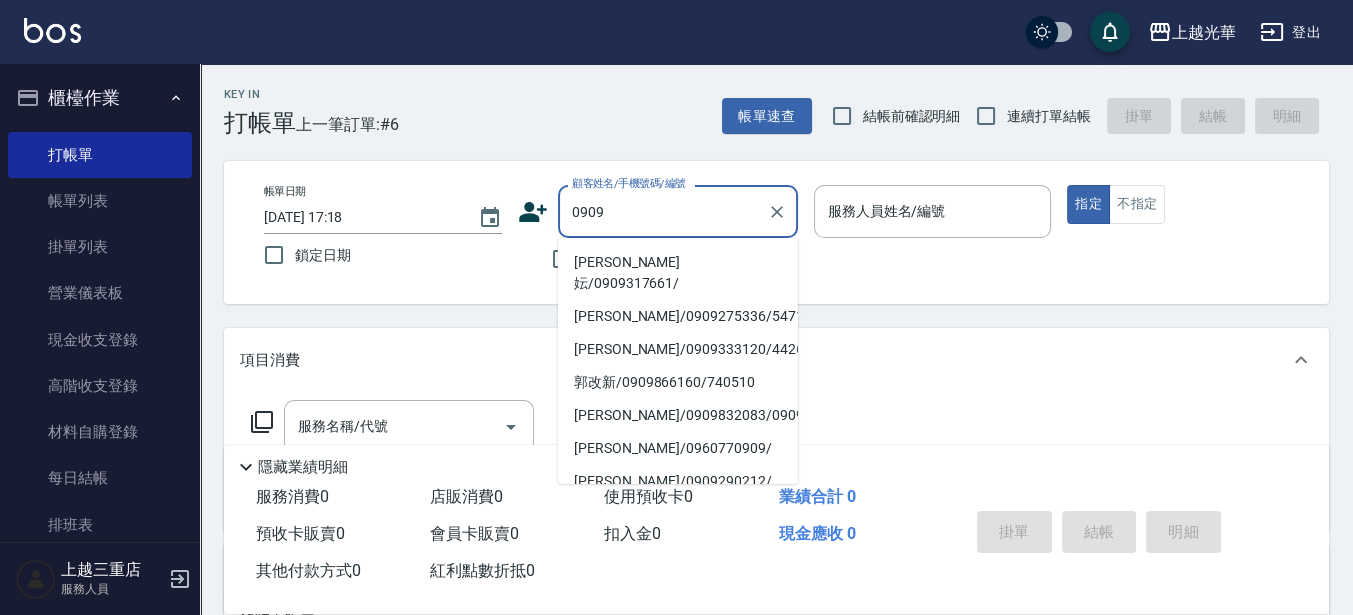 click on "[PERSON_NAME]妘/0909317661/" at bounding box center [678, 273] 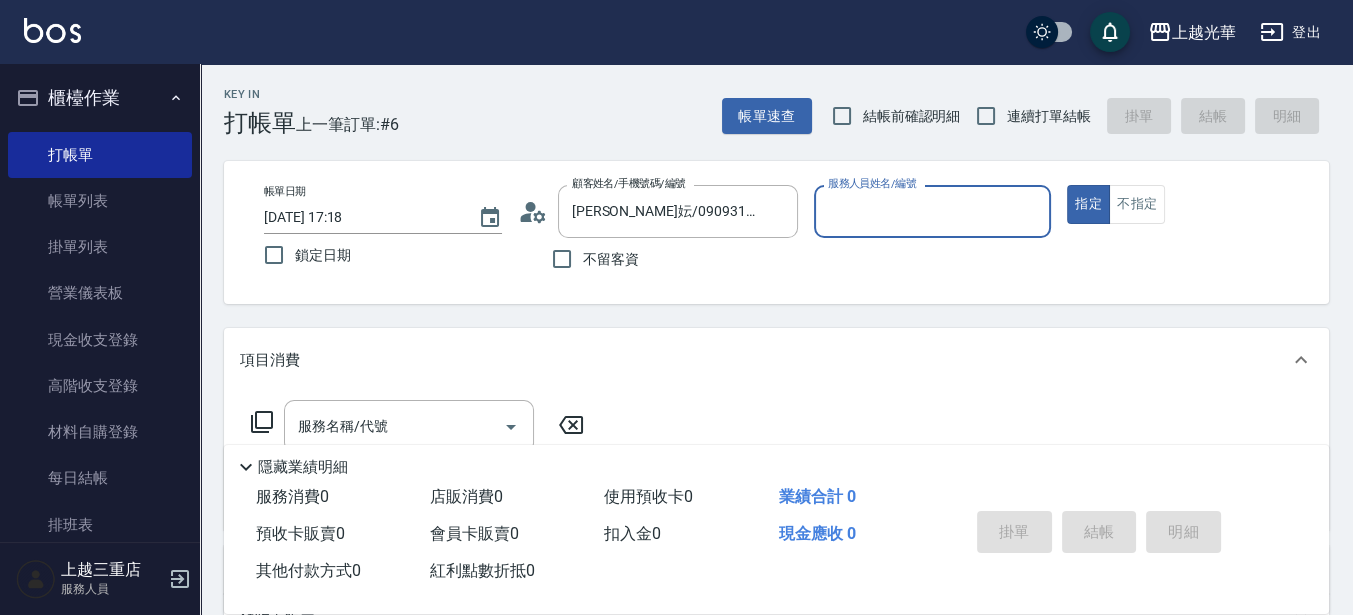 type on "喨喨-9" 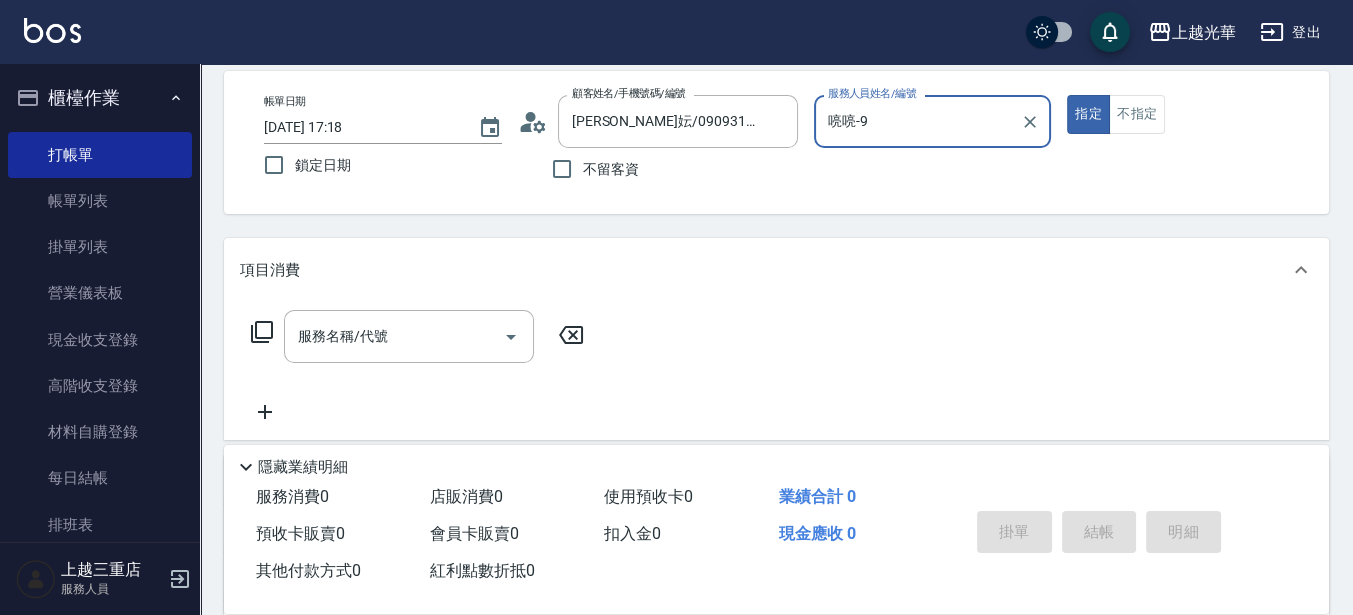 scroll, scrollTop: 125, scrollLeft: 0, axis: vertical 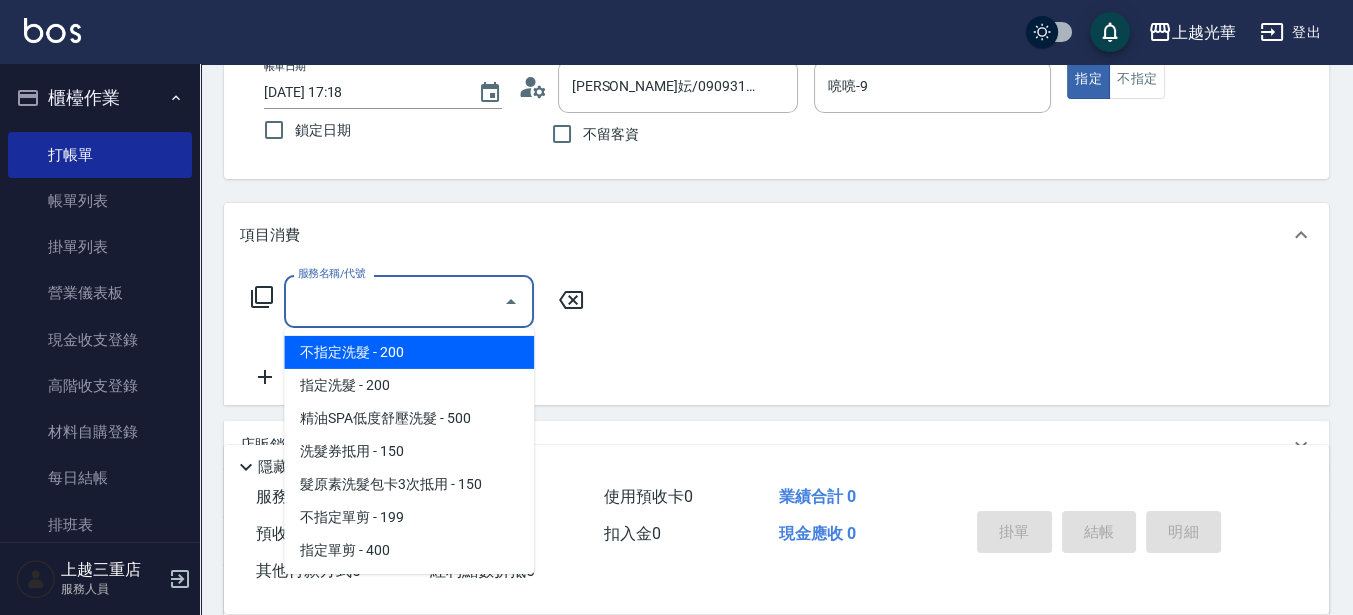 click on "服務名稱/代號" at bounding box center [394, 301] 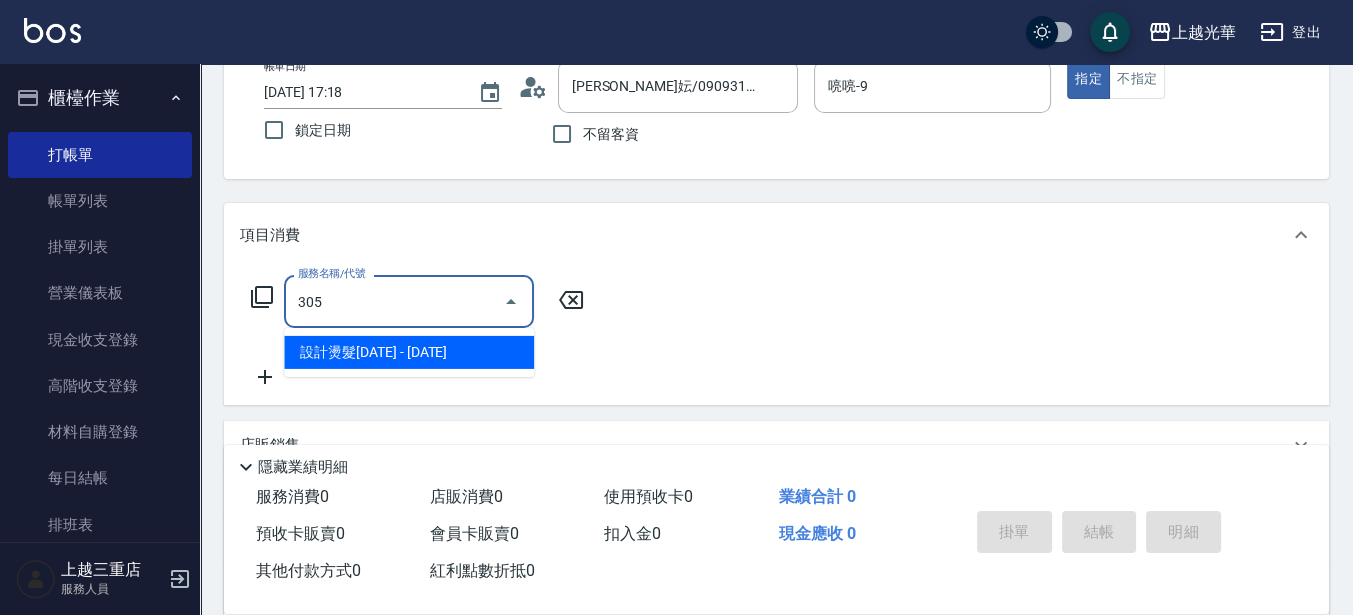 type on "設計燙髮1500(305)" 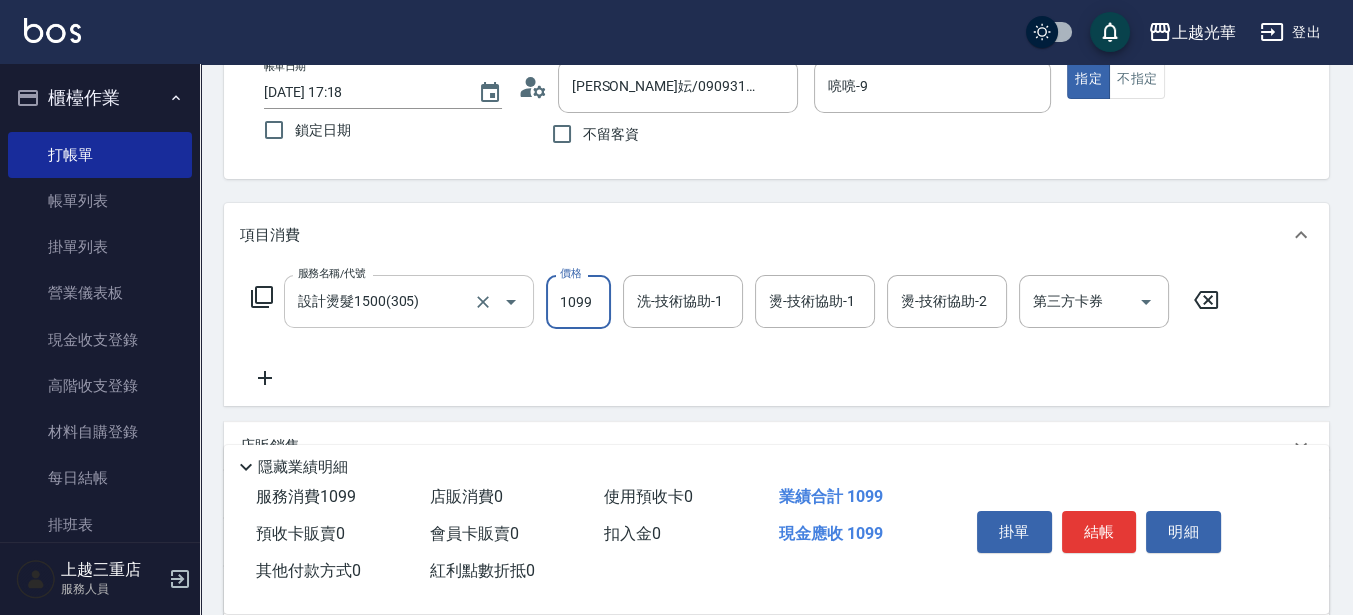 type on "1099" 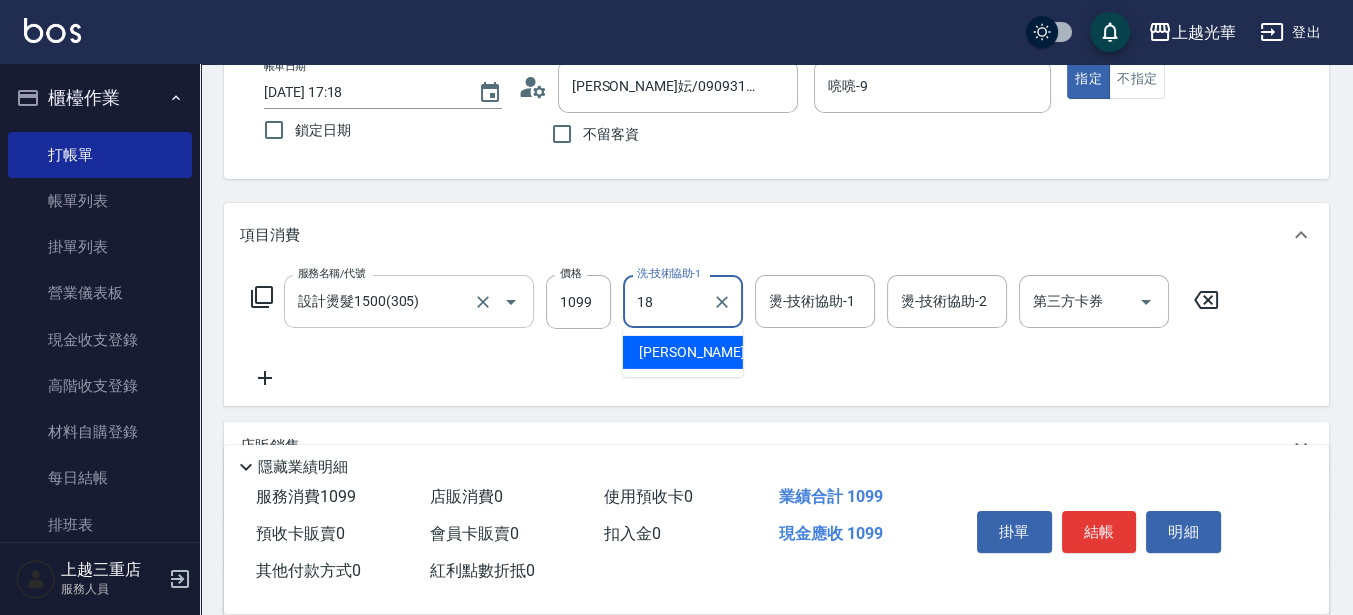 type on "[PERSON_NAME]-18" 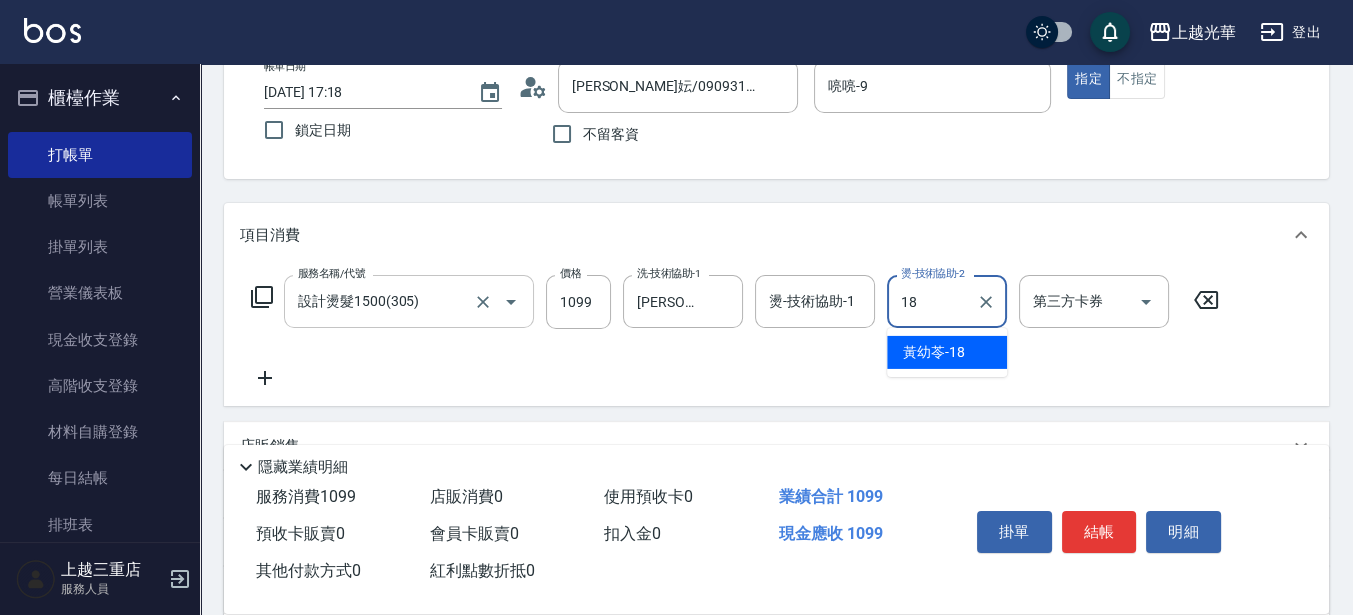 type on "[PERSON_NAME]-18" 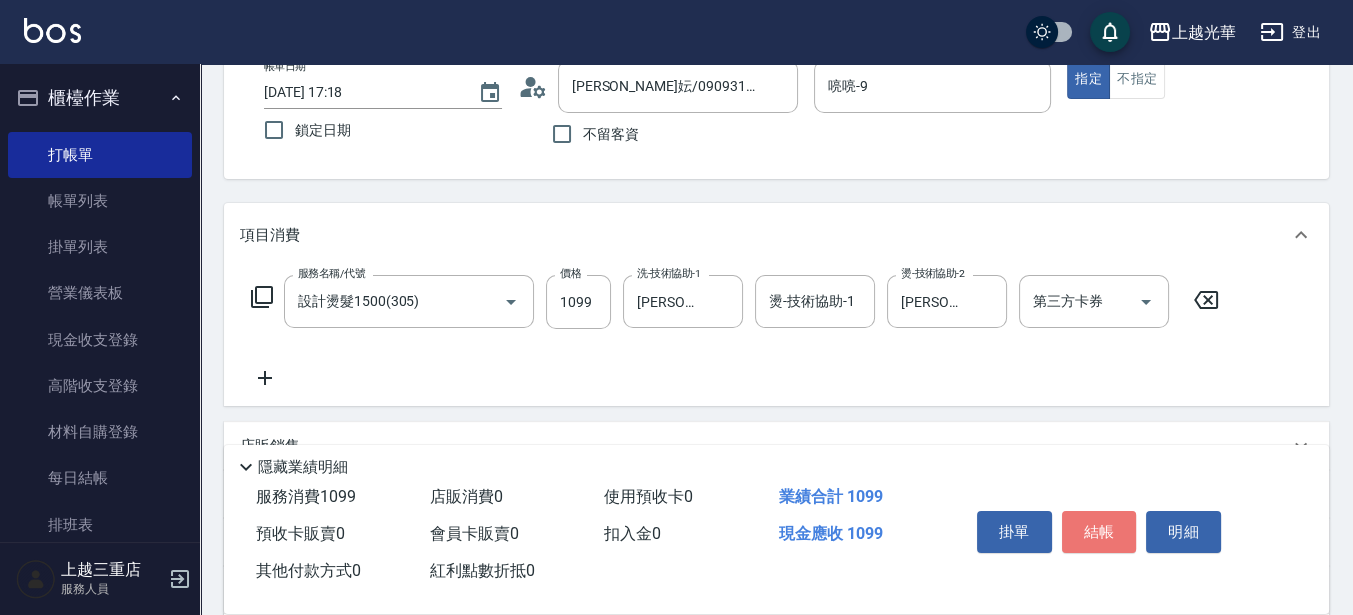 click on "結帳" at bounding box center [1099, 532] 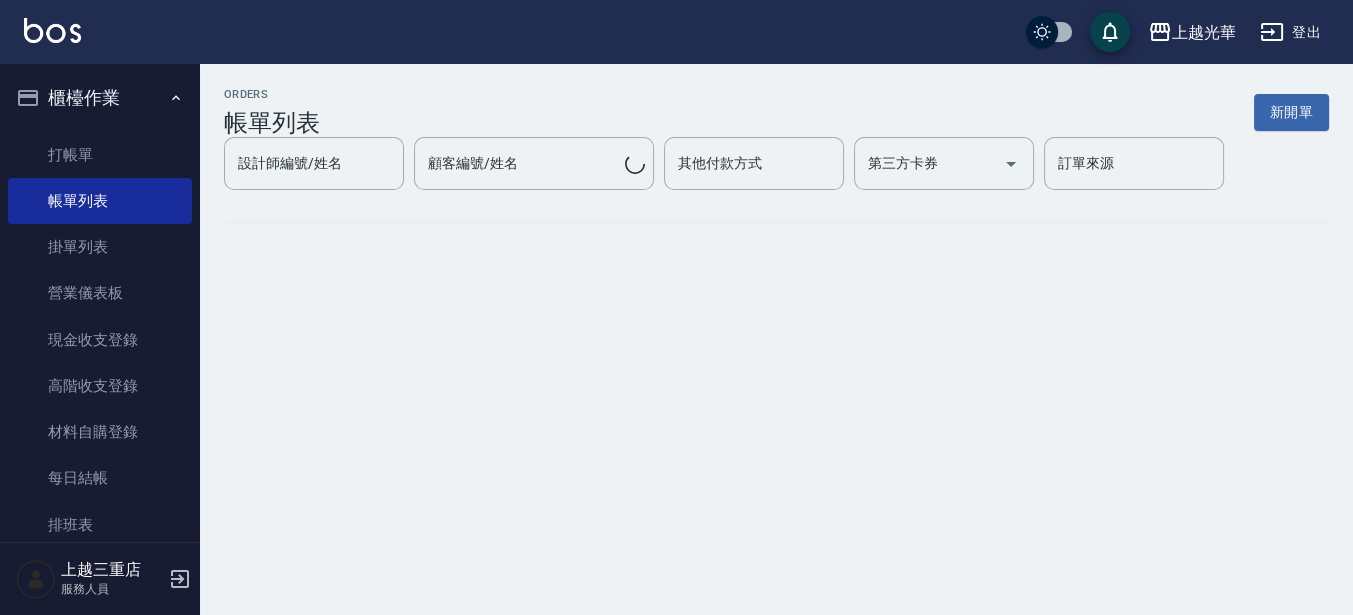 scroll, scrollTop: 0, scrollLeft: 0, axis: both 